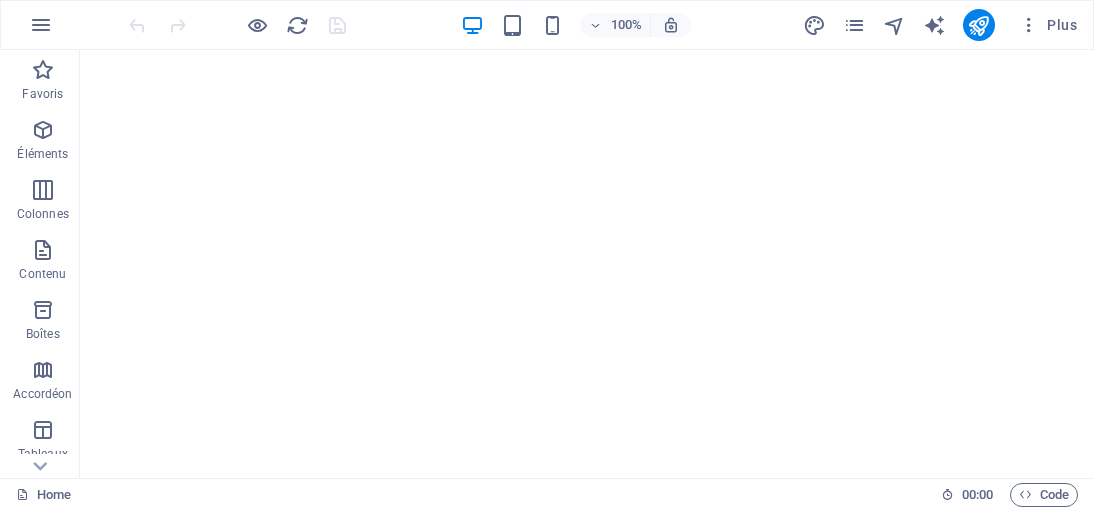 scroll, scrollTop: 0, scrollLeft: 0, axis: both 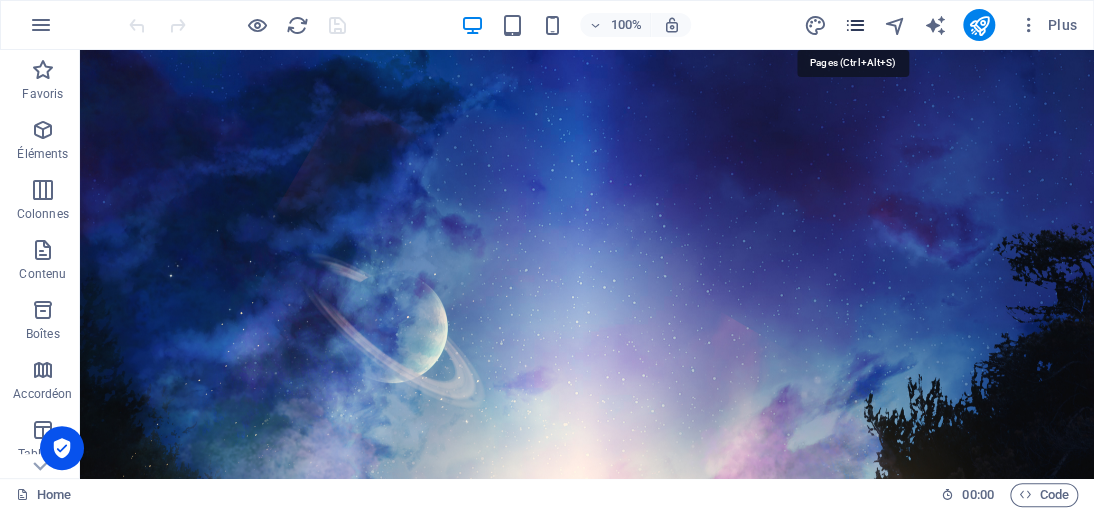 click at bounding box center [854, 25] 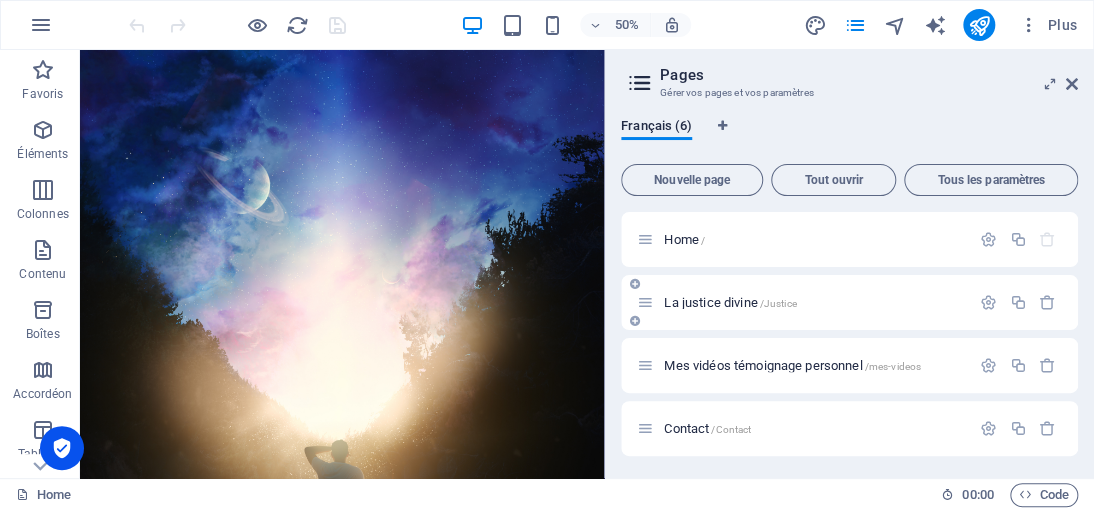 click on "La justice divine /Justice" at bounding box center [730, 302] 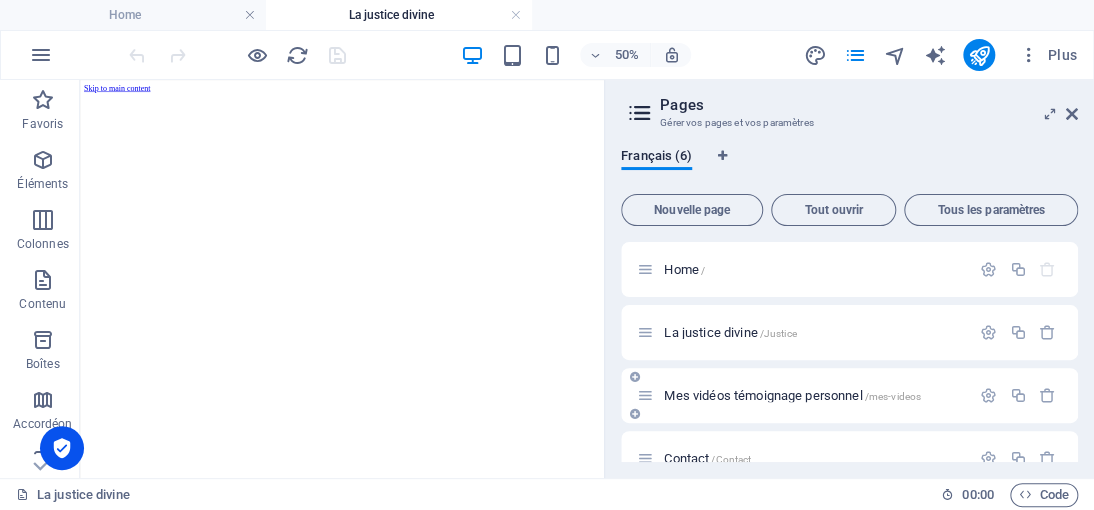 scroll, scrollTop: 0, scrollLeft: 0, axis: both 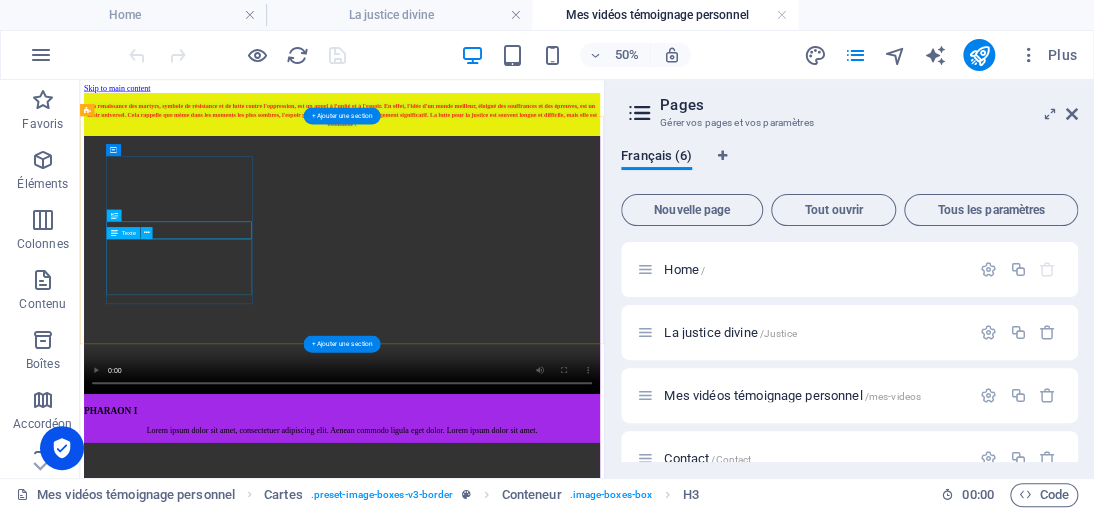 click on "Lorem ipsum dolor sit amet, consectetuer adipiscing elit. Aenean commodo ligula eget dolor. Lorem ipsum dolor sit amet." at bounding box center (604, 780) 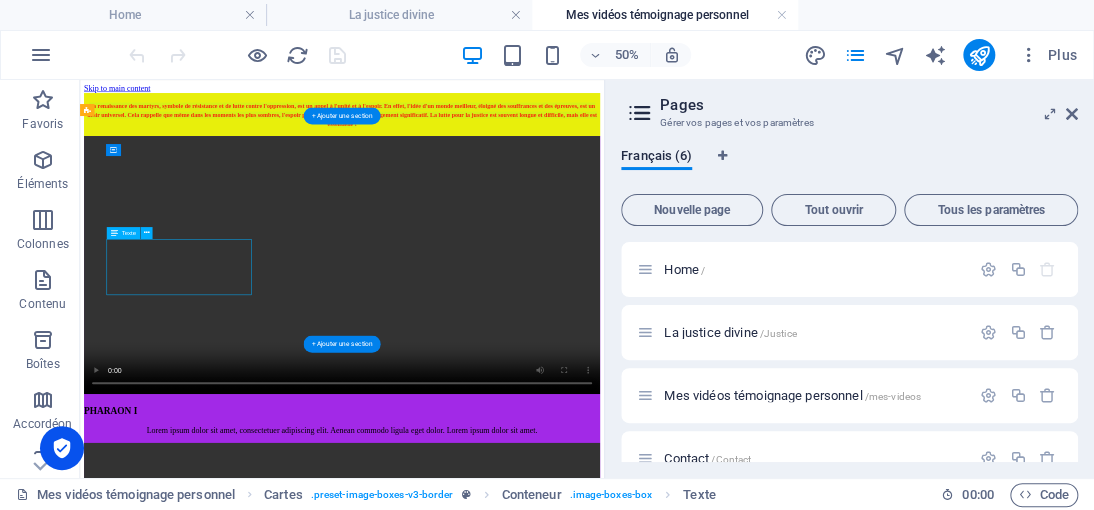 click on "Lorem ipsum dolor sit amet, consectetuer adipiscing elit. Aenean commodo ligula eget dolor. Lorem ipsum dolor sit amet." at bounding box center (604, 780) 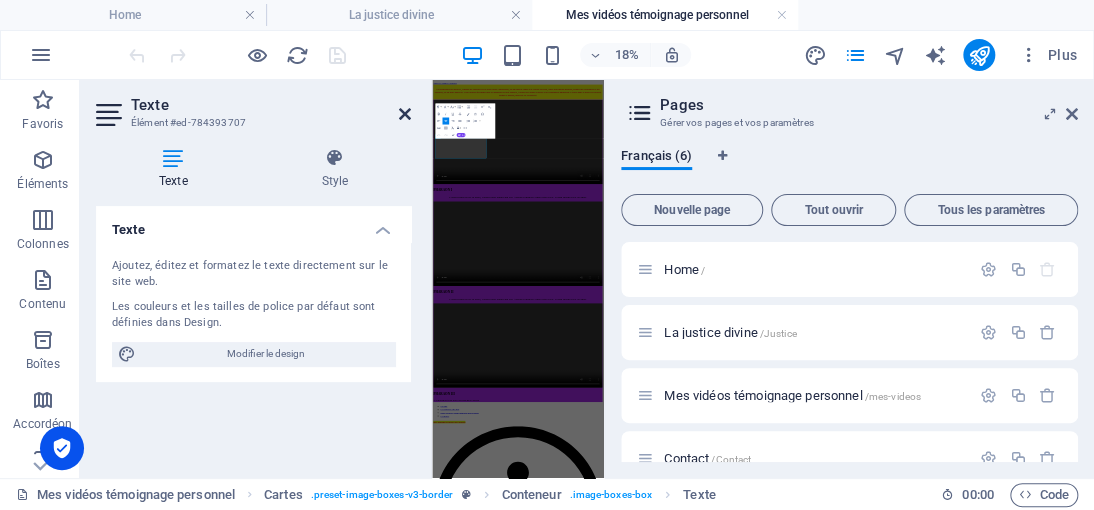 drag, startPoint x: 404, startPoint y: 109, endPoint x: 644, endPoint y: 66, distance: 243.82166 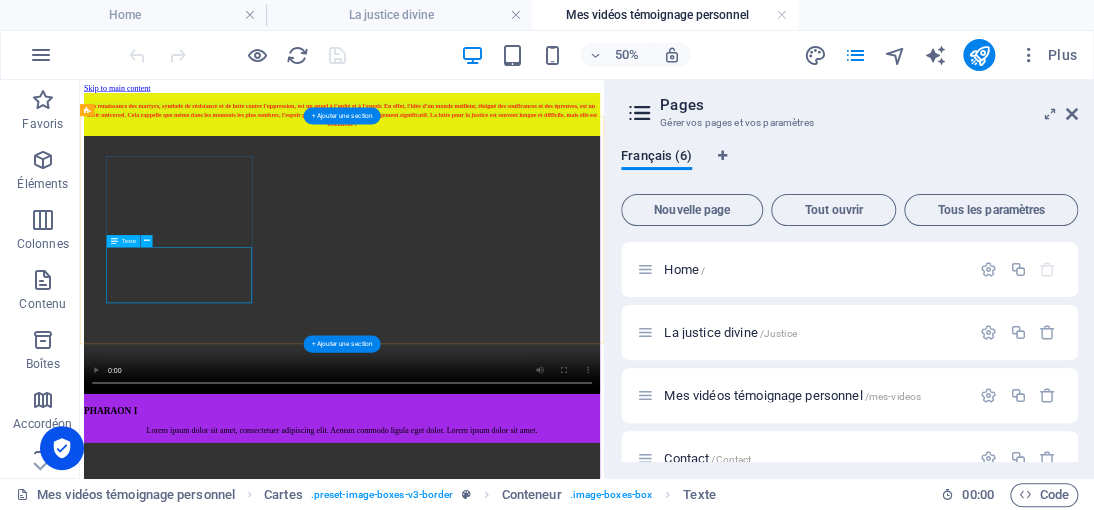 click on "Lorem ipsum dolor sit amet, consectetuer adipiscing elit. Aenean commodo ligula eget dolor. Lorem ipsum dolor sit amet." at bounding box center [604, 780] 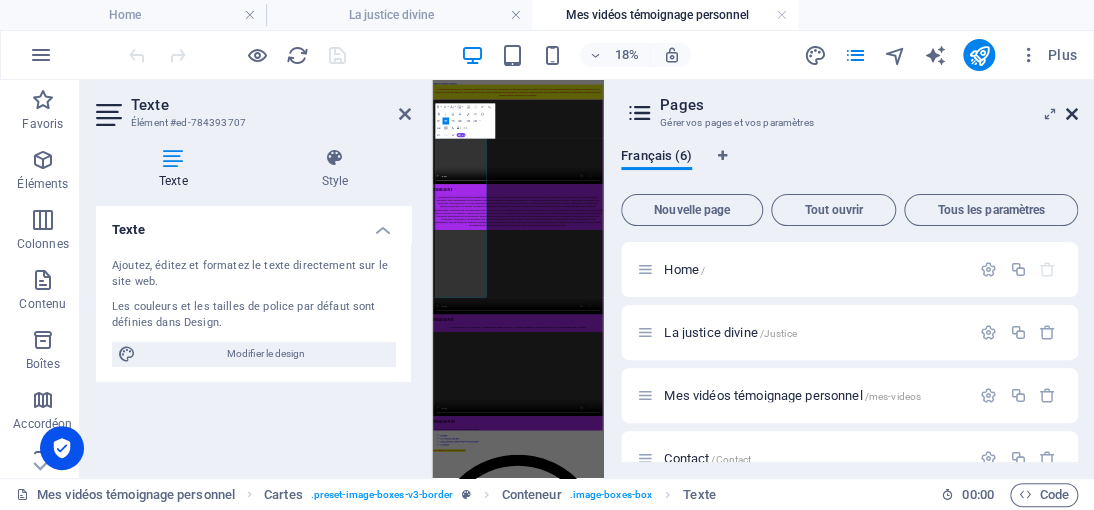 click at bounding box center [1072, 114] 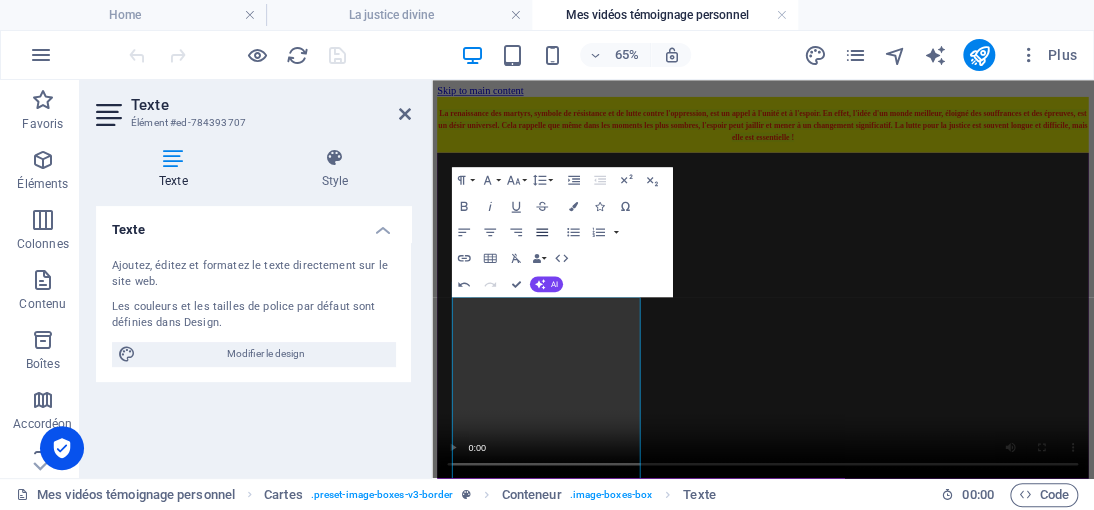 click 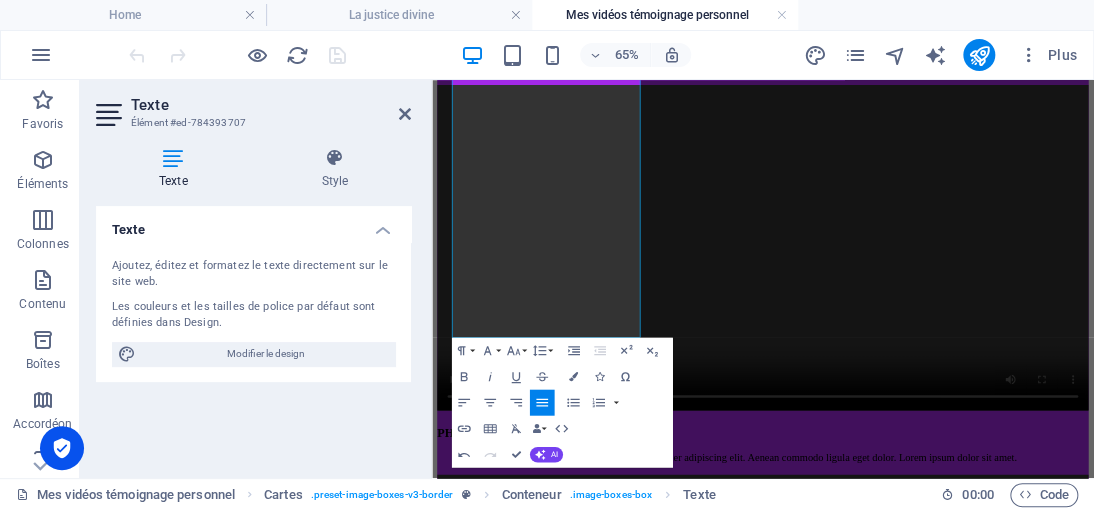 scroll, scrollTop: 866, scrollLeft: 0, axis: vertical 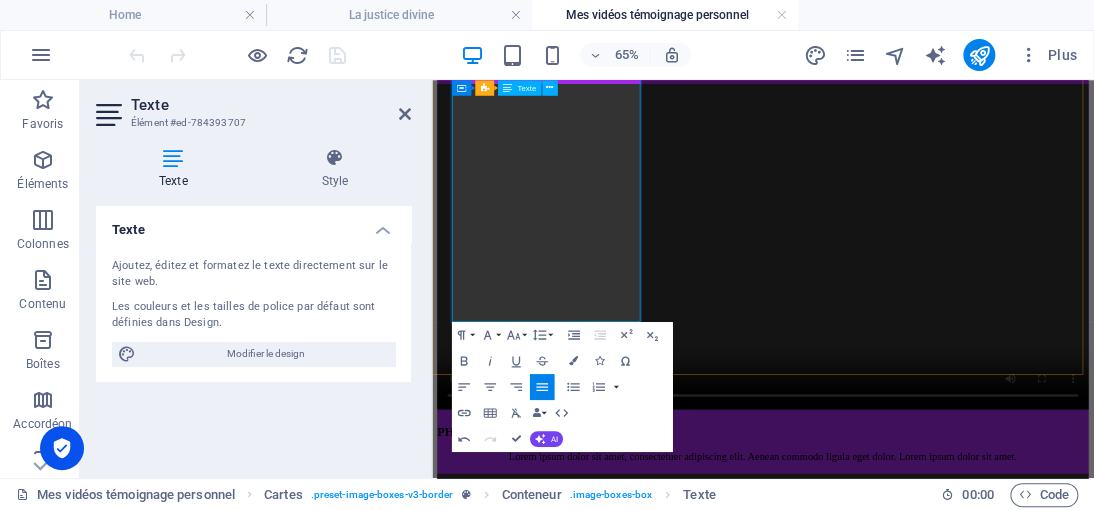 click at bounding box center (943, -20) 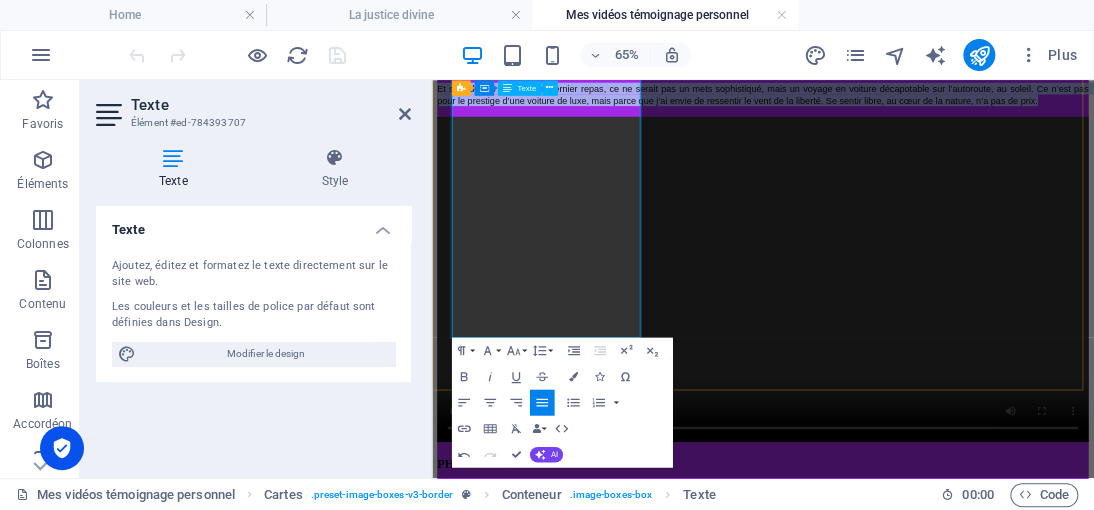 drag, startPoint x: 671, startPoint y: 452, endPoint x: 476, endPoint y: 262, distance: 272.25906 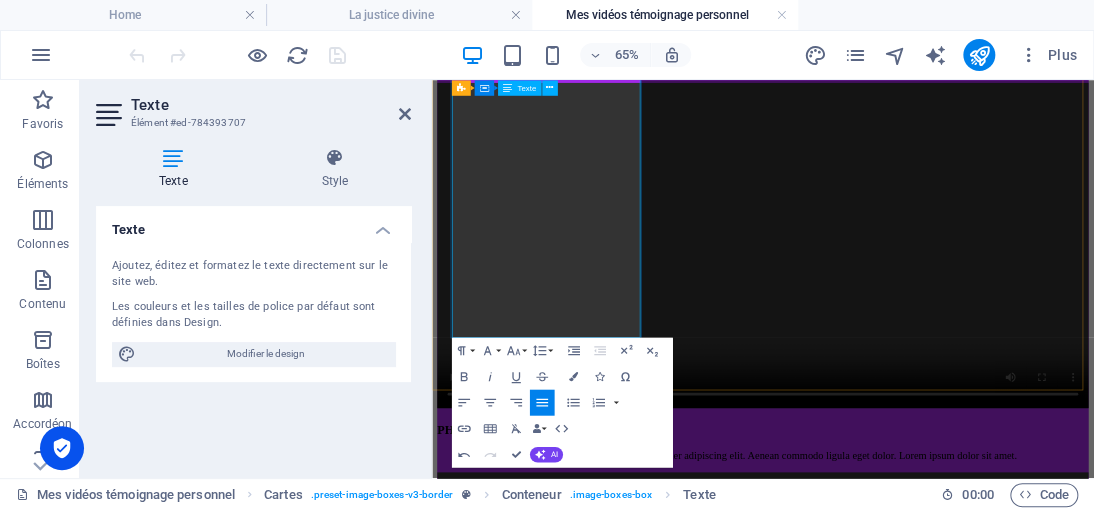 scroll, scrollTop: 698, scrollLeft: 0, axis: vertical 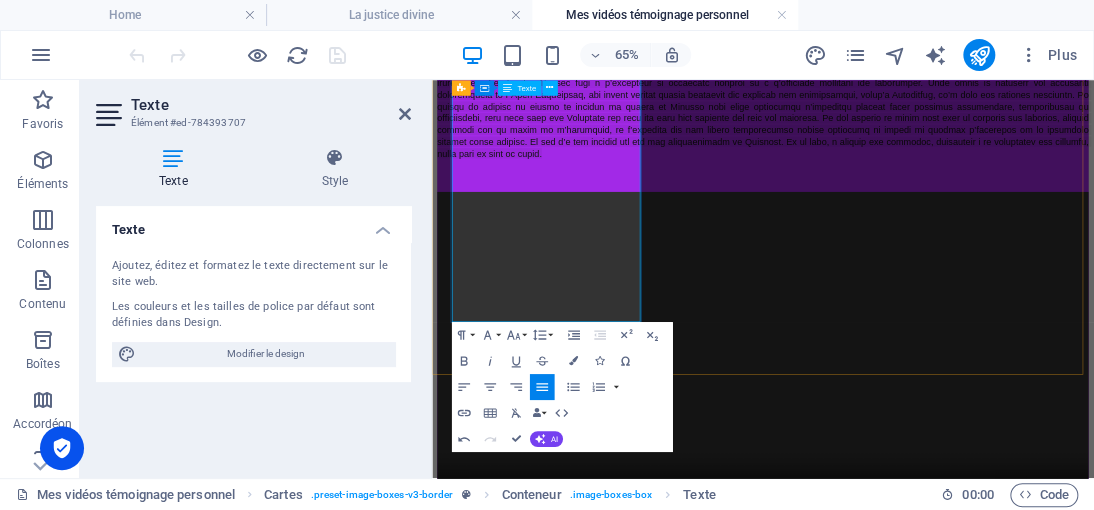 click at bounding box center (941, 130) 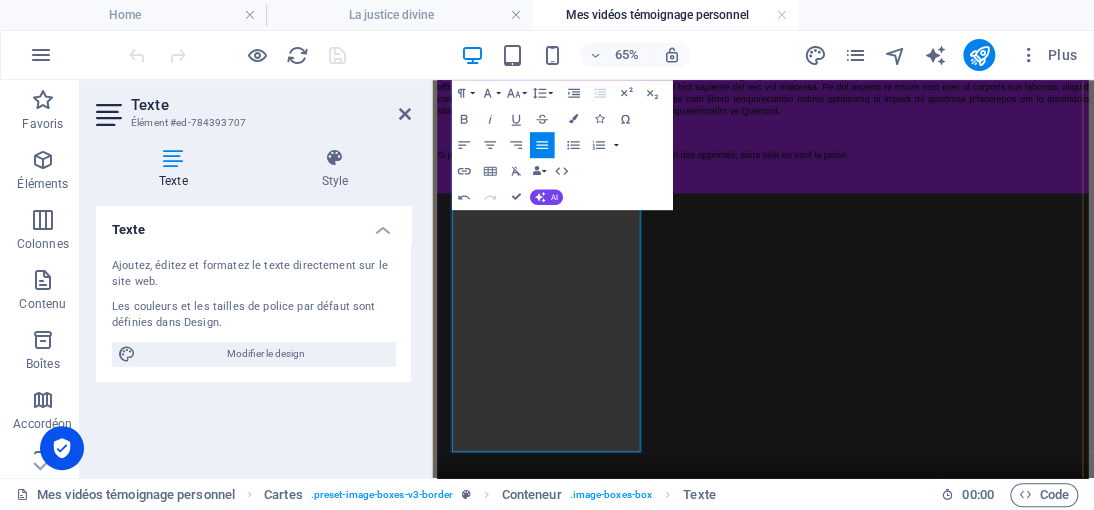 scroll, scrollTop: 546, scrollLeft: 0, axis: vertical 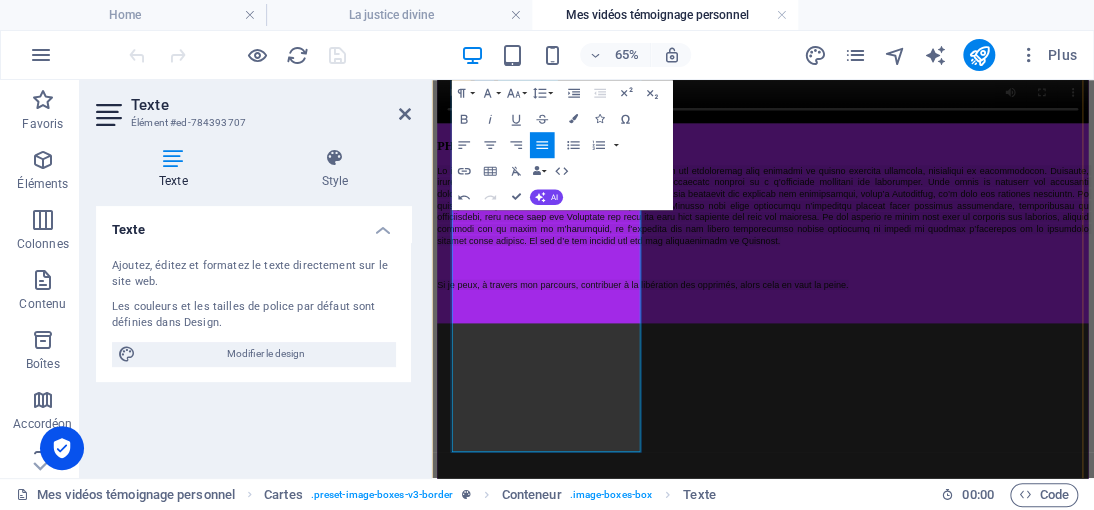 click at bounding box center [943, 273] 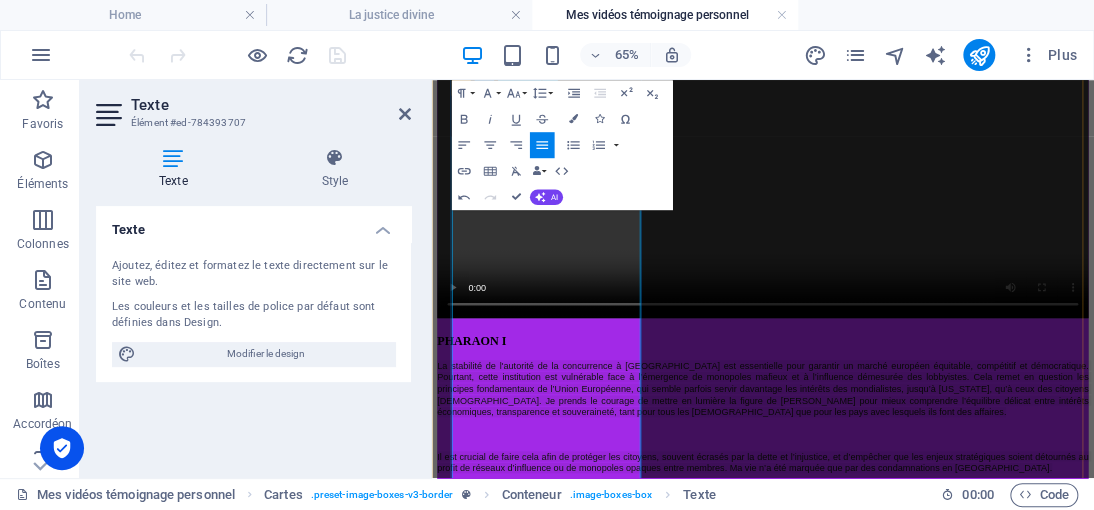 scroll, scrollTop: 246, scrollLeft: 0, axis: vertical 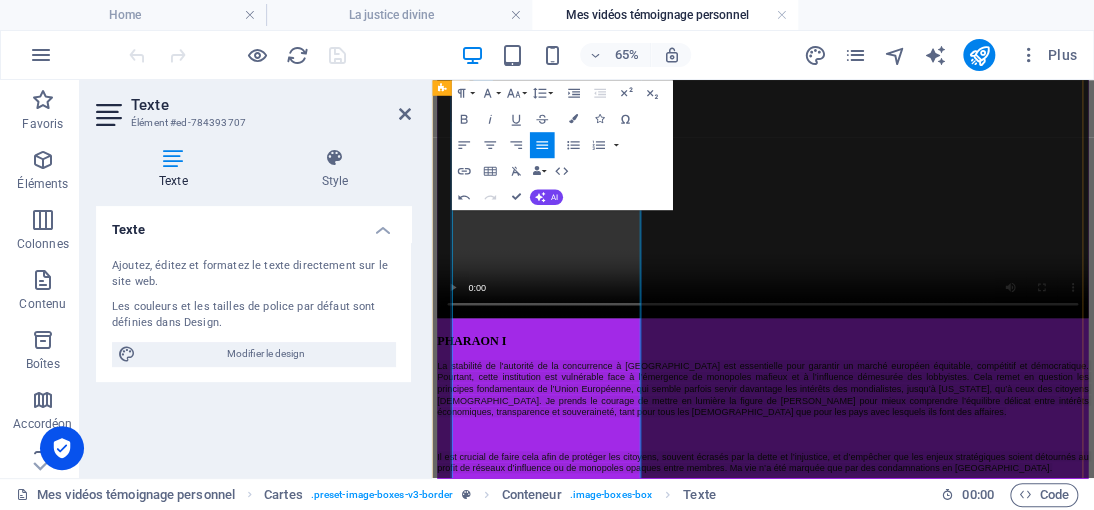 click on "La stabilité de l'autorité de la concurrence à Bruxelles est essentielle pour garantir un marché européen équitable, compétitif et démocratique. Pourtant, cette institution est vulnérable face à l’émergence de monopoles mafieux et à l’influence démesurée des lobbyistes. Cela remet en question les principes fondamentaux de l’Union Européenne, qui semble parfois servir davantage les intérêts des mondialistes, jusqu’à Washington, qu’à ceux des citoyens européens. Je prends le courage de mettre en lumière la figure de Pharaon pour mieux comprendre l’équilibre délicat entre intérêts économiques, transparence et souveraineté, tant pour tous les Européens que pour les pays avec lesquels ils font des affaires." at bounding box center [943, 555] 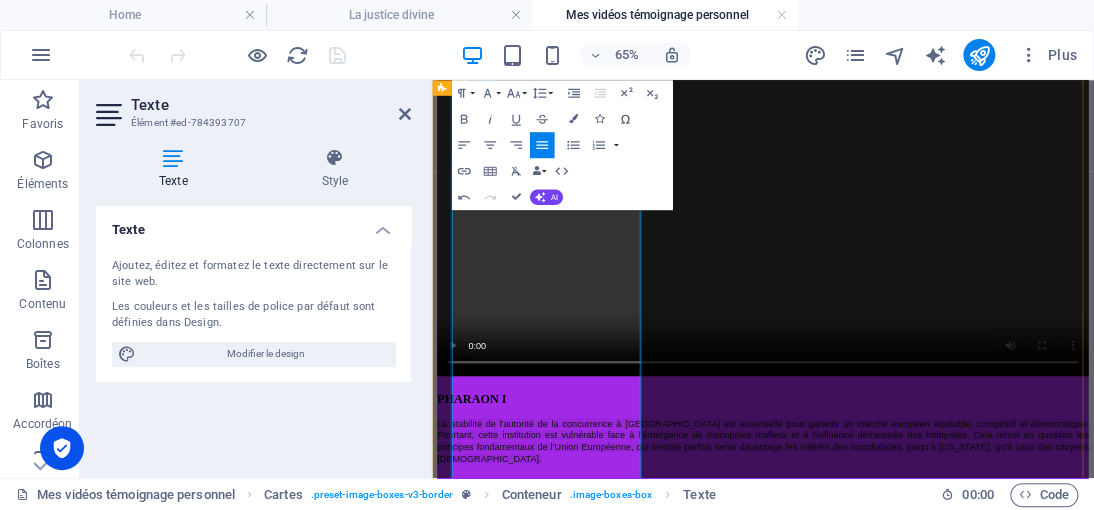 scroll, scrollTop: 146, scrollLeft: 0, axis: vertical 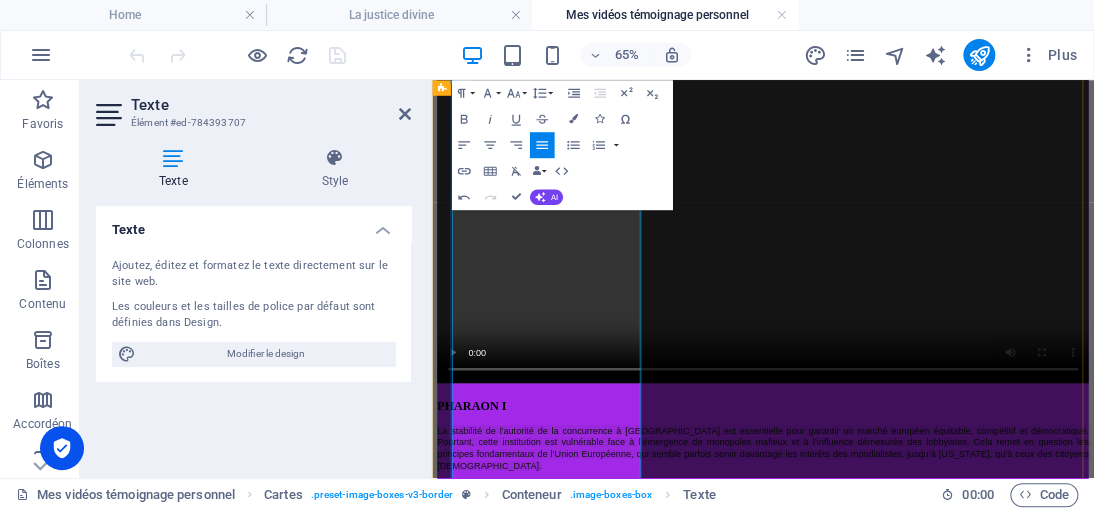 click on "La stabilité de l'autorité de la concurrence à Bruxelles est essentielle pour garantir un marché européen équitable, compétitif et démocratique. Pourtant, cette institution est vulnérable face à l’émergence de monopoles mafieux et à l’influence démesurée des lobbyistes. Cela remet en question les principes fondamentaux de l’Union Européenne, qui semble parfois servir davantage les intérêts des mondialistes, jusqu’à Washington, qu’à ceux des citoyens européens." at bounding box center (943, 646) 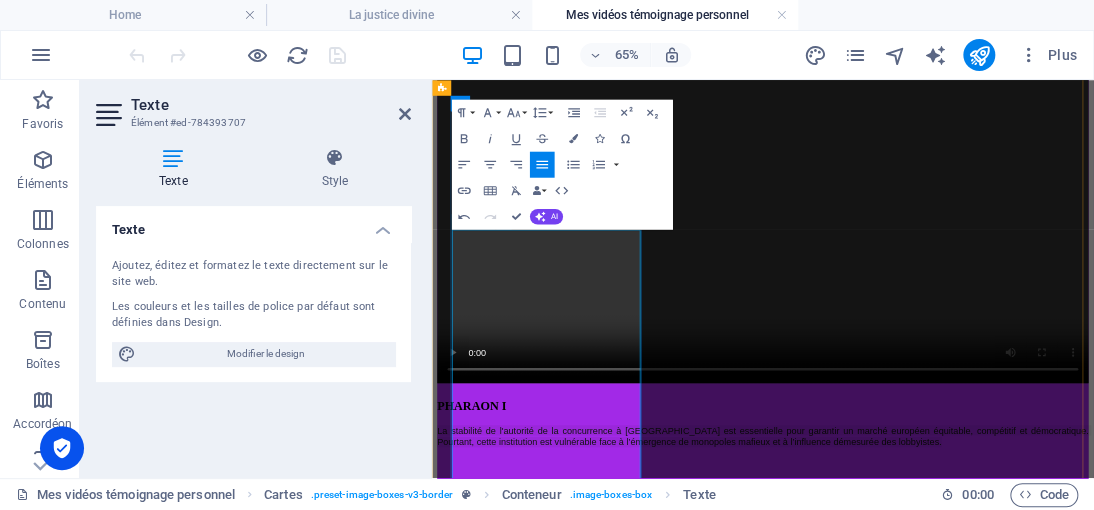 scroll, scrollTop: 46, scrollLeft: 0, axis: vertical 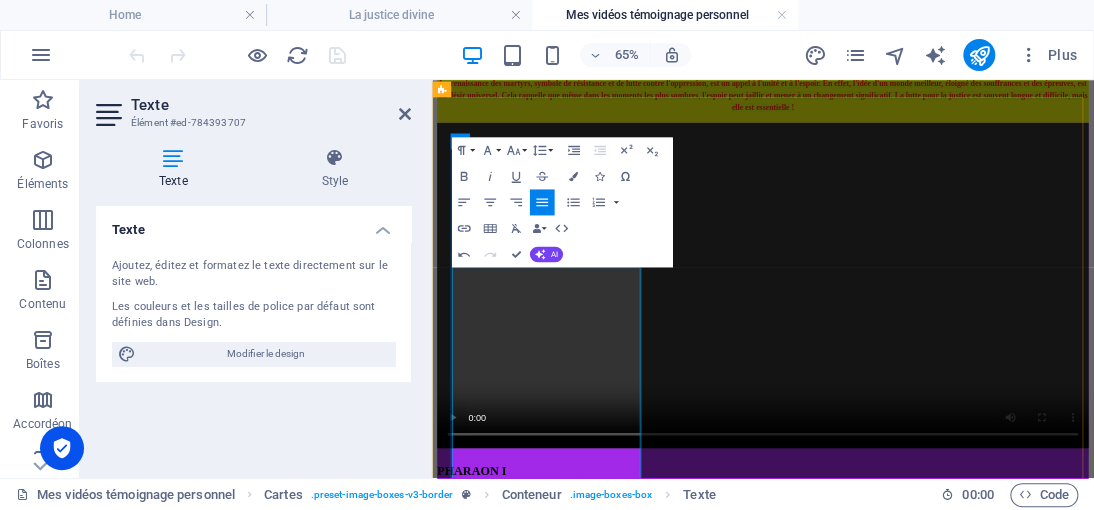 click on "La stabilité de l'autorité de la concurrence à Bruxelles est essentielle pour garantir un marché européen équitable, compétitif et démocratique. Pourtant, cette institution est vulnérable face à l’émergence de monopoles mafieux et à l’influence démesurée des lobbyistes." at bounding box center (943, 728) 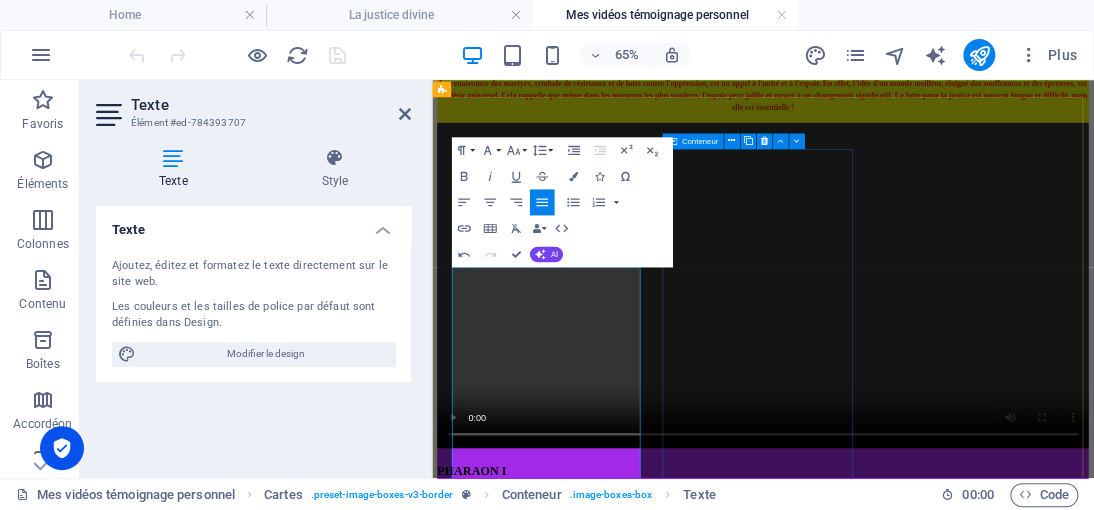 click on "PHARAON II Lorem ipsum dolor sit amet, consectetuer adipiscing elit. Aenean commodo ligula eget dolor. Lorem ipsum dolor sit amet." at bounding box center [941, 1463] 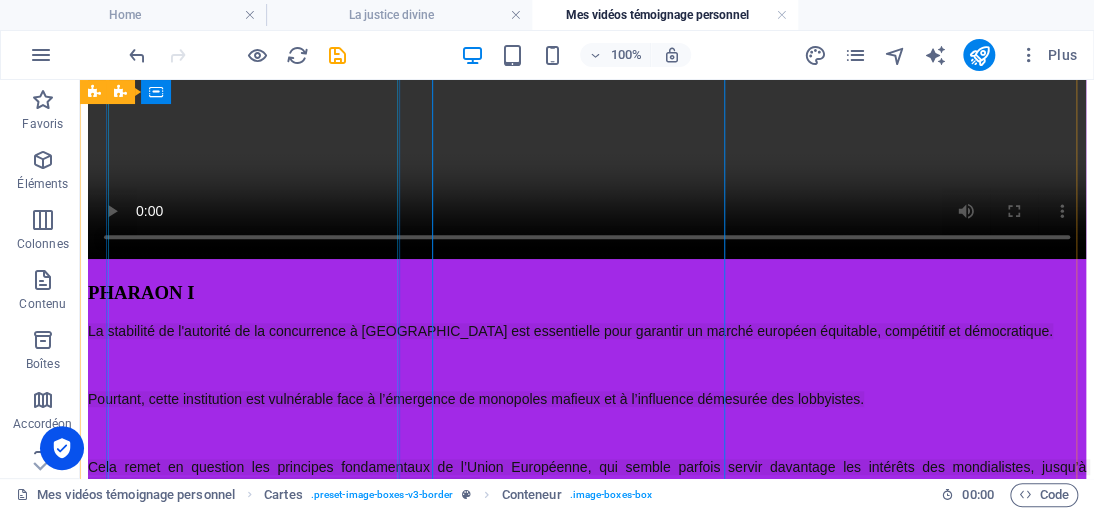 scroll, scrollTop: 604, scrollLeft: 0, axis: vertical 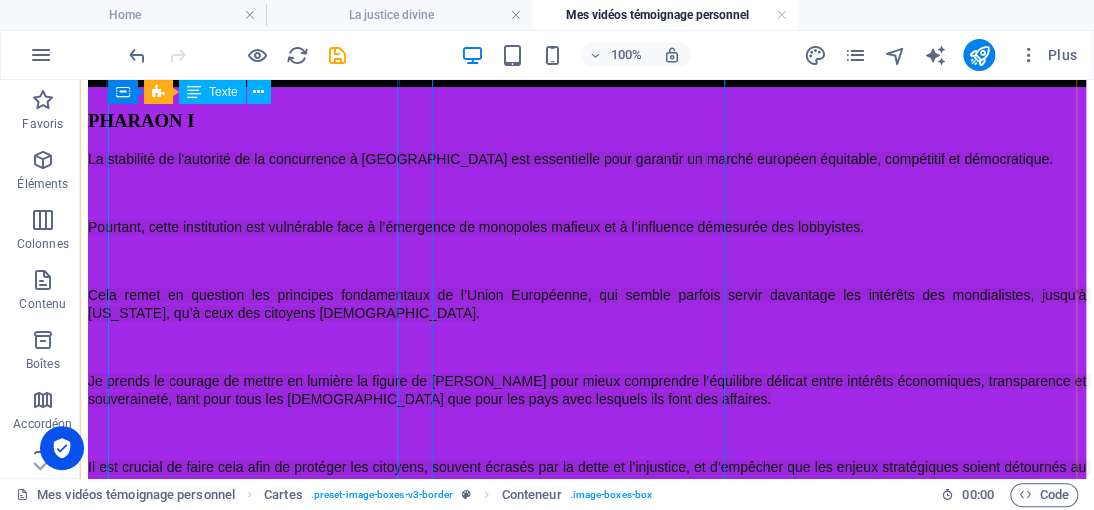 click on "La stabilité de l'autorité de la concurrence à Bruxelles est essentielle pour garantir un marché européen équitable, compétitif et démocratique.  Pourtant, cette institution est vulnérable face à l’émergence de monopoles mafieux et à l’influence démesurée des lobbyistes.  Cela remet en question les principes fondamentaux de l’Union Européenne, qui semble parfois servir davantage les intérêts des mondialistes, jusqu’à Washington, qu’à ceux des citoyens européens.  Je prends le courage de mettre en lumière la figure de Pharaon pour mieux comprendre l’équilibre délicat entre intérêts économiques, transparence et souveraineté, tant pour tous les Européens que pour les pays avec lesquels ils font des affaires.  Si je peux, à travers mon parcours, contribuer à la libération des opprimés, alors cela en vaut la peine." at bounding box center [587, 373] 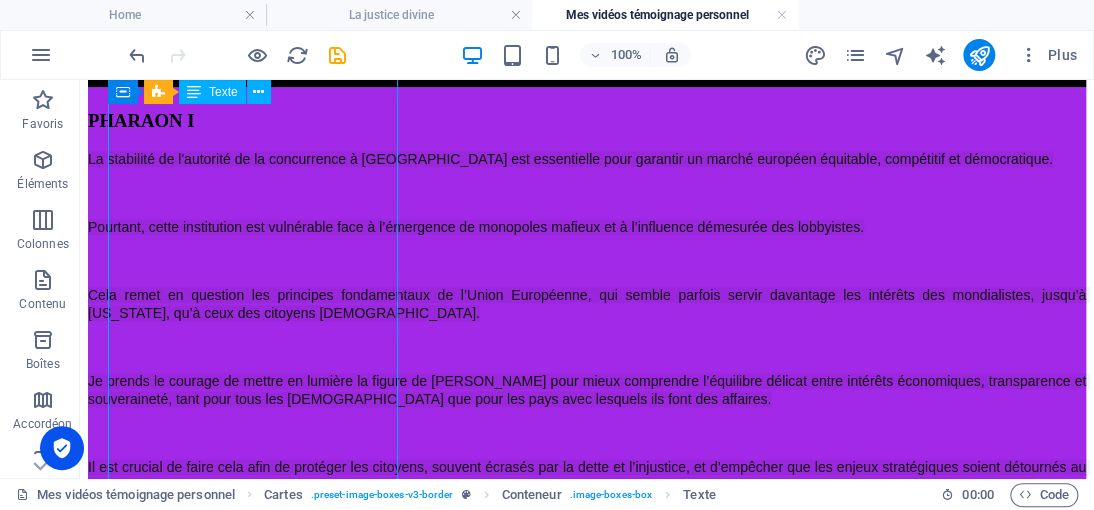 click on "La stabilité de l'autorité de la concurrence à Bruxelles est essentielle pour garantir un marché européen équitable, compétitif et démocratique.  Pourtant, cette institution est vulnérable face à l’émergence de monopoles mafieux et à l’influence démesurée des lobbyistes.  Cela remet en question les principes fondamentaux de l’Union Européenne, qui semble parfois servir davantage les intérêts des mondialistes, jusqu’à Washington, qu’à ceux des citoyens européens.  Je prends le courage de mettre en lumière la figure de Pharaon pour mieux comprendre l’équilibre délicat entre intérêts économiques, transparence et souveraineté, tant pour tous les Européens que pour les pays avec lesquels ils font des affaires.  Si je peux, à travers mon parcours, contribuer à la libération des opprimés, alors cela en vaut la peine." at bounding box center (587, 373) 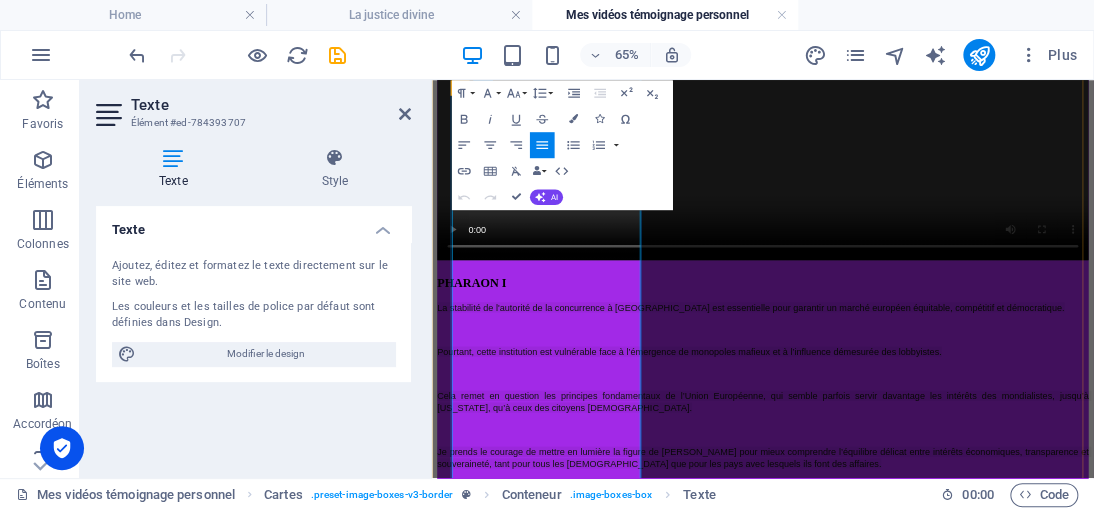 scroll, scrollTop: 440, scrollLeft: 0, axis: vertical 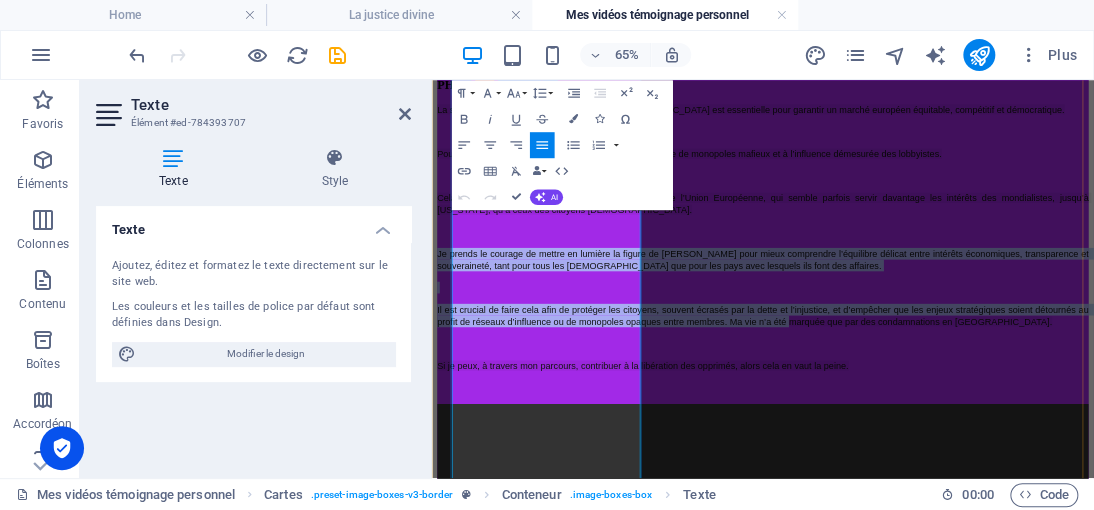 drag, startPoint x: 479, startPoint y: 393, endPoint x: 668, endPoint y: 652, distance: 320.6275 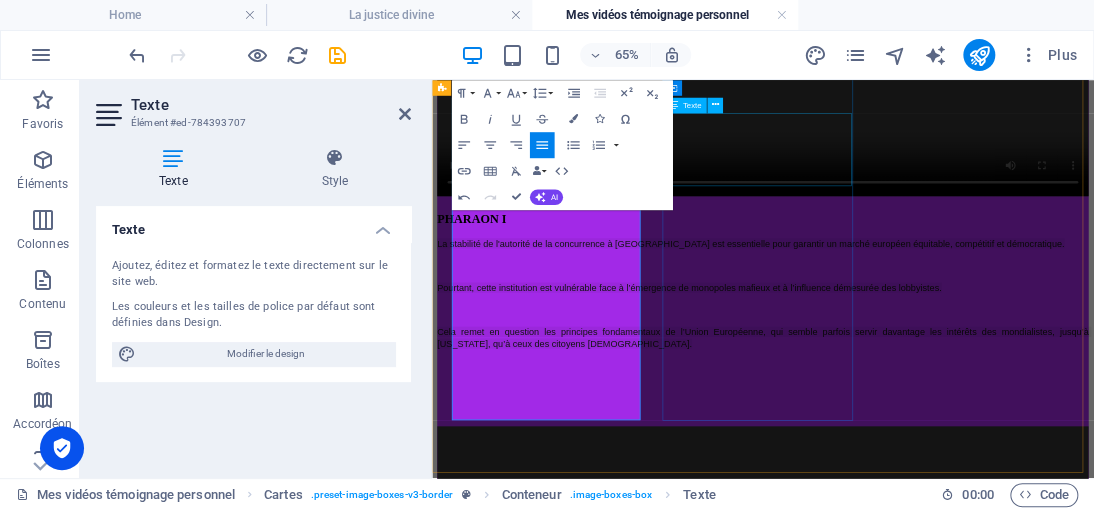 scroll, scrollTop: 234, scrollLeft: 0, axis: vertical 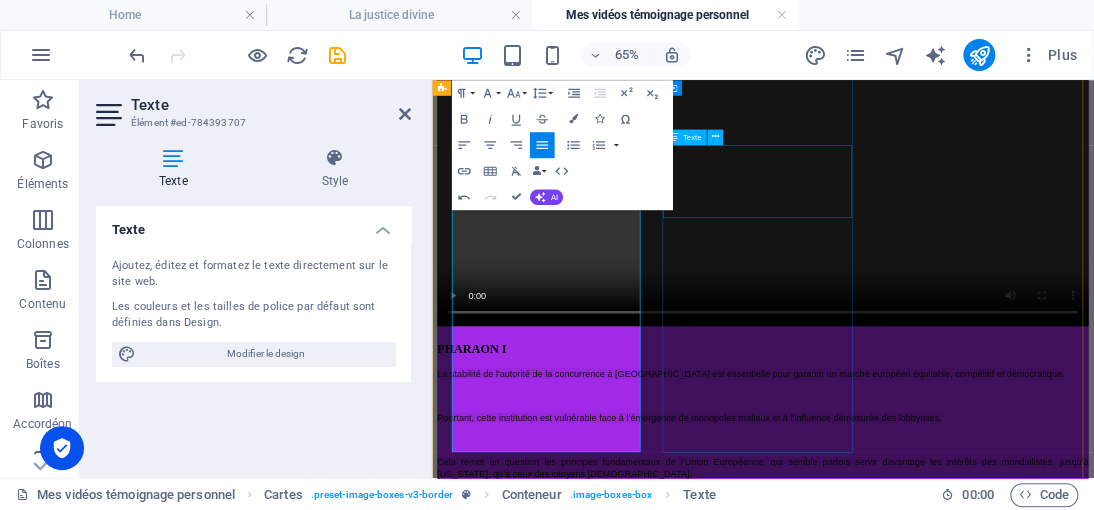 click on "Lorem ipsum dolor sit amet, consectetuer adipiscing elit. Aenean commodo ligula eget dolor. Lorem ipsum dolor sit amet." at bounding box center (941, 1386) 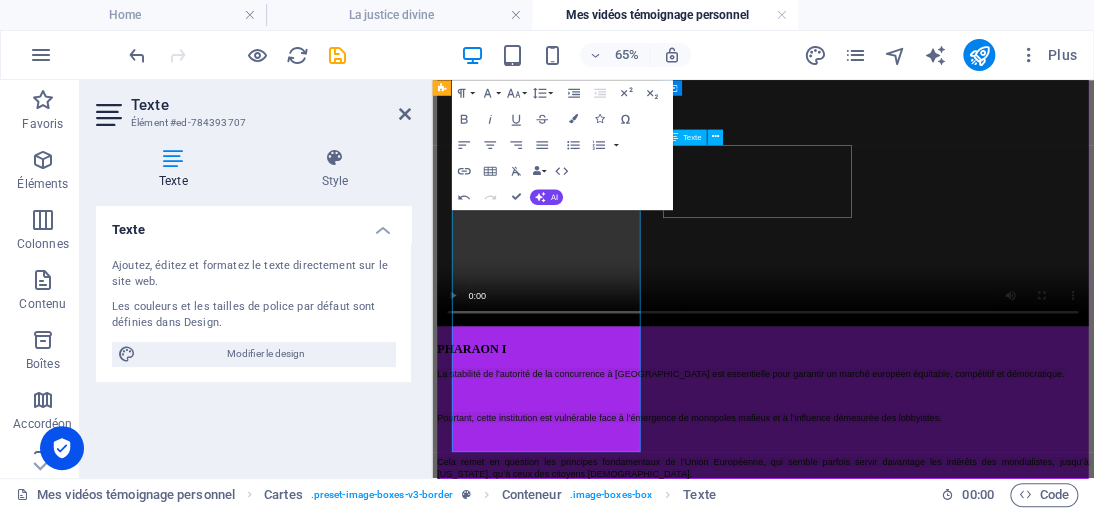 click on "Lorem ipsum dolor sit amet, consectetuer adipiscing elit. Aenean commodo ligula eget dolor. Lorem ipsum dolor sit amet." at bounding box center [941, 1386] 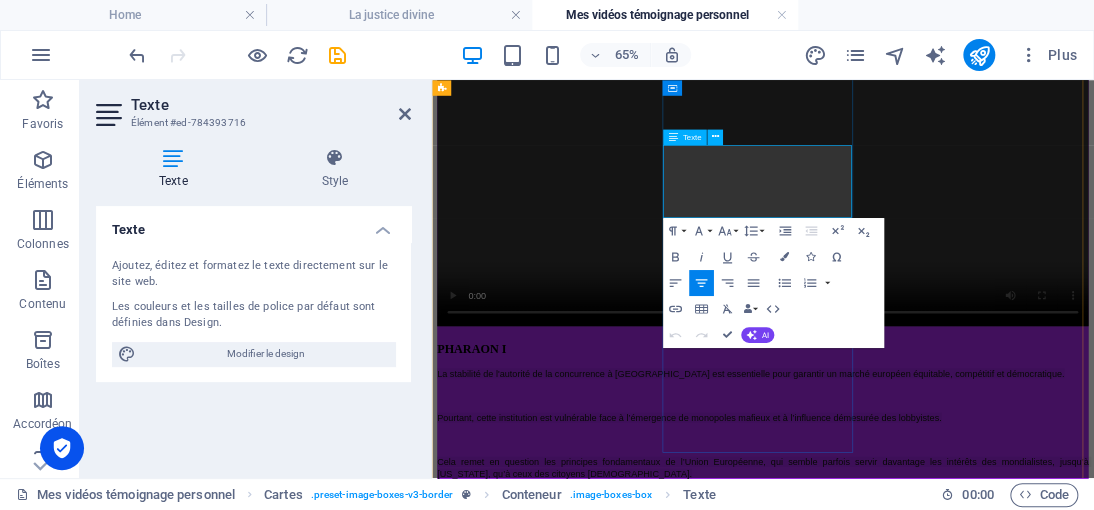 drag, startPoint x: 1009, startPoint y: 255, endPoint x: 793, endPoint y: 181, distance: 228.32433 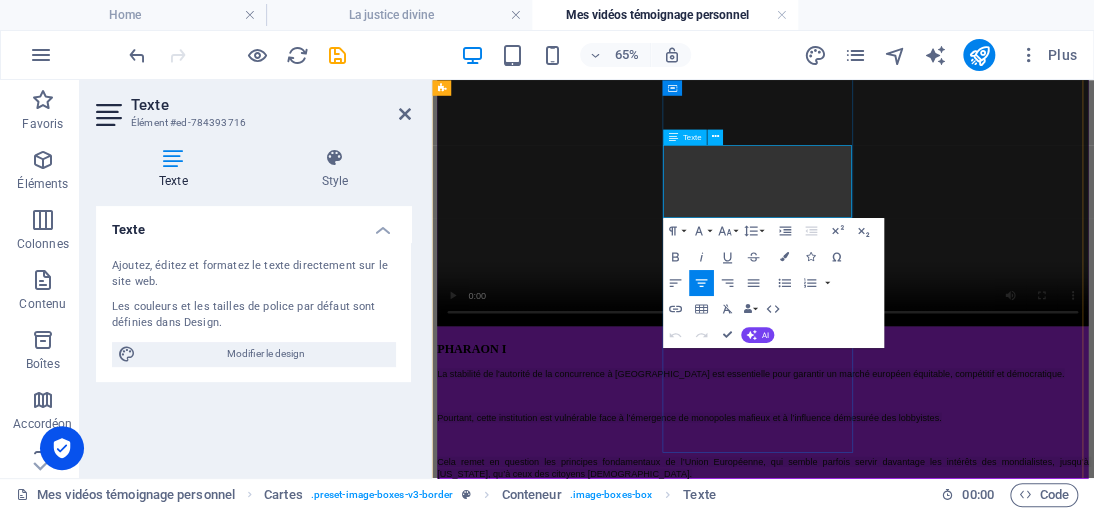click on "Lorem ipsum dolor sit amet, consectetuer adipiscing elit. Aenean commodo ligula eget dolor. Lorem ipsum dolor sit amet." at bounding box center [941, 1386] 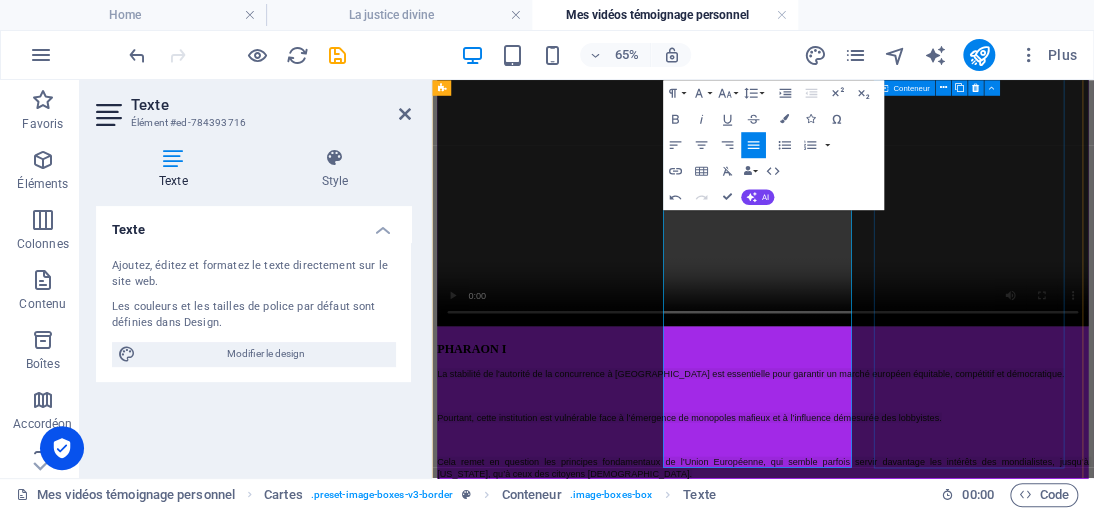 click on "PHARAON III A VENIR PAGE EN CONSTRUCTION" at bounding box center (941, 1874) 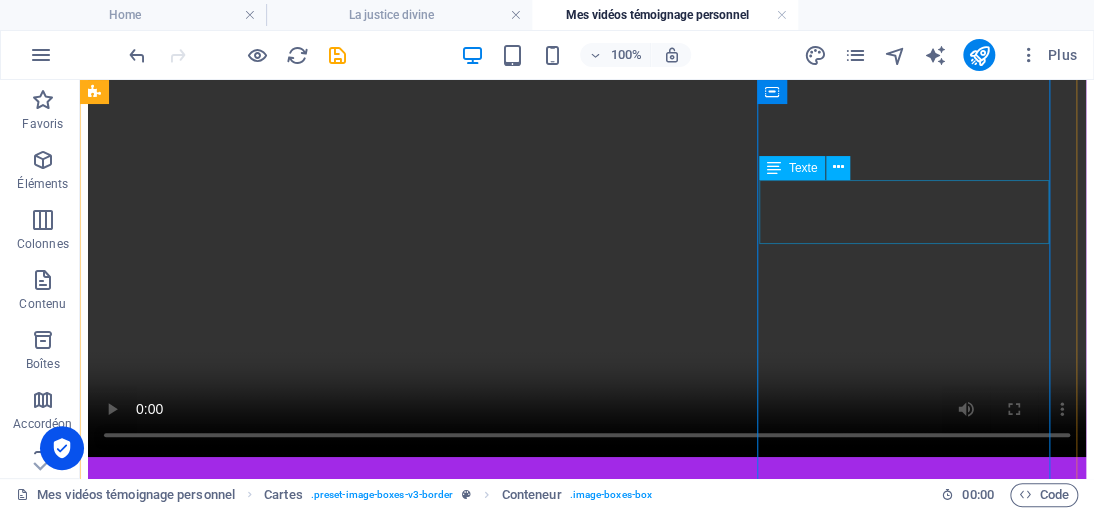 click on "A VENIR PAGE EN CONSTRUCTION" at bounding box center (587, 2150) 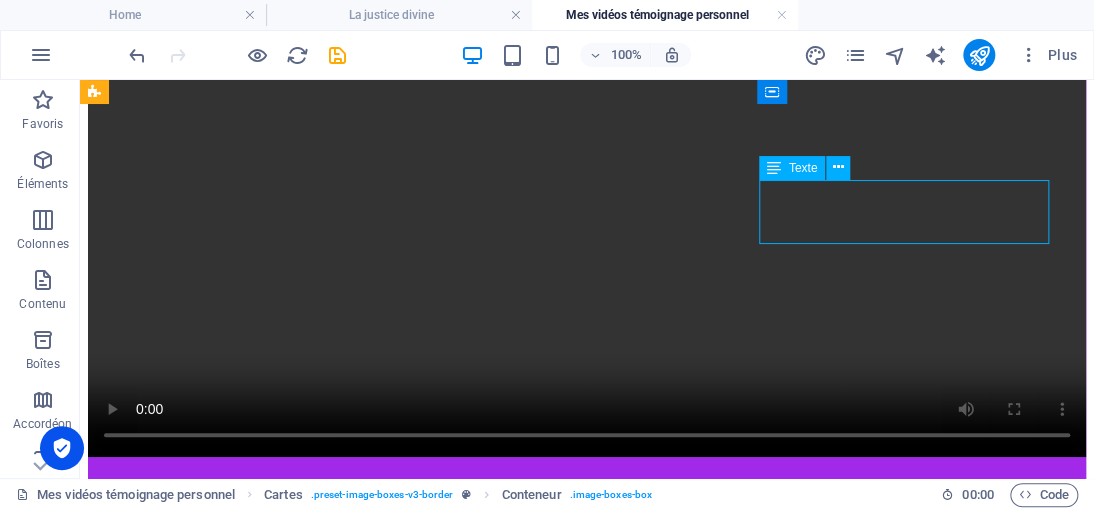 drag, startPoint x: 848, startPoint y: 194, endPoint x: 972, endPoint y: 372, distance: 216.93317 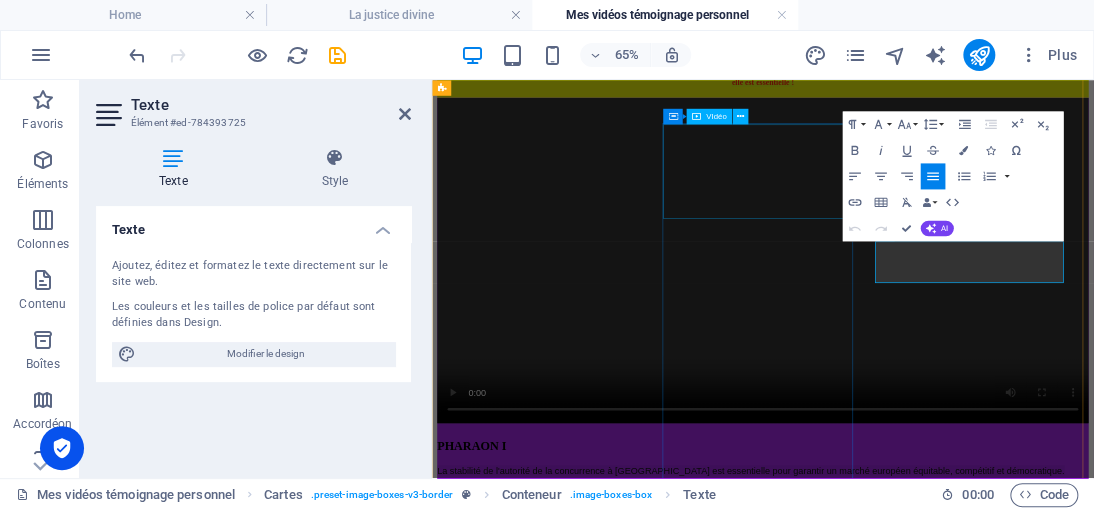 scroll, scrollTop: 34, scrollLeft: 0, axis: vertical 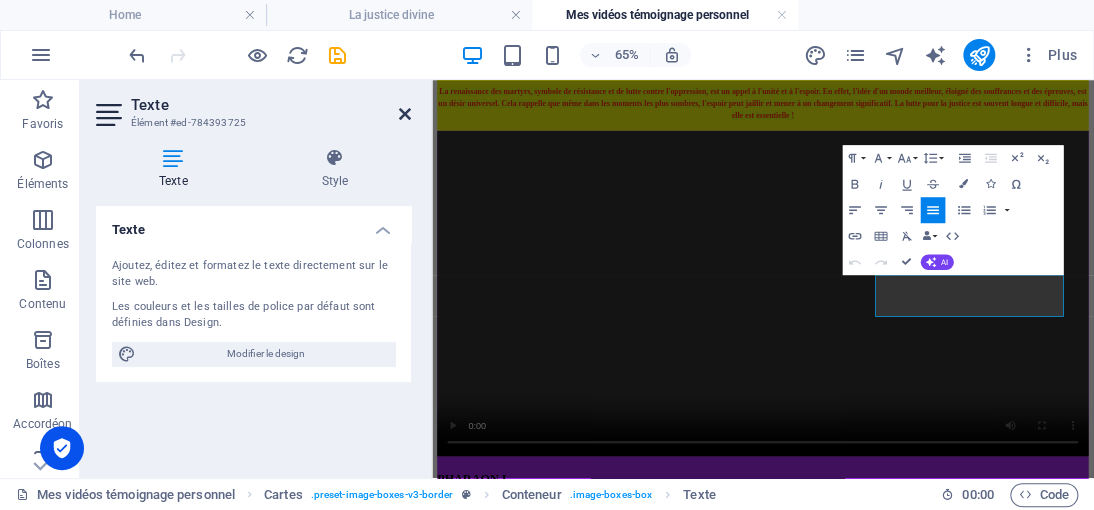 click at bounding box center [405, 114] 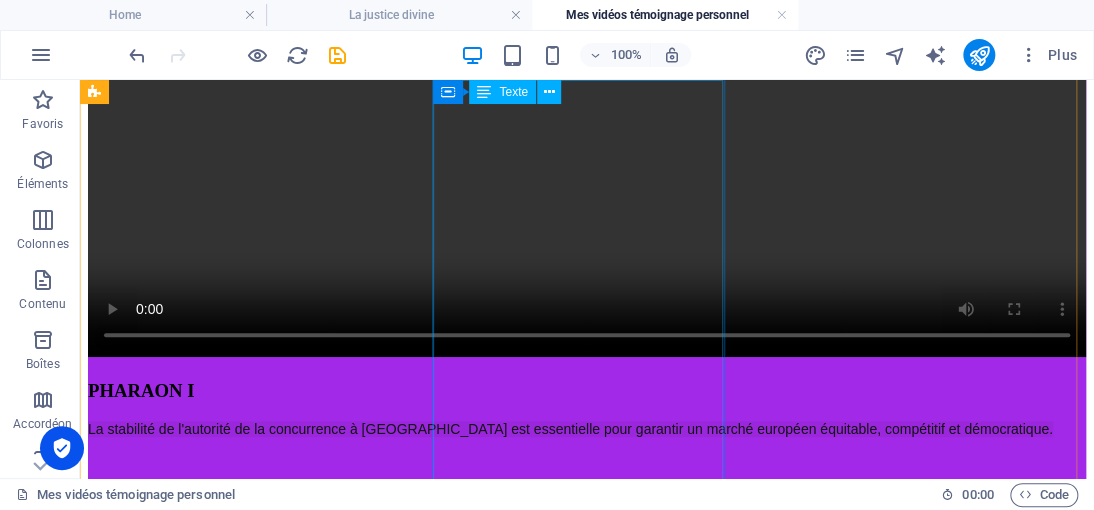 scroll, scrollTop: 434, scrollLeft: 0, axis: vertical 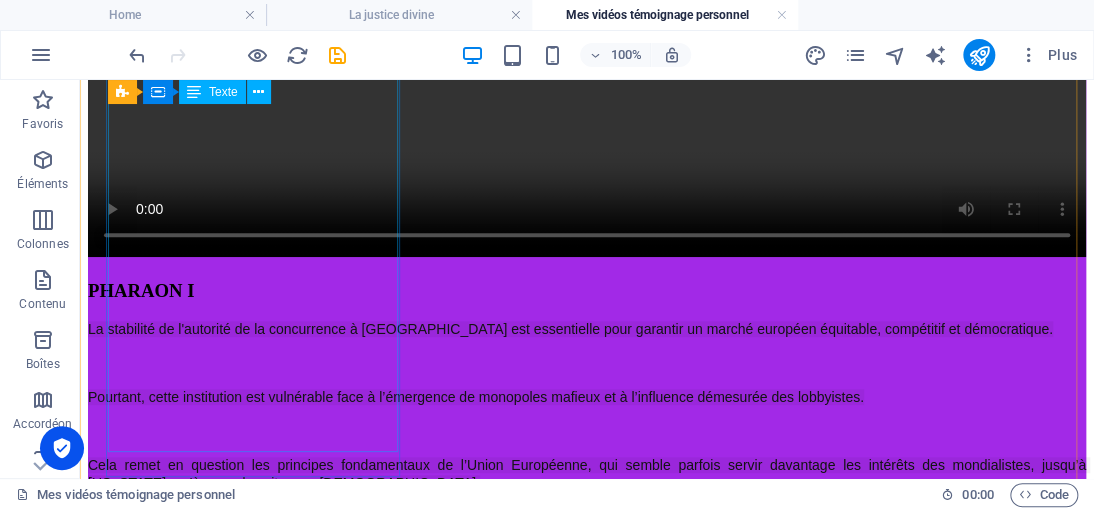click on "La stabilité de l'autorité de la concurrence à Bruxelles est essentielle pour garantir un marché européen équitable, compétitif et démocratique.  Pourtant, cette institution est vulnérable face à l’émergence de monopoles mafieux et à l’influence démesurée des lobbyistes.  Cela remet en question les principes fondamentaux de l’Union Européenne, qui semble parfois servir davantage les intérêts des mondialistes, jusqu’à Washington, qu’à ceux des citoyens européens." at bounding box center [587, 457] 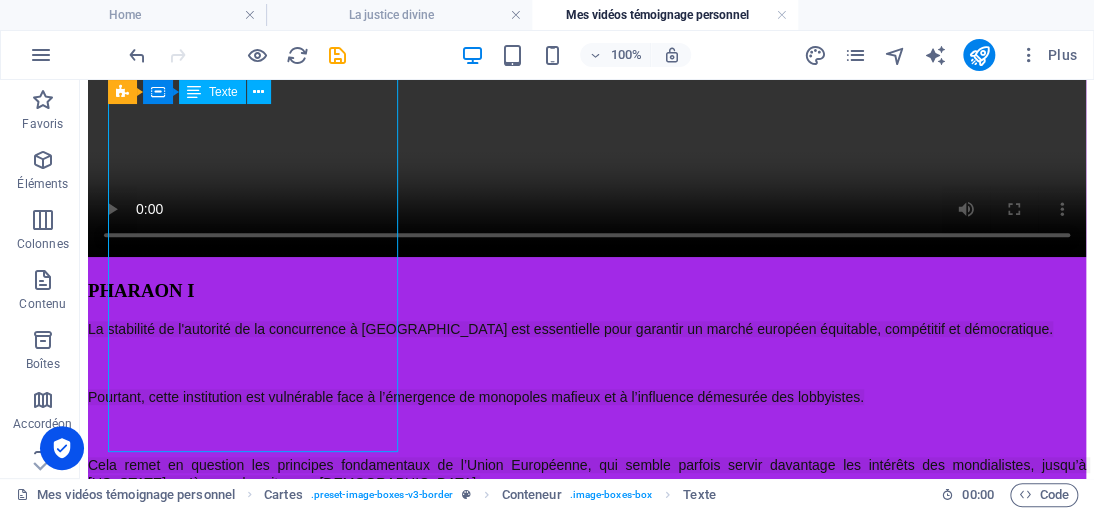 click on "La stabilité de l'autorité de la concurrence à Bruxelles est essentielle pour garantir un marché européen équitable, compétitif et démocratique.  Pourtant, cette institution est vulnérable face à l’émergence de monopoles mafieux et à l’influence démesurée des lobbyistes.  Cela remet en question les principes fondamentaux de l’Union Européenne, qui semble parfois servir davantage les intérêts des mondialistes, jusqu’à Washington, qu’à ceux des citoyens européens." at bounding box center (587, 457) 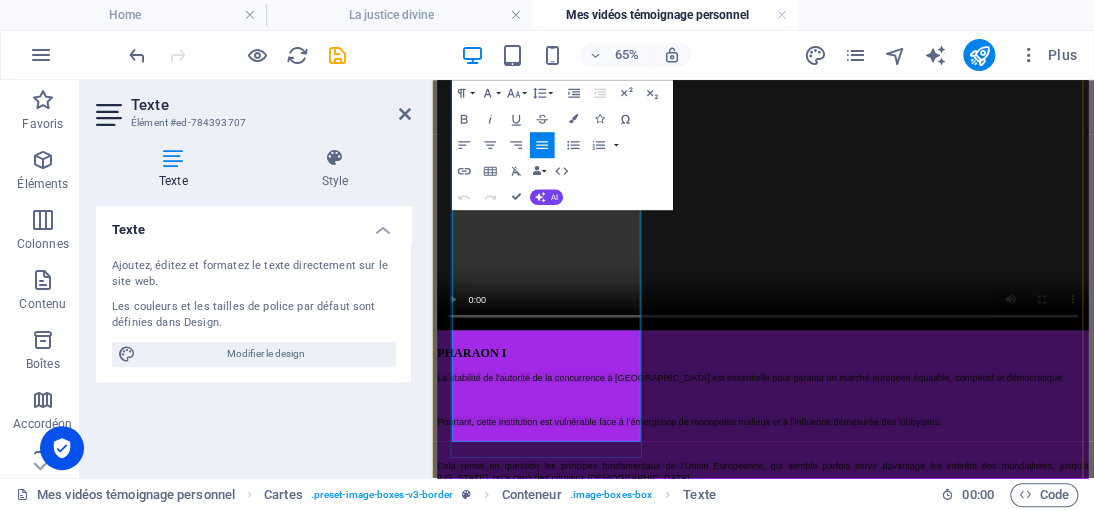 scroll, scrollTop: 335, scrollLeft: 0, axis: vertical 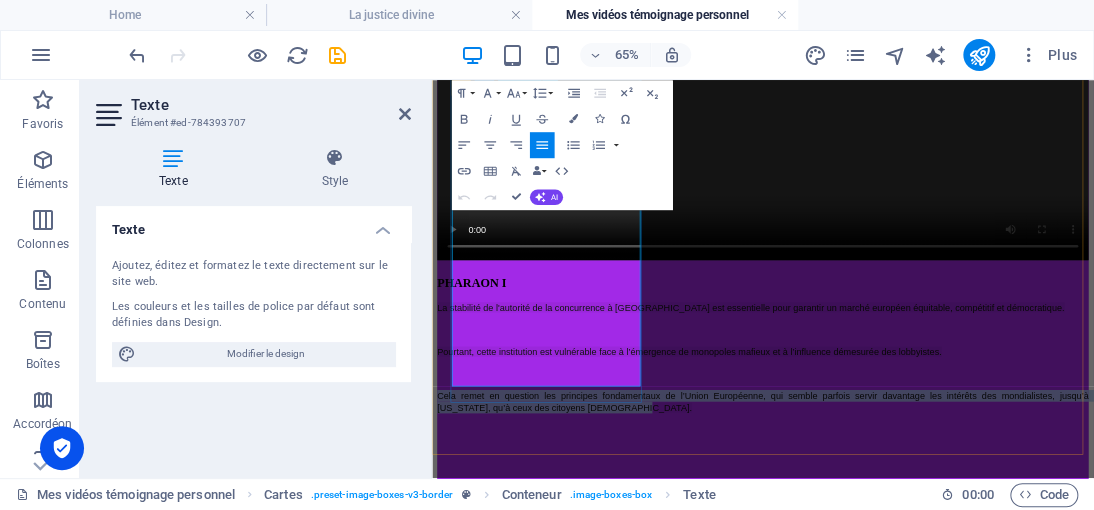 drag, startPoint x: 559, startPoint y: 455, endPoint x: 466, endPoint y: 331, distance: 155 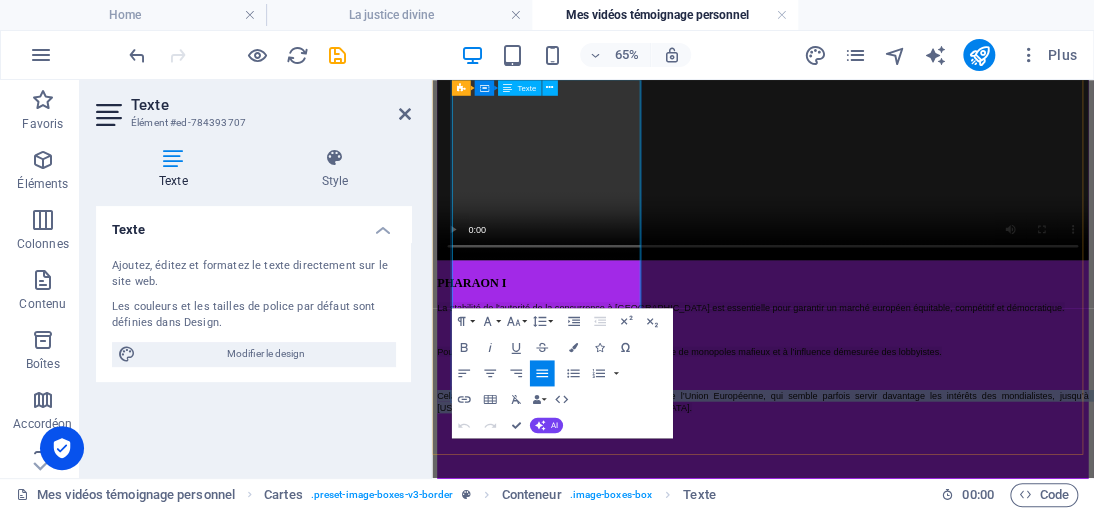 type 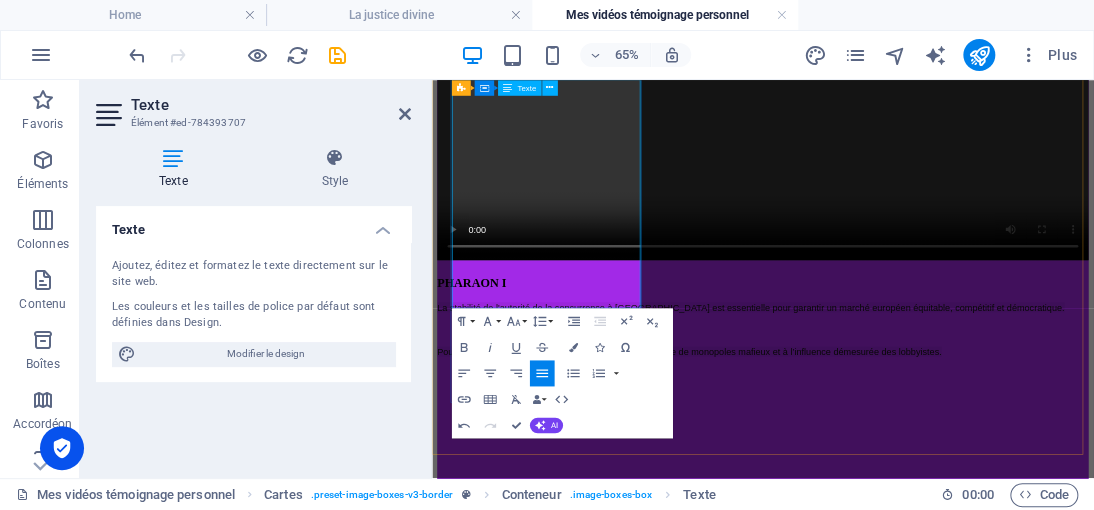 click at bounding box center (941, 668) 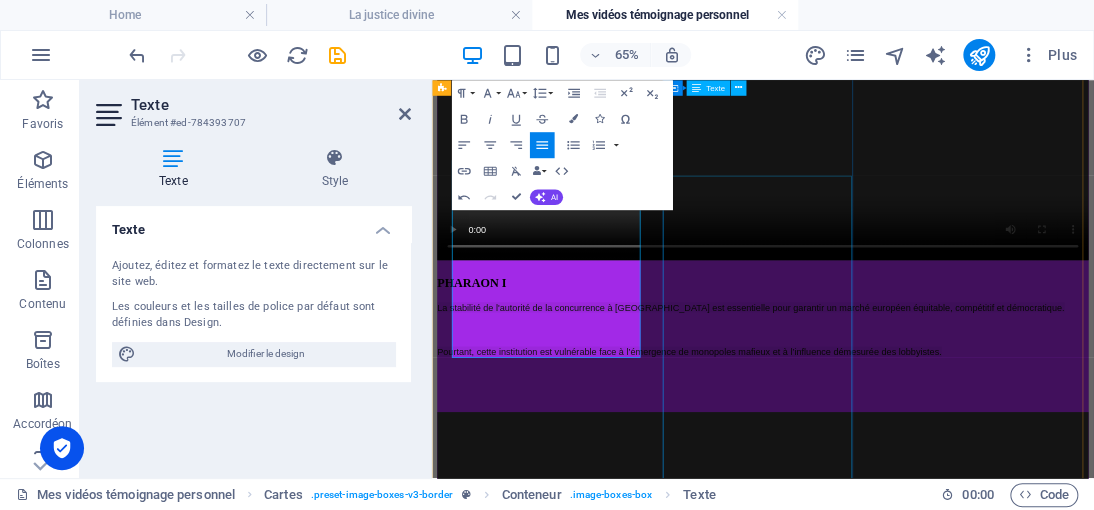scroll, scrollTop: 135, scrollLeft: 0, axis: vertical 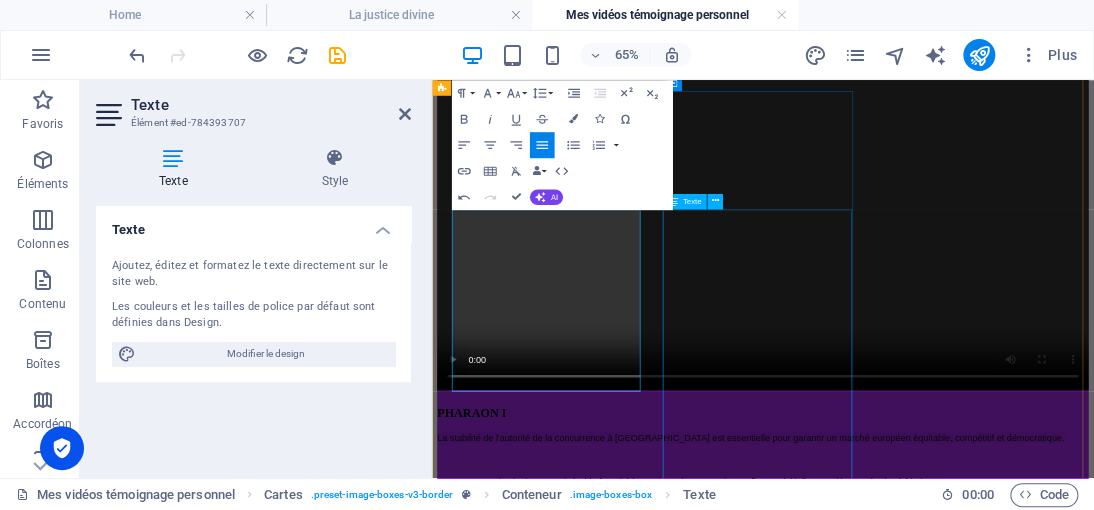 click on "Je prends le courage de mettre en lumière la figure de Pharaon pour mieux comprendre l’équilibre délicat entre intérêts économiques, transparence et souveraineté, tant pour tous les Européens que pour les pays avec lesquels ils font des affaires.  Il est crucial de faire cela afin de protéger les citoyens, souvent écrasés par la dette et l’injustice, et d’empêcher que les enjeux stratégiques soient détournés au profit de réseaux d’influence ou de monopoles opaques entre membres. Ma vie n’a été marquée que par des condamnations en Belgique.  Si je peux, à travers mon parcours, contribuer à la libération des opprimés, alors cela en vaut la peine." at bounding box center [941, 1451] 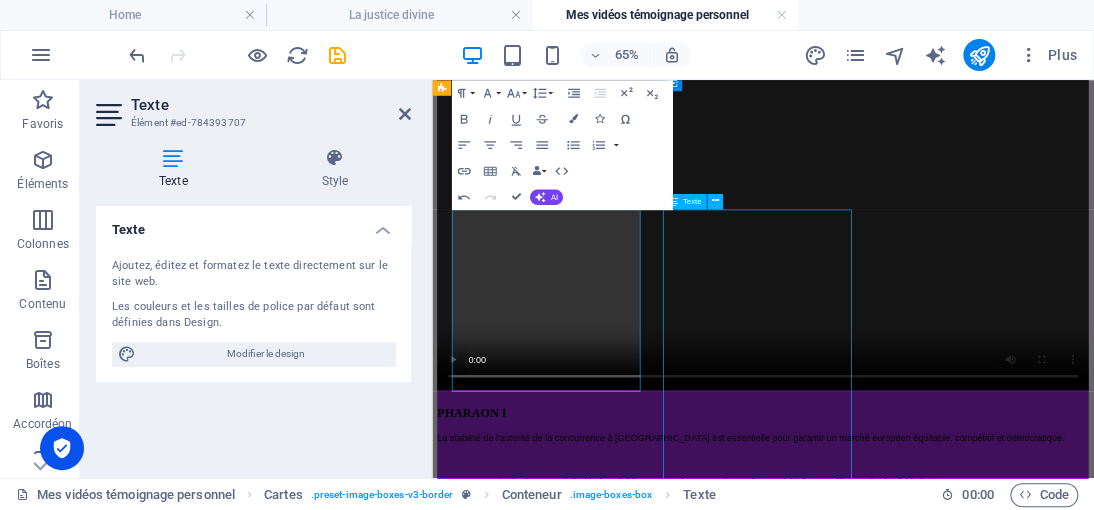 click on "Je prends le courage de mettre en lumière la figure de Pharaon pour mieux comprendre l’équilibre délicat entre intérêts économiques, transparence et souveraineté, tant pour tous les Européens que pour les pays avec lesquels ils font des affaires.  Il est crucial de faire cela afin de protéger les citoyens, souvent écrasés par la dette et l’injustice, et d’empêcher que les enjeux stratégiques soient détournés au profit de réseaux d’influence ou de monopoles opaques entre membres. Ma vie n’a été marquée que par des condamnations en Belgique.  Si je peux, à travers mon parcours, contribuer à la libération des opprimés, alors cela en vaut la peine." at bounding box center [941, 1451] 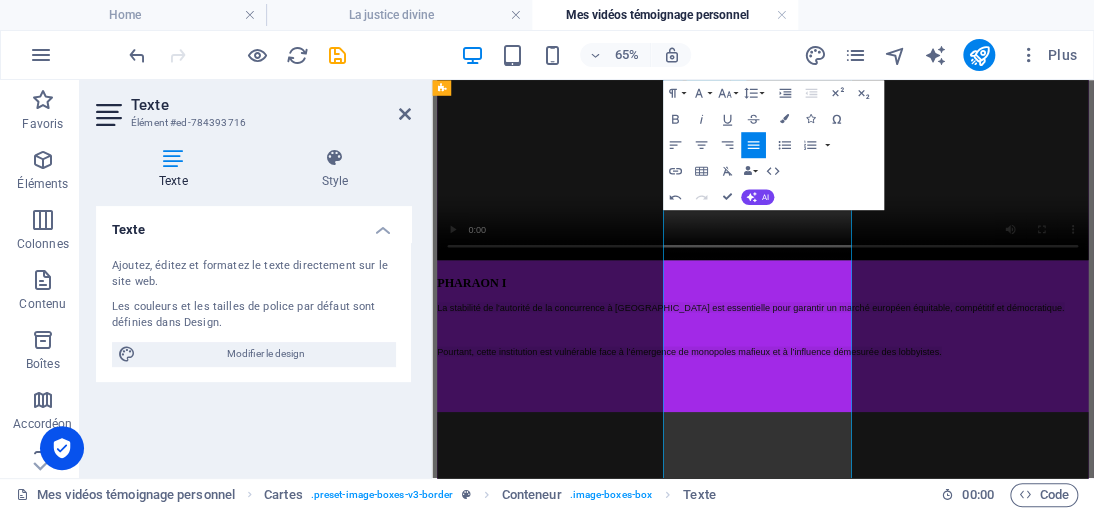 scroll, scrollTop: 435, scrollLeft: 0, axis: vertical 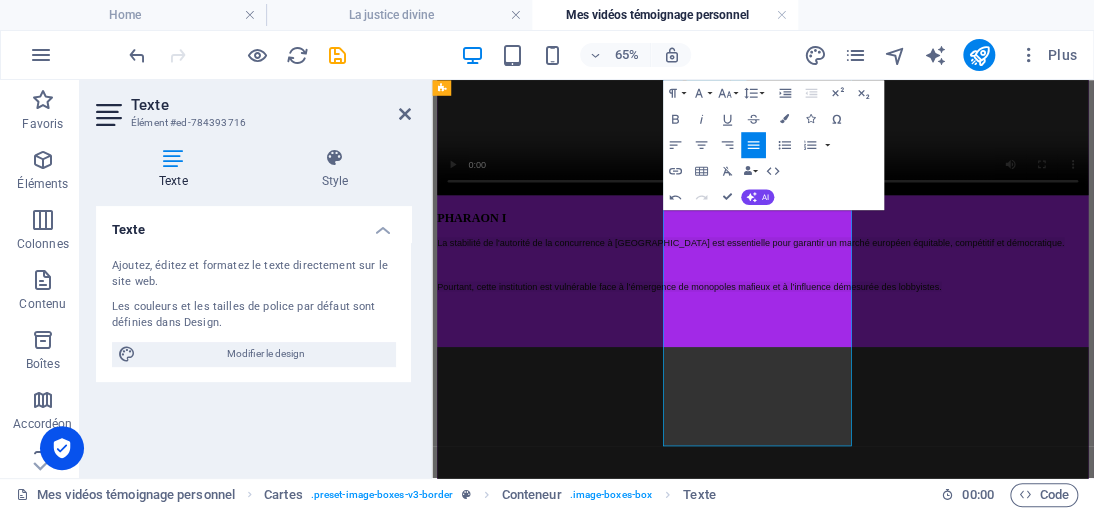 drag, startPoint x: 803, startPoint y: 350, endPoint x: 978, endPoint y: 639, distance: 337.855 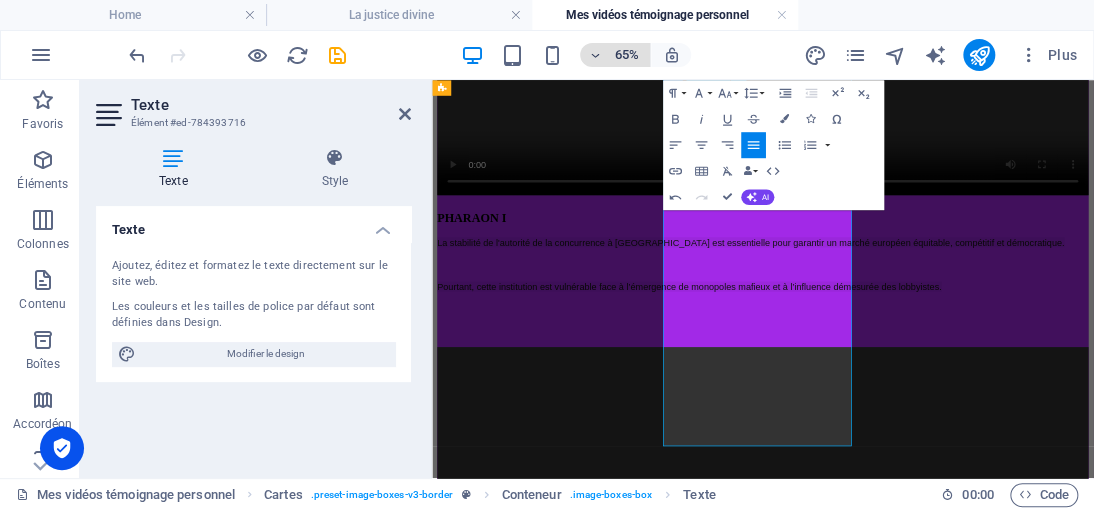 type 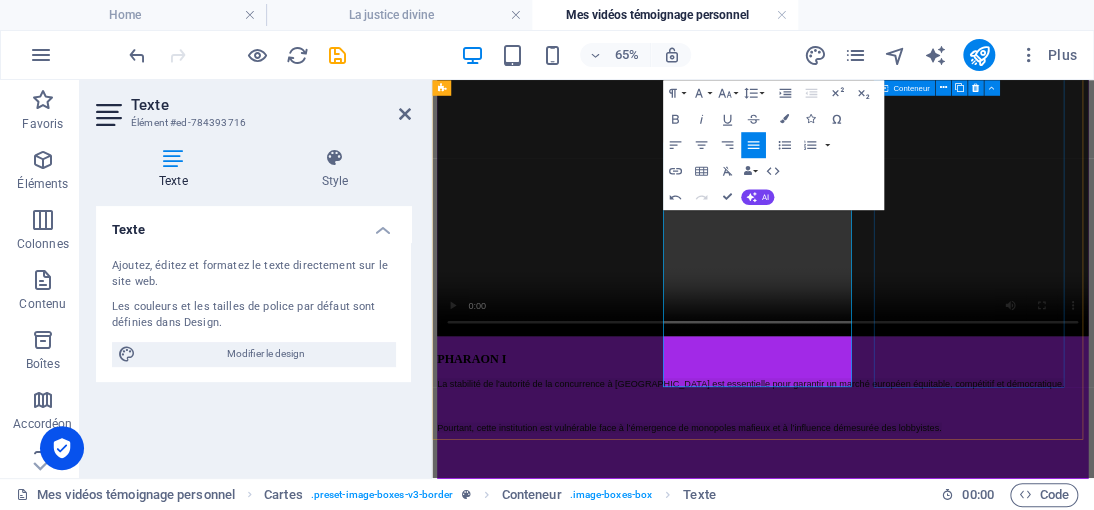 scroll, scrollTop: 214, scrollLeft: 0, axis: vertical 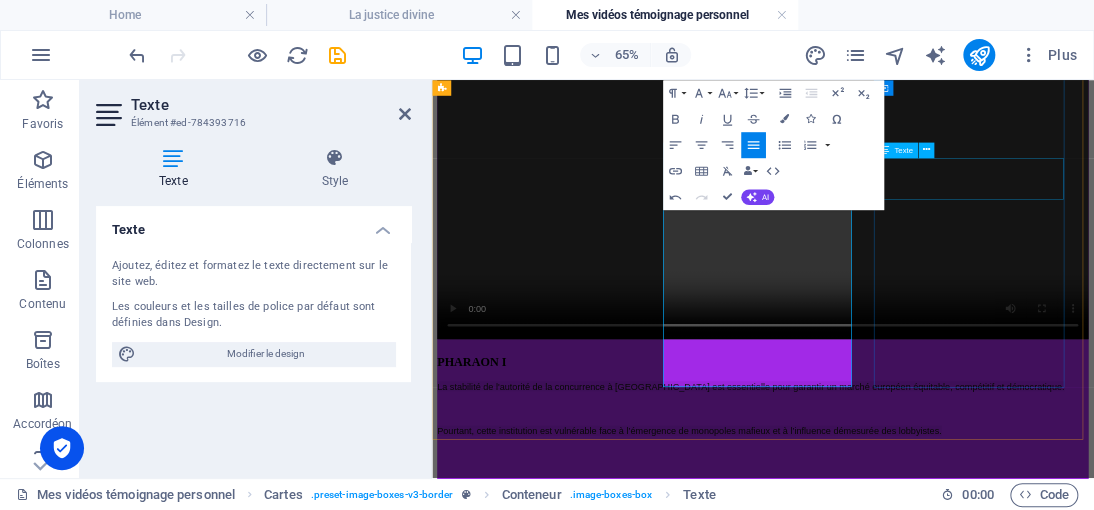click on "A VENIR PAGE EN CONSTRUCTION" at bounding box center (941, 1988) 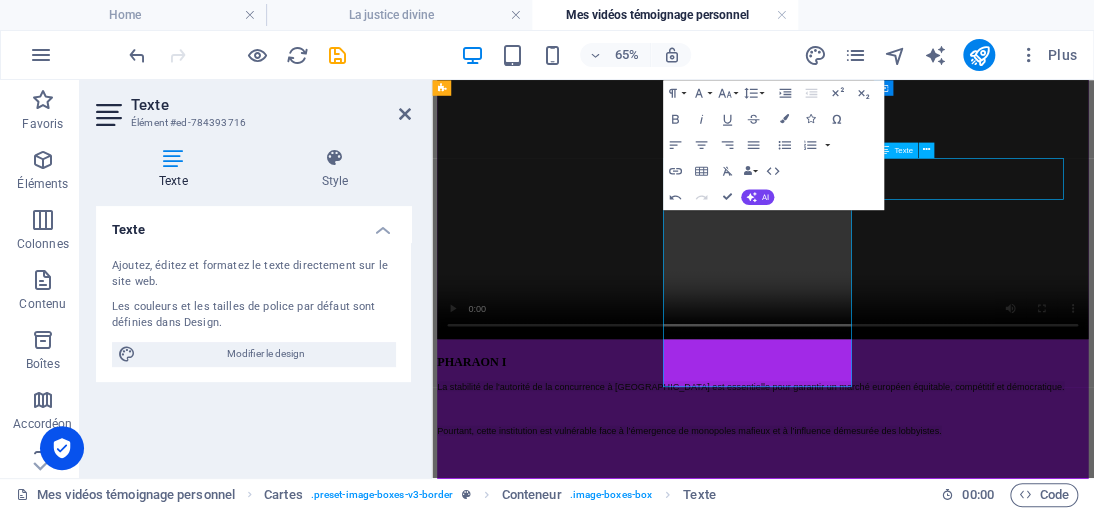 click on "A VENIR PAGE EN CONSTRUCTION" at bounding box center (941, 1988) 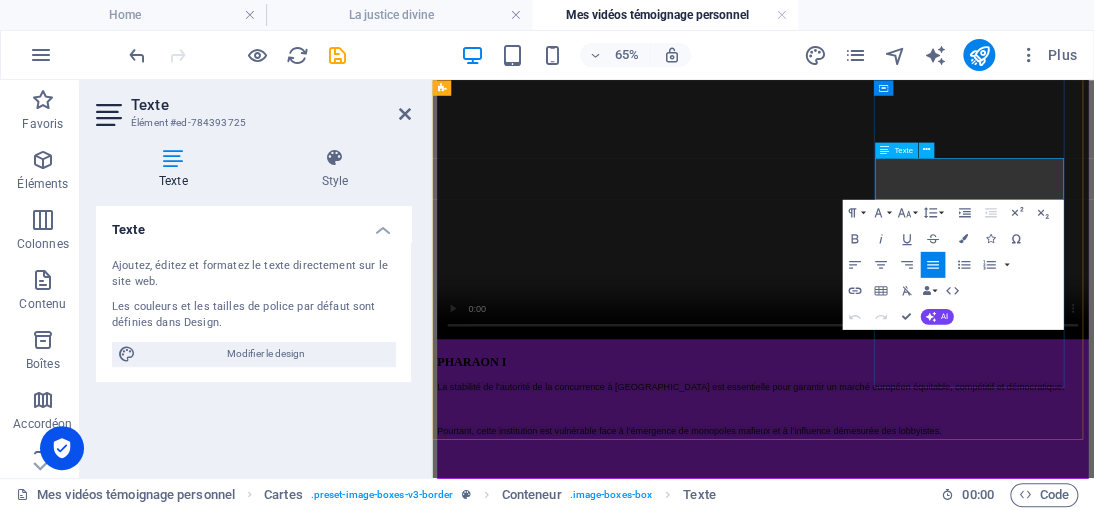 drag, startPoint x: 1265, startPoint y: 236, endPoint x: 1127, endPoint y: 202, distance: 142.12671 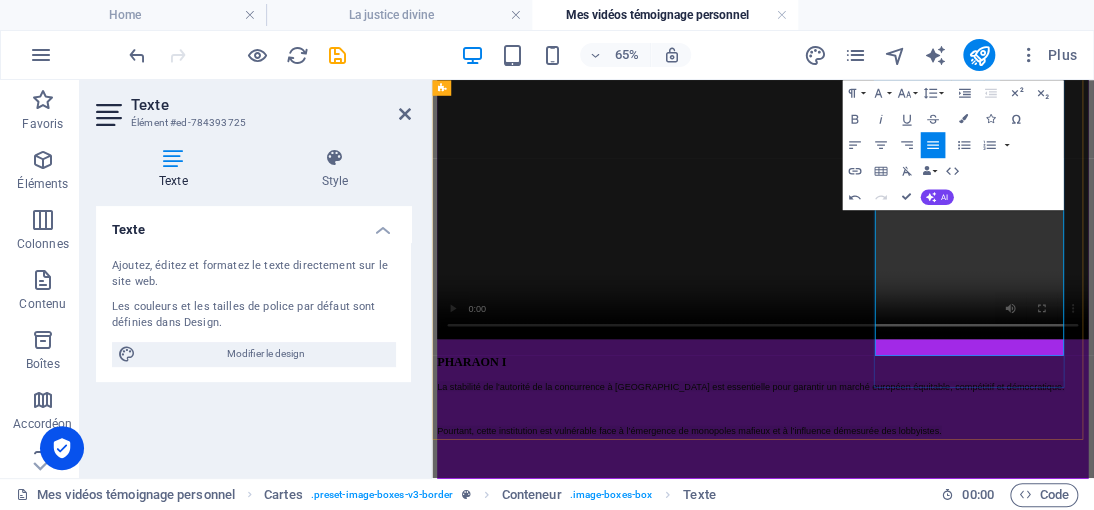 click on "PHARAON III Il est crucial de faire cela afin de protéger les citoyens, souvent écrasés par la dette et l’injustice, et d’empêcher que les enjeux stratégiques soient détournés au profit de réseaux d’influence ou de monopoles opaques entre membres. Ma vie n’a été marquée que par des condamnations en Belgique.  Si je peux, à travers mon parcours, contribuer à la libération des opprimés, alors cela en vaut la peine." at bounding box center [941, 1749] 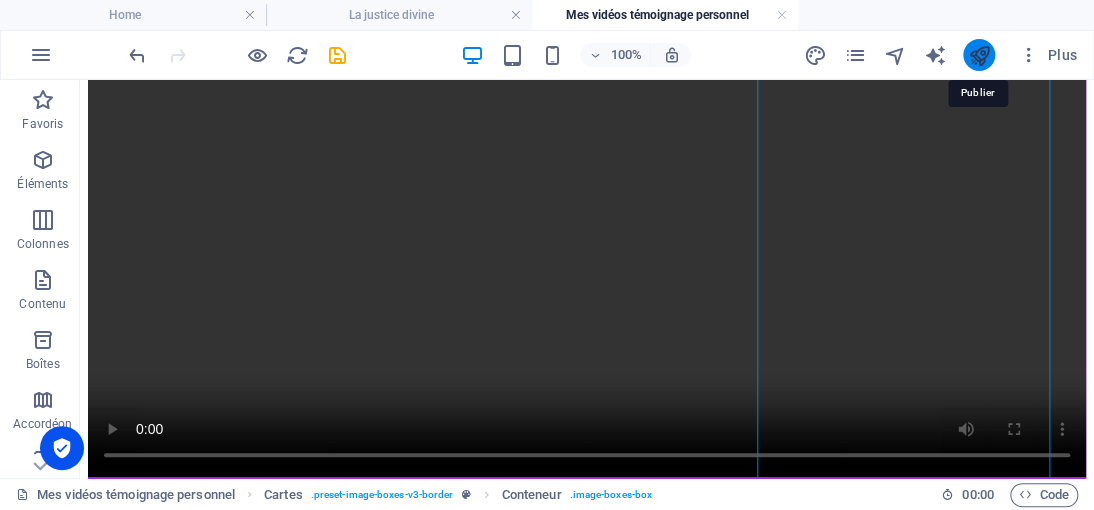drag, startPoint x: 985, startPoint y: 57, endPoint x: 891, endPoint y: 10, distance: 105.09519 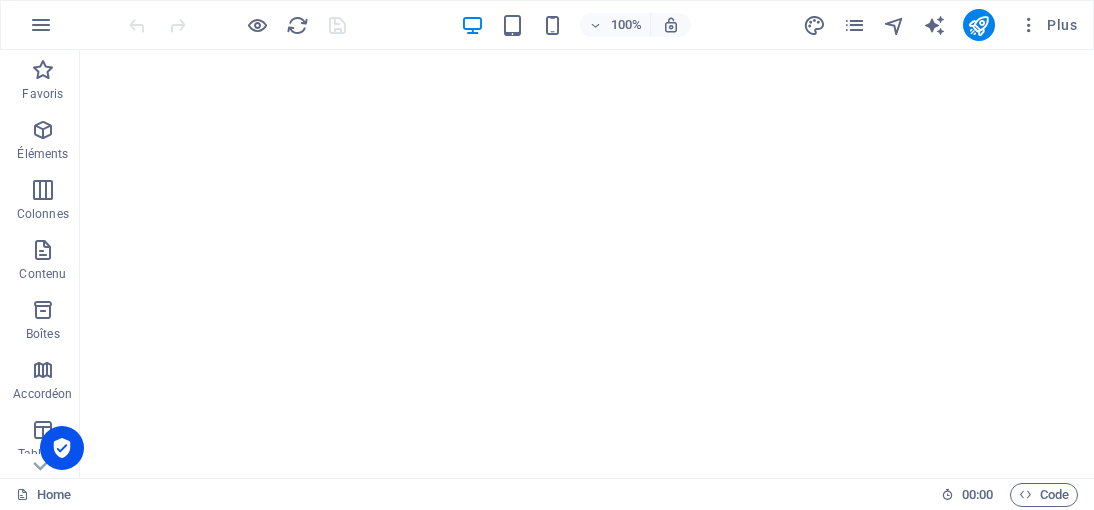scroll, scrollTop: 0, scrollLeft: 0, axis: both 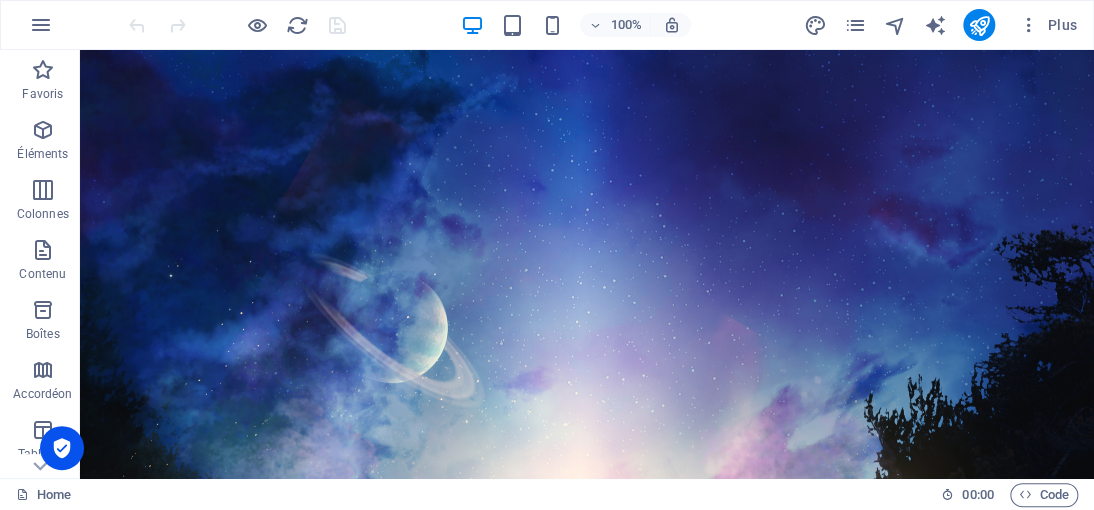 click on "Plus" at bounding box center [944, 25] 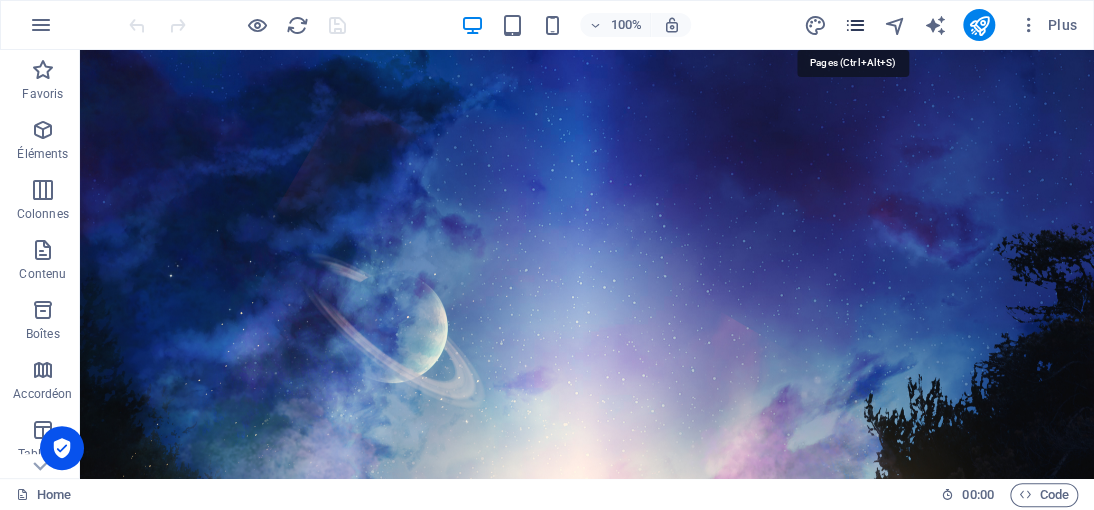 click at bounding box center [854, 25] 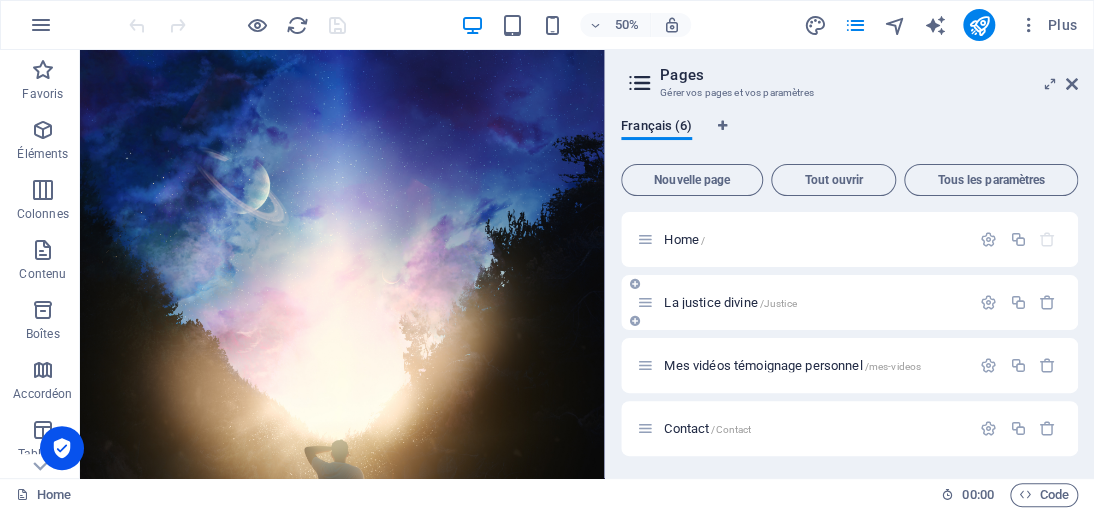 click on "La justice divine /Justice" at bounding box center [730, 302] 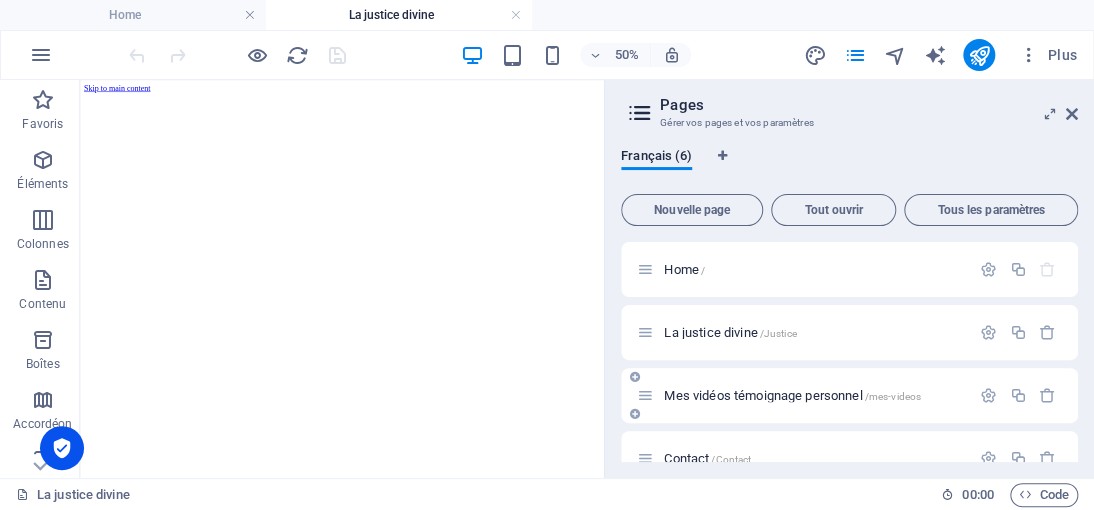 scroll, scrollTop: 0, scrollLeft: 0, axis: both 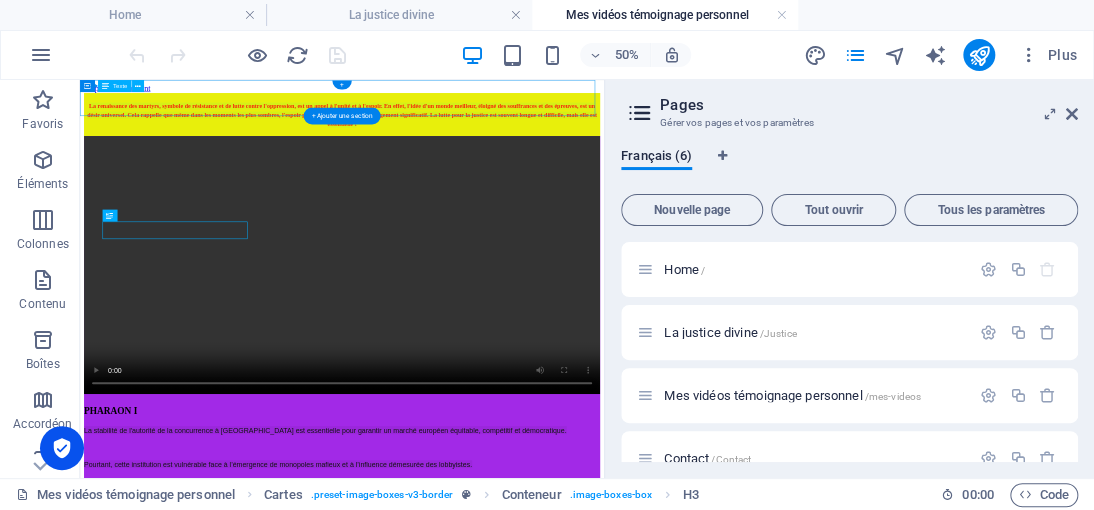 click on "La renaissance des martyrs, symbole de résistance et de lutte contre l'oppression, est un appel à l'unité et à l'espoir. En effet, l'idée d'un monde meilleur, éloigné des souffrances et des épreuves, est un désir universel. Cela rappelle que même dans les moments les plus sombres, l'espoir peut jaillir et mener à un changement significatif. La lutte pour la justice est souvent longue et difficile, mais elle est essentielle !" at bounding box center (604, 149) 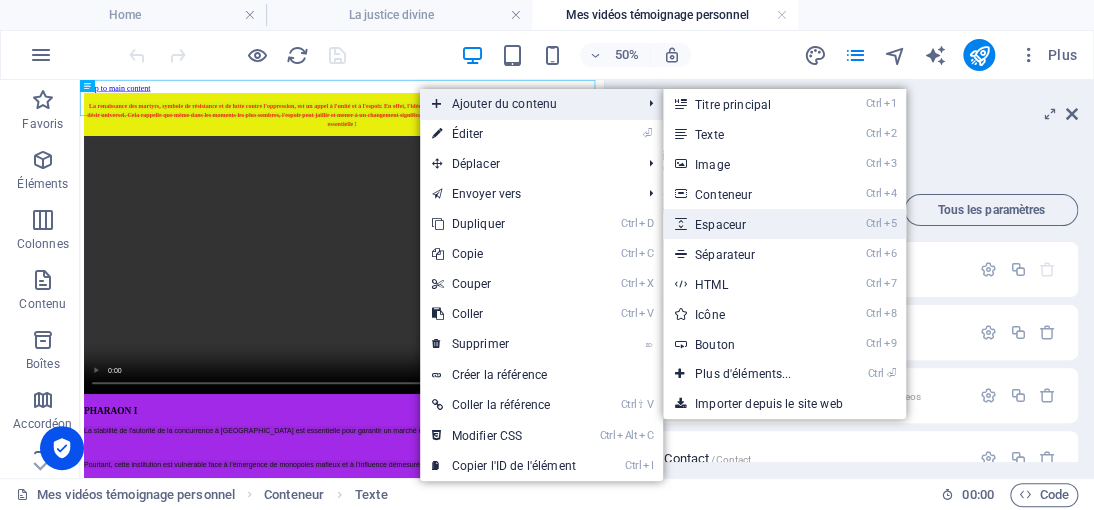 click on "Ctrl 5  Espaceur" at bounding box center [747, 224] 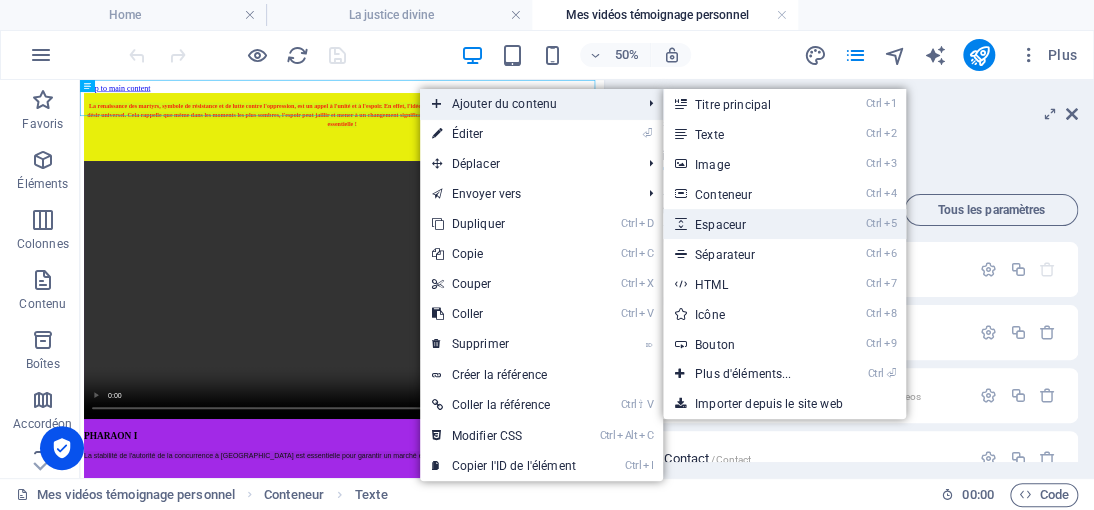 select on "px" 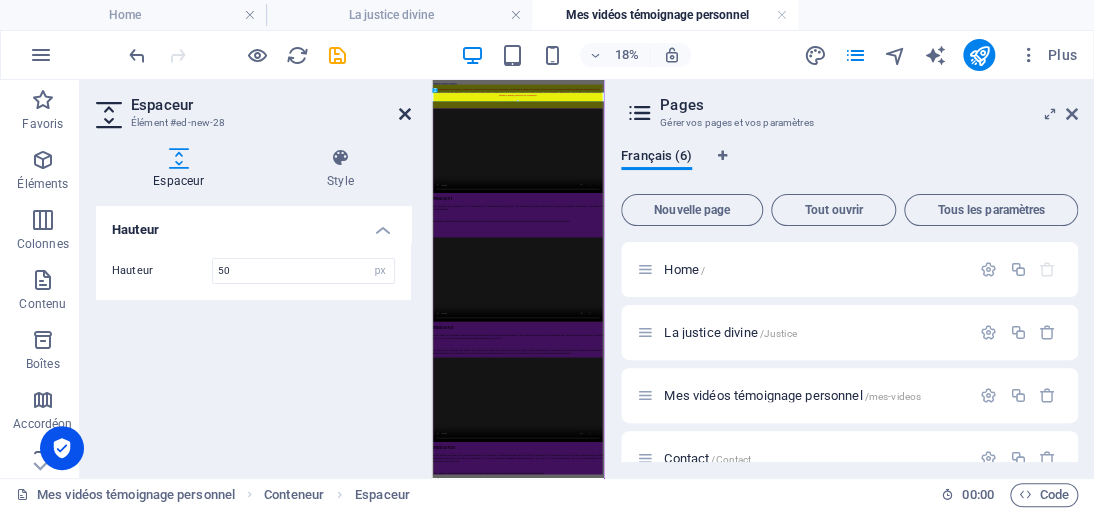 click at bounding box center (405, 114) 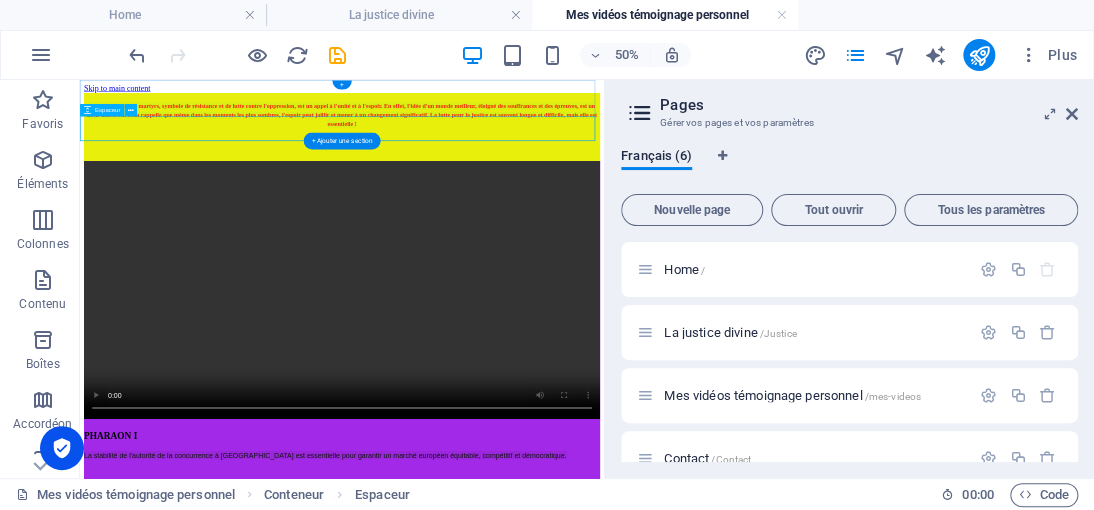 click at bounding box center [604, 217] 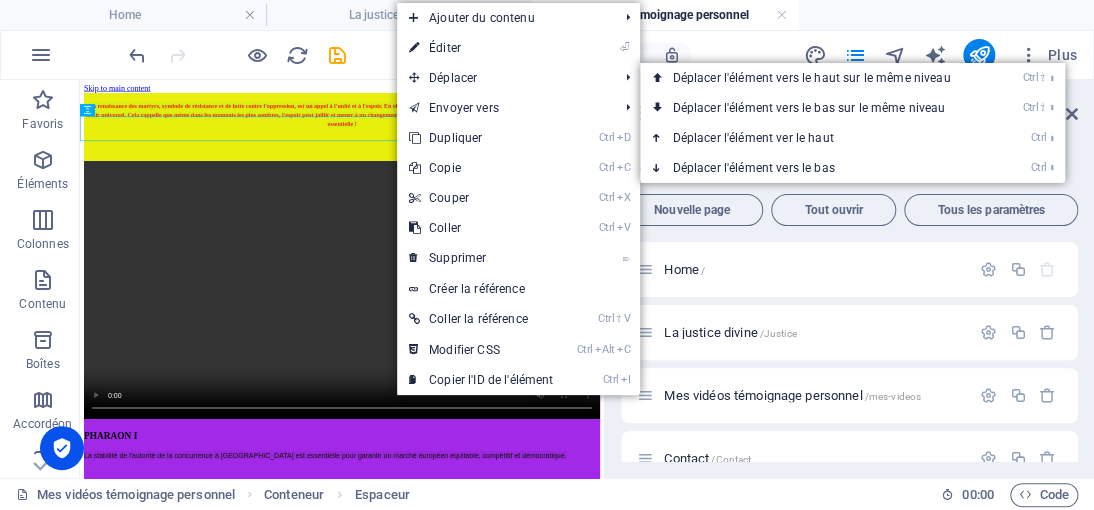 click on "Ctrl ⬆  Déplacer l'élément ver le haut" at bounding box center (815, 138) 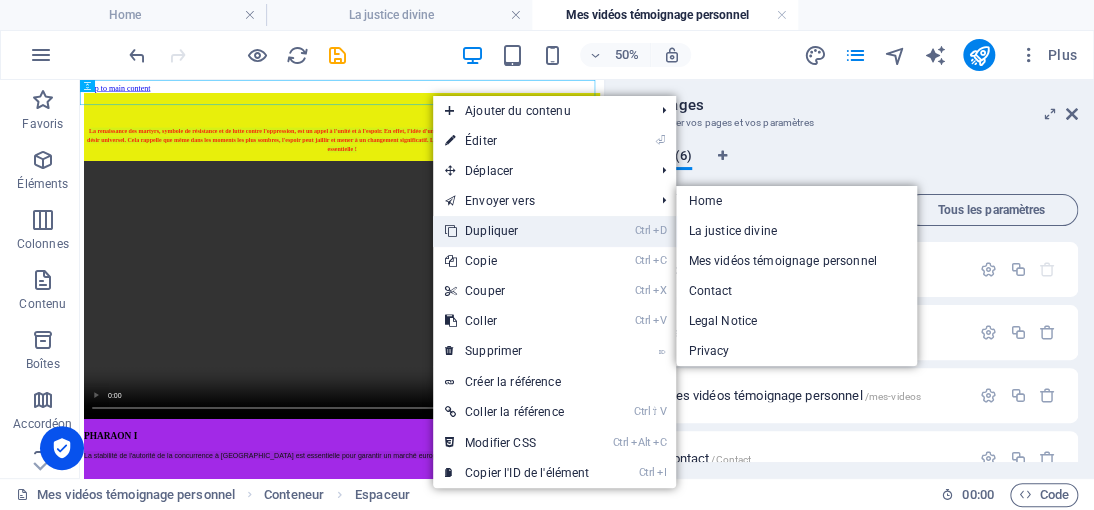 click on "Ctrl D  Dupliquer" at bounding box center [517, 231] 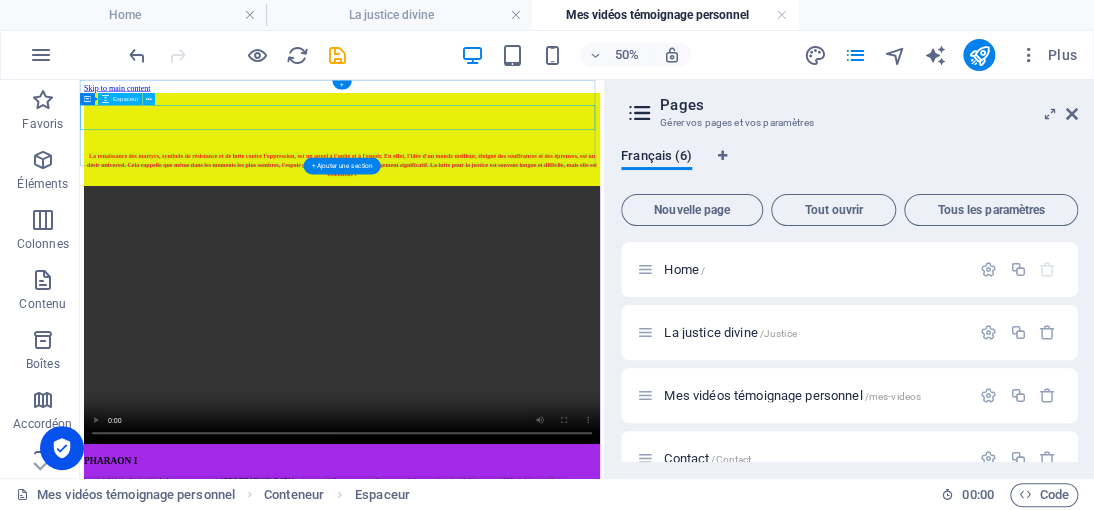 click at bounding box center (604, 181) 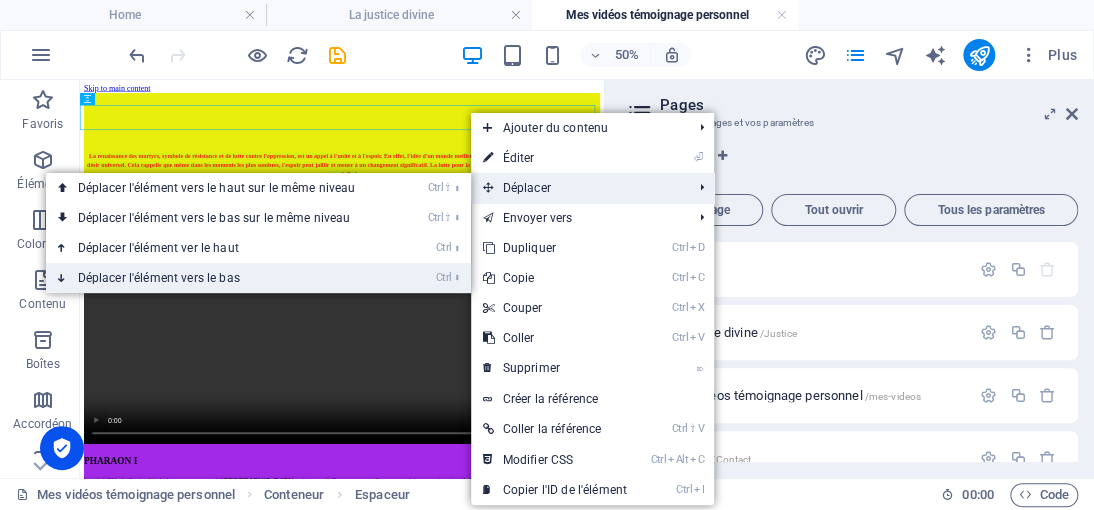 click on "Ctrl ⬇  Déplacer l'élément vers le bas" at bounding box center [221, 278] 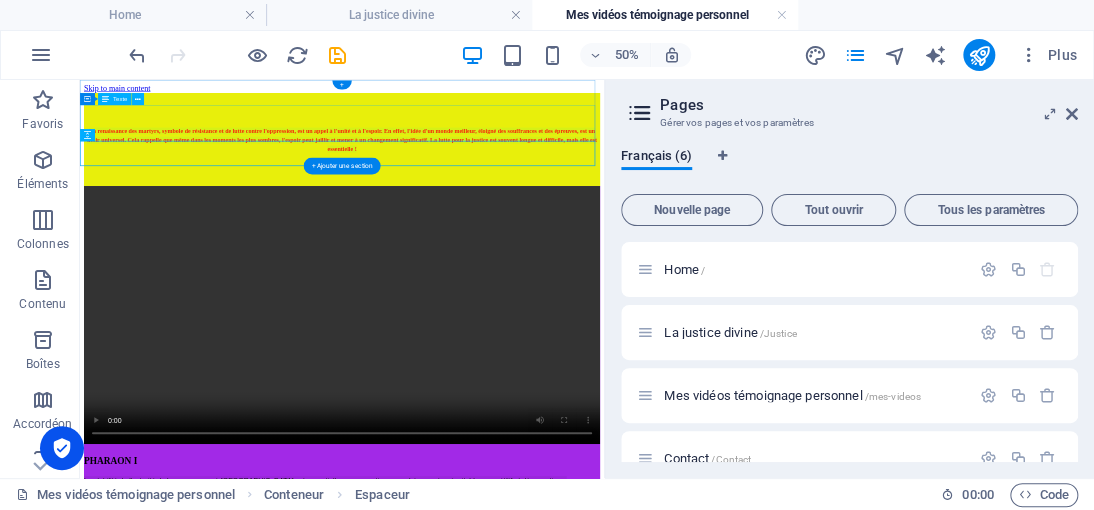 click on "La renaissance des martyrs, symbole de résistance et de lutte contre l'oppression, est un appel à l'unité et à l'espoir. En effet, l'idée d'un monde meilleur, éloigné des souffrances et des épreuves, est un désir universel. Cela rappelle que même dans les moments les plus sombres, l'espoir peut jaillir et mener à un changement significatif. La lutte pour la justice est souvent longue et difficile, mais elle est essentielle !" at bounding box center (604, 199) 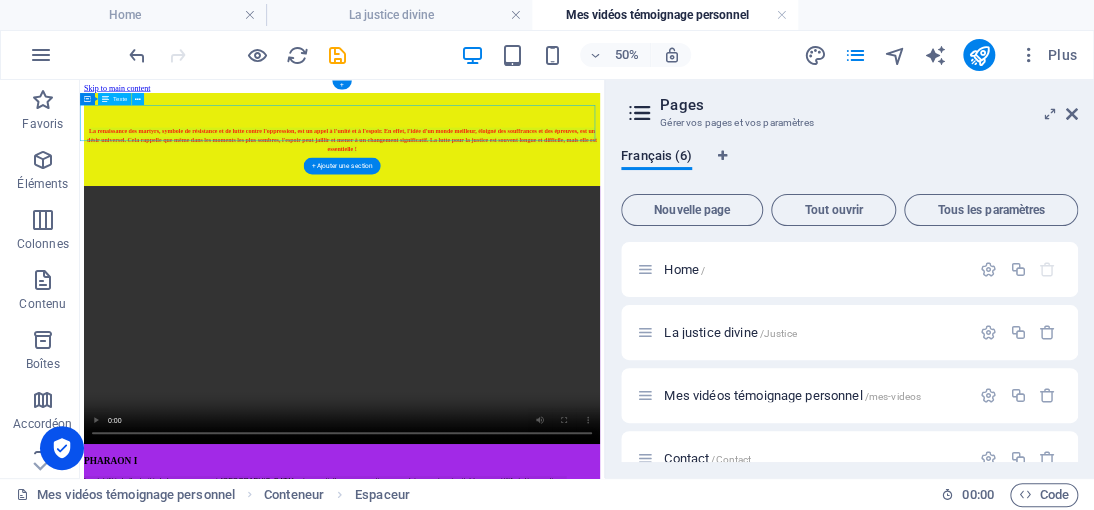 click on "La renaissance des martyrs, symbole de résistance et de lutte contre l'oppression, est un appel à l'unité et à l'espoir. En effet, l'idée d'un monde meilleur, éloigné des souffrances et des épreuves, est un désir universel. Cela rappelle que même dans les moments les plus sombres, l'espoir peut jaillir et mener à un changement significatif. La lutte pour la justice est souvent longue et difficile, mais elle est essentielle !" at bounding box center [604, 199] 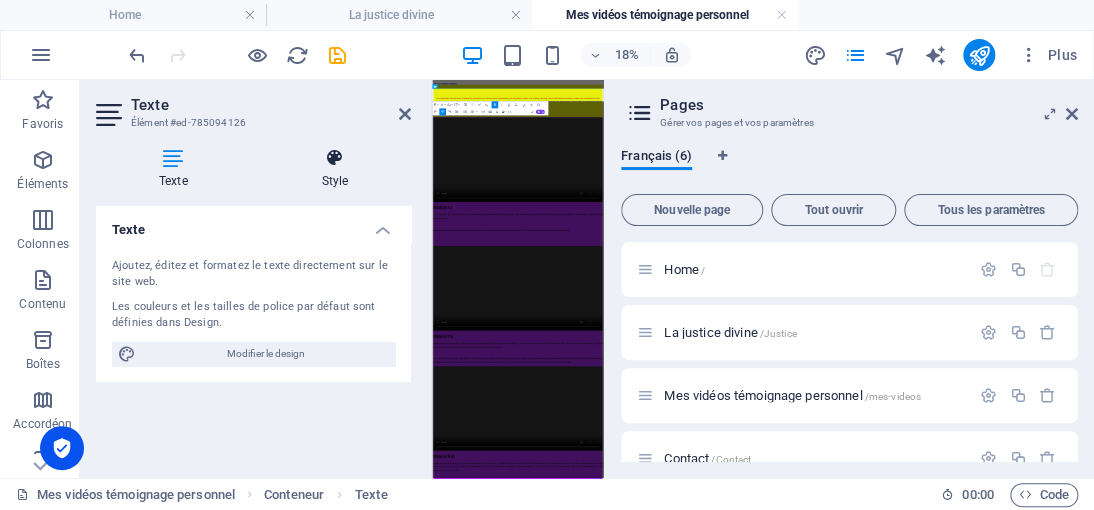 click at bounding box center (335, 158) 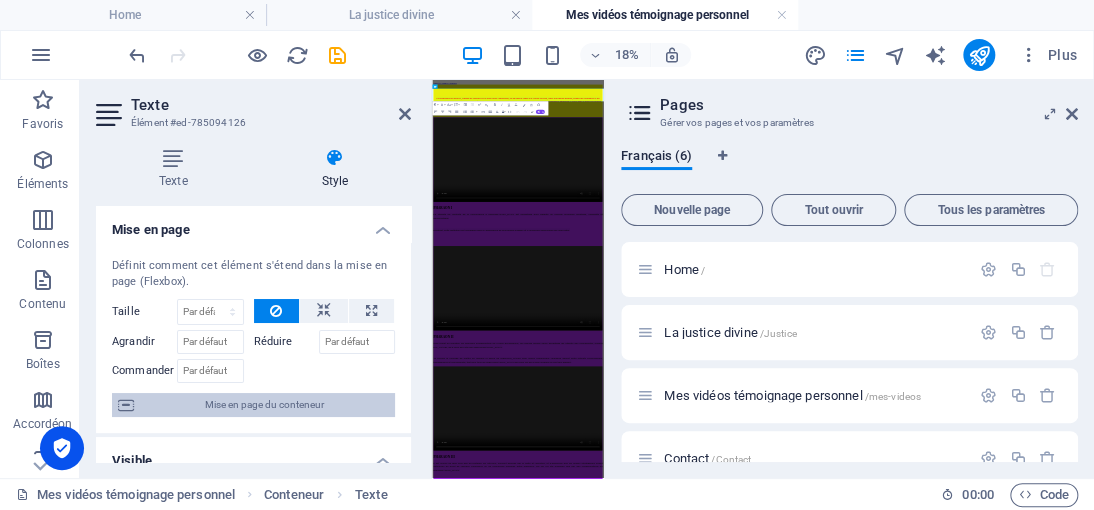 click on "Mise en page du conteneur" at bounding box center [264, 405] 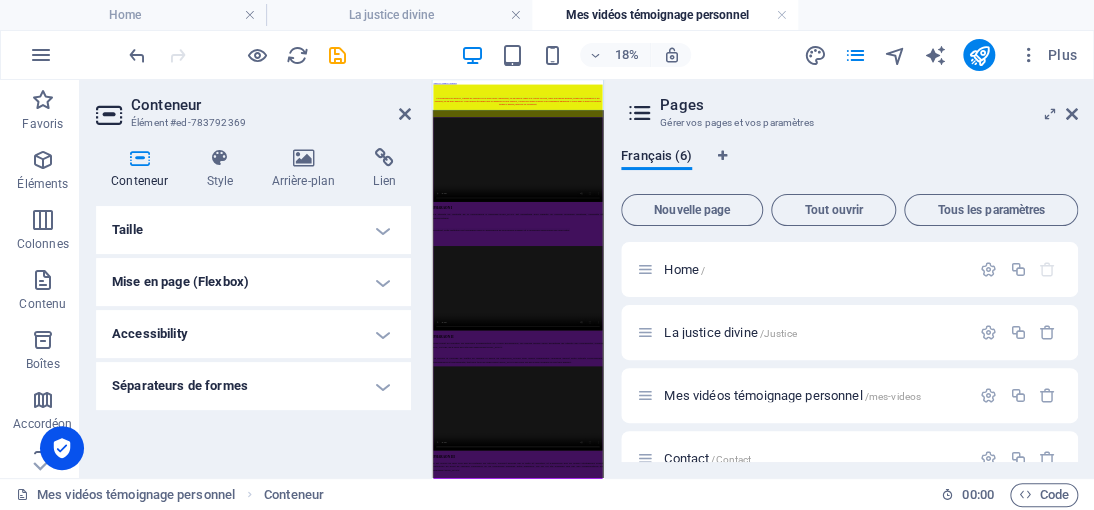 click on "Taille" at bounding box center [253, 230] 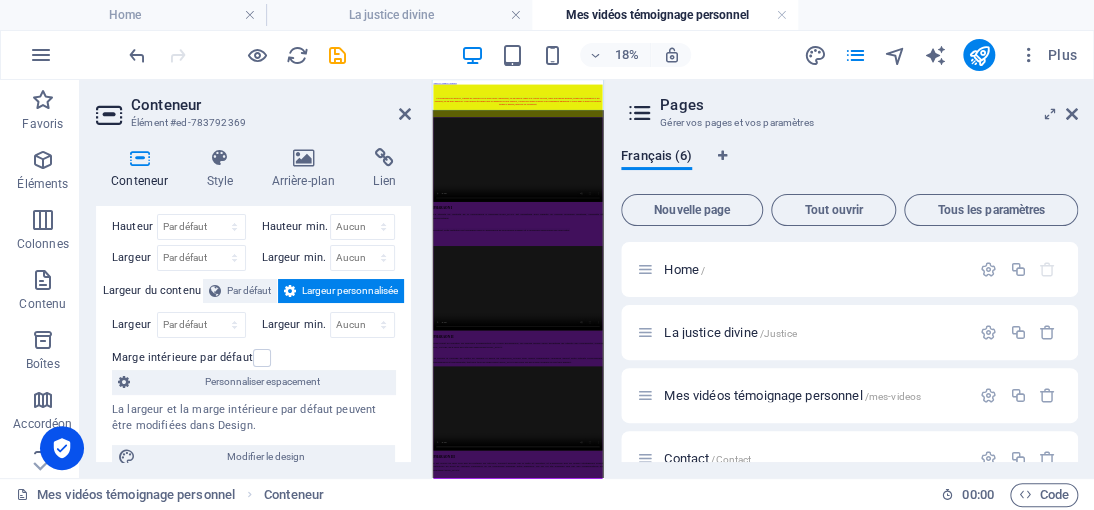 scroll, scrollTop: 0, scrollLeft: 0, axis: both 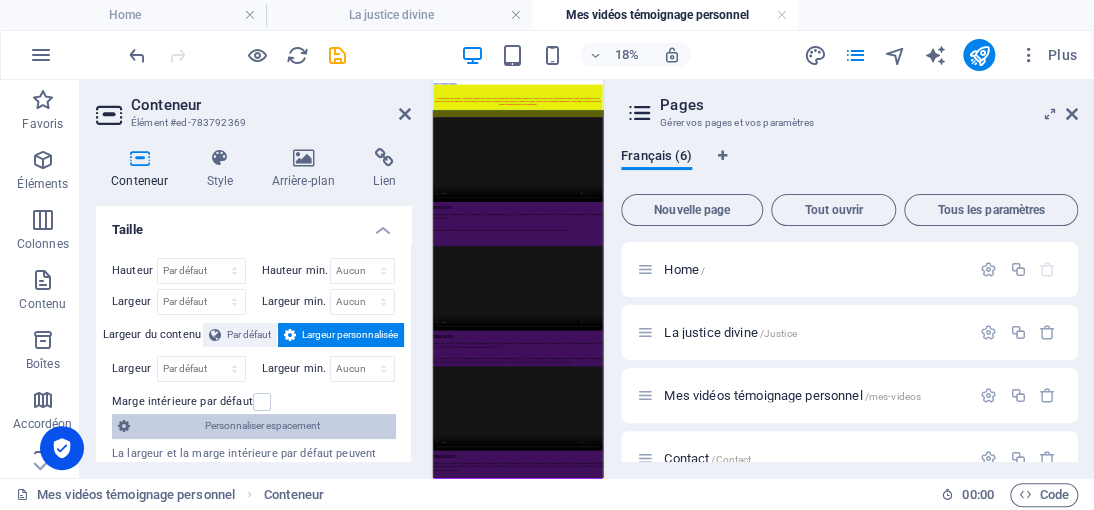 click on "Personnaliser espacement" at bounding box center (262, 426) 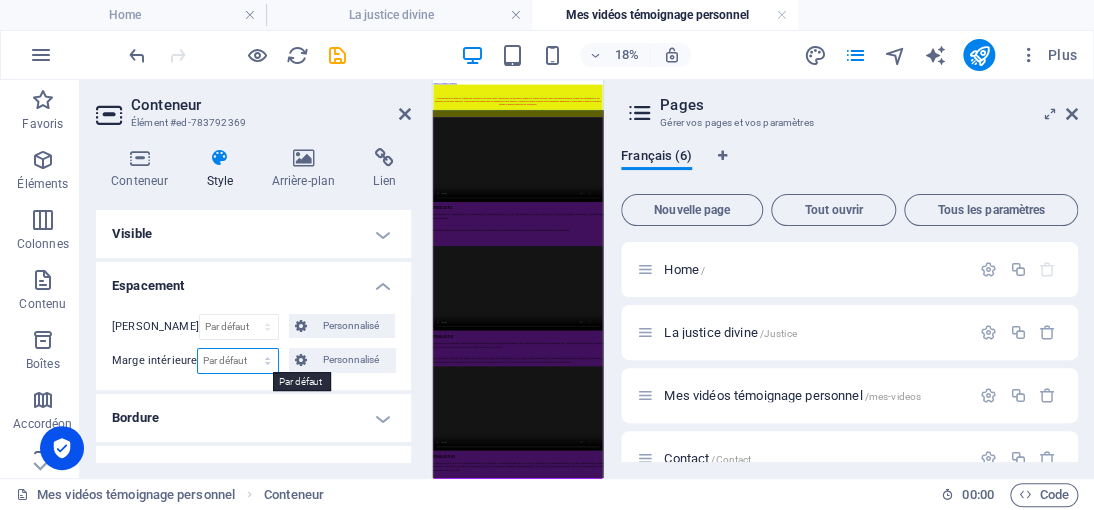 click on "Par défaut px rem % vh vw Personnalisé" at bounding box center (237, 361) 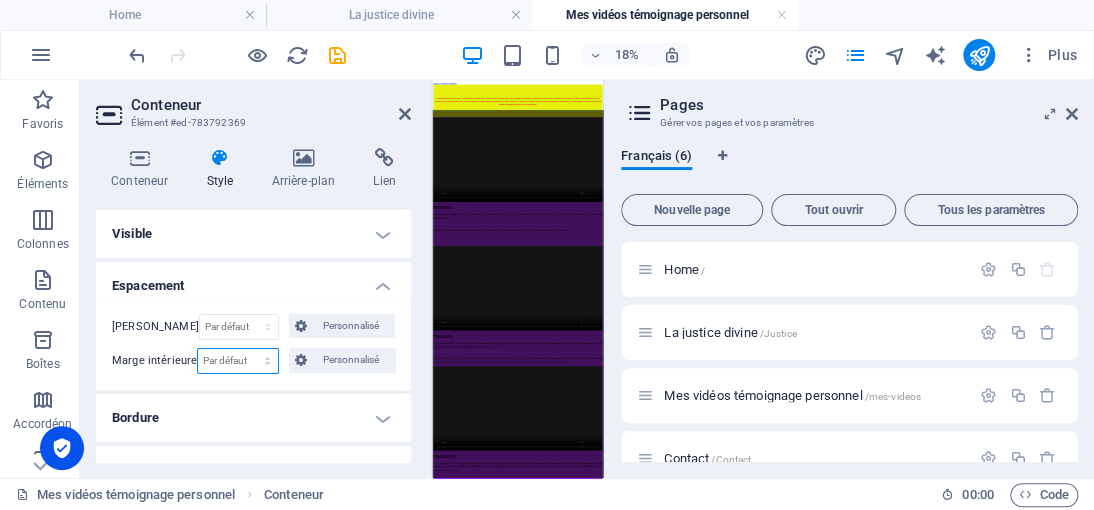 select on "px" 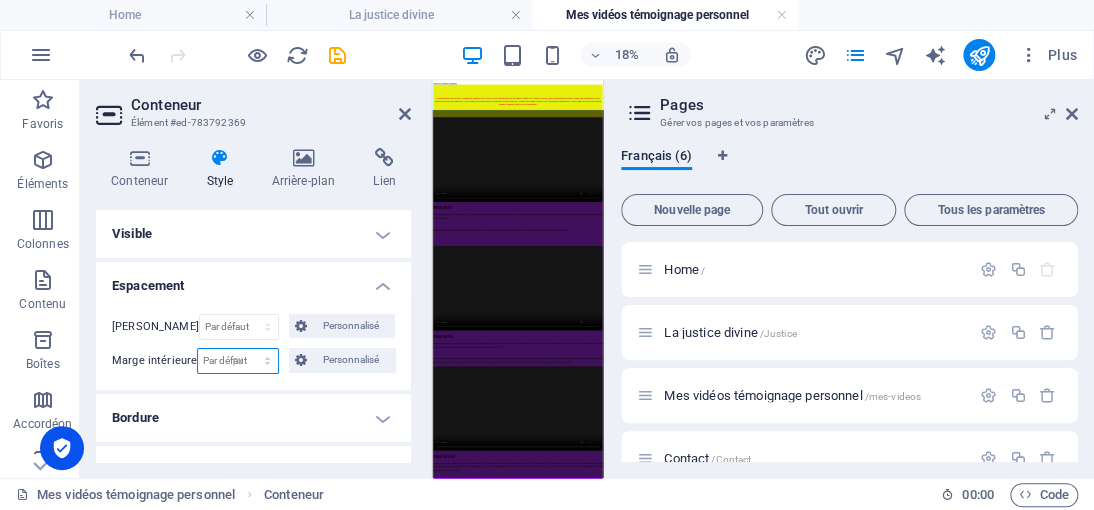 click on "Par défaut px rem % vh vw Personnalisé" at bounding box center (237, 361) 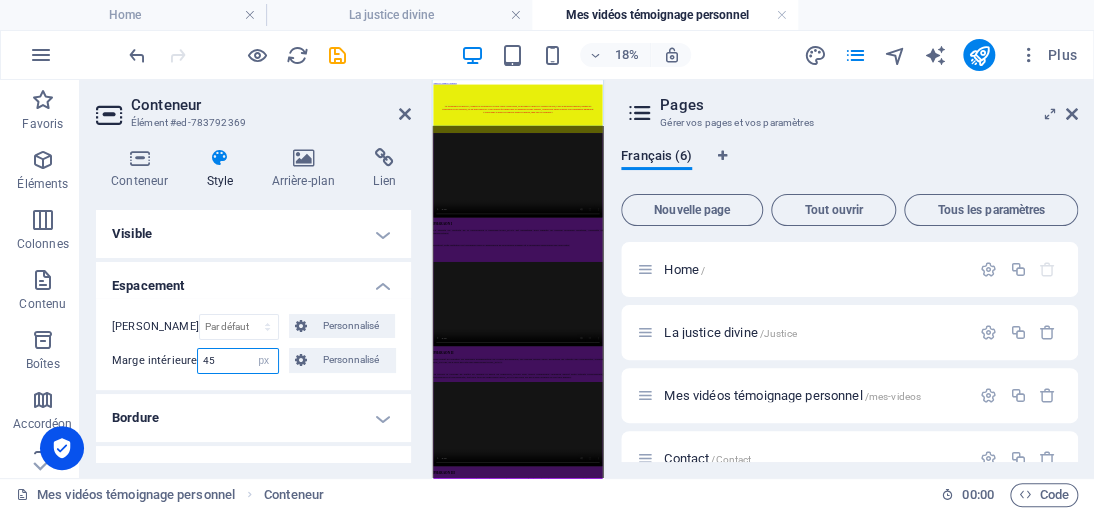 drag, startPoint x: 229, startPoint y: 358, endPoint x: 174, endPoint y: 358, distance: 55 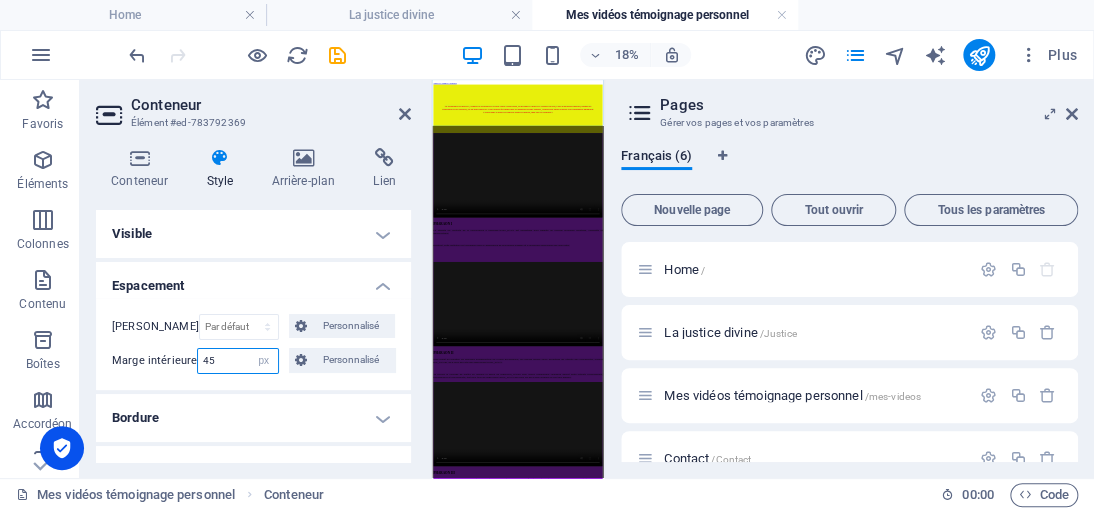 click on "Marge intérieure 45 Par défaut px rem % vh vw Personnalisé Personnalisé" at bounding box center (253, 361) 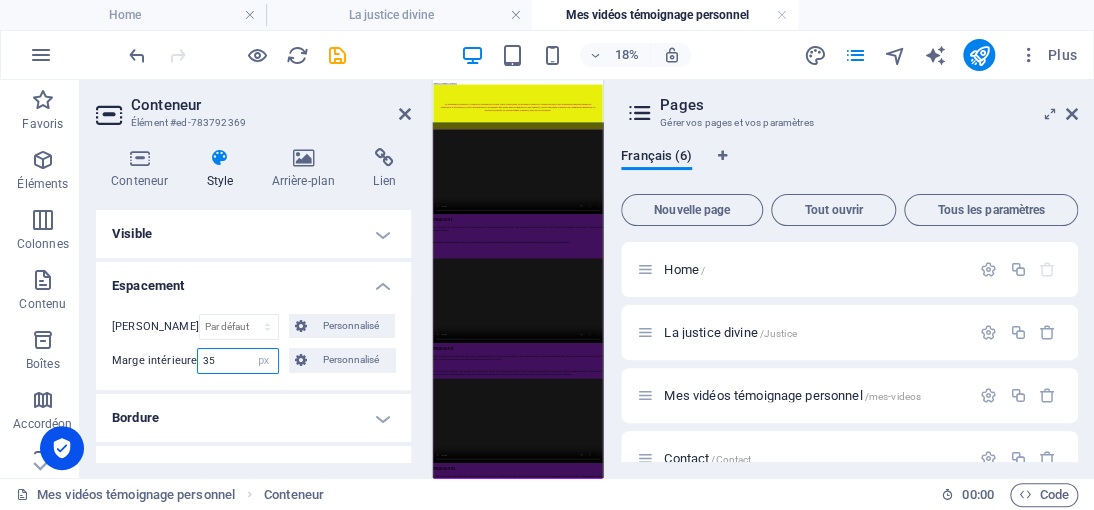 drag, startPoint x: 221, startPoint y: 357, endPoint x: 189, endPoint y: 357, distance: 32 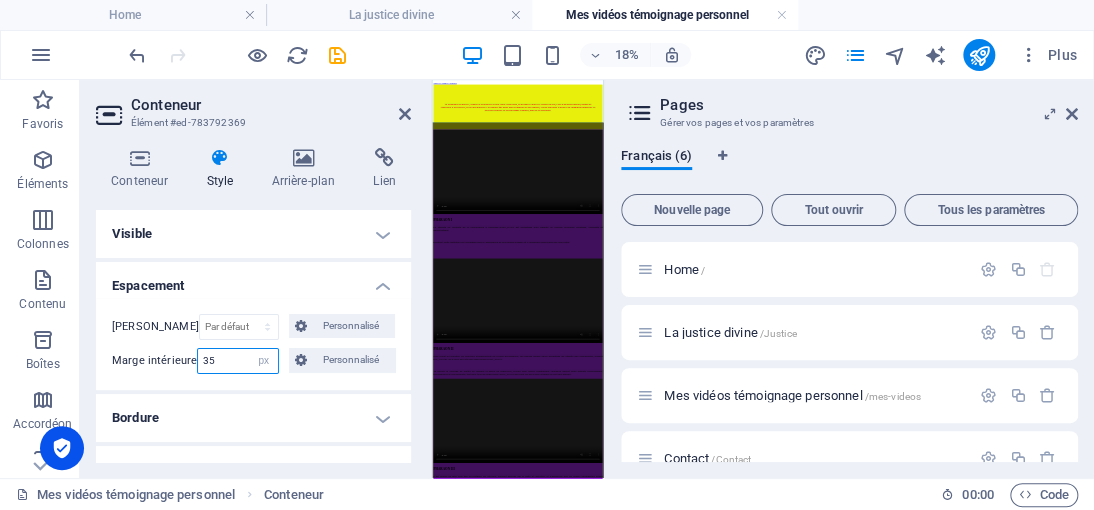 click on "Marge intérieure 35 Par défaut px rem % vh vw Personnalisé Personnalisé" at bounding box center [253, 361] 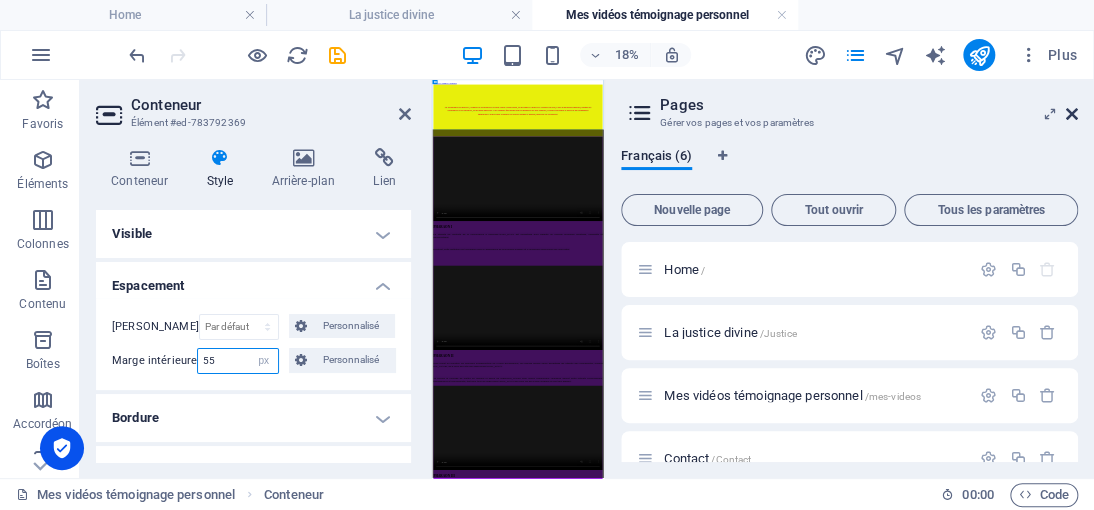 type on "55" 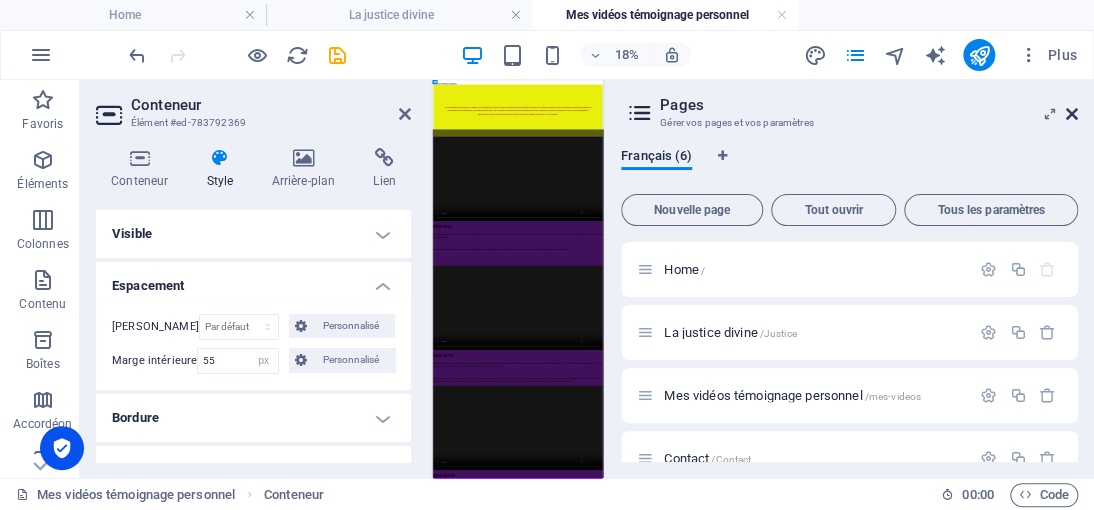 click at bounding box center [1072, 114] 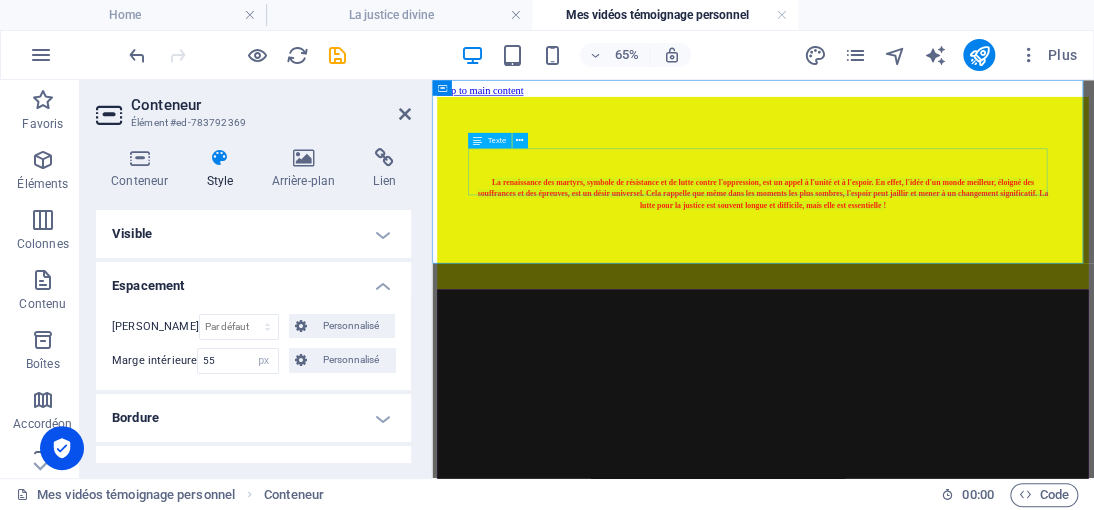 click on "La renaissance des martyrs, symbole de résistance et de lutte contre l'oppression, est un appel à l'unité et à l'espoir. En effet, l'idée d'un monde meilleur, éloigné des souffrances et des épreuves, est un désir universel. Cela rappelle que même dans les moments les plus sombres, l'espoir peut jaillir et mener à un changement significatif. La lutte pour la justice est souvent longue et difficile, mais elle est essentielle !" at bounding box center [941, 254] 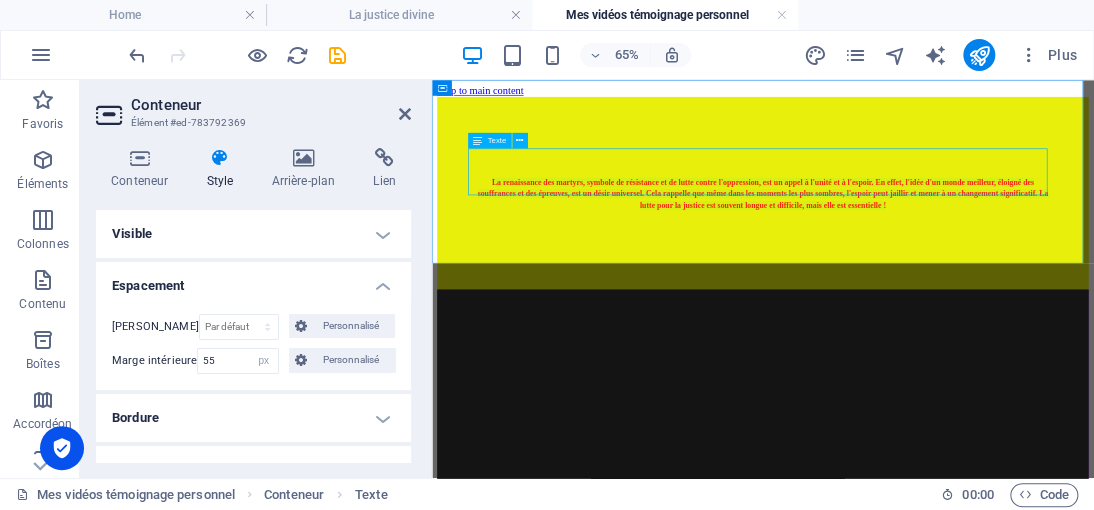 click on "La renaissance des martyrs, symbole de résistance et de lutte contre l'oppression, est un appel à l'unité et à l'espoir. En effet, l'idée d'un monde meilleur, éloigné des souffrances et des épreuves, est un désir universel. Cela rappelle que même dans les moments les plus sombres, l'espoir peut jaillir et mener à un changement significatif. La lutte pour la justice est souvent longue et difficile, mais elle est essentielle !" at bounding box center [941, 254] 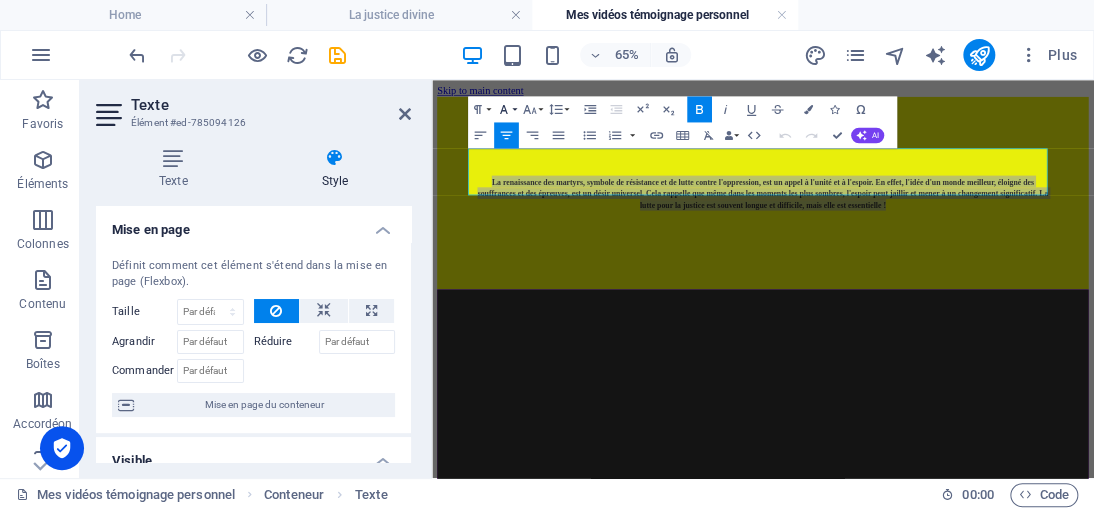 click on "Font Family" at bounding box center [506, 109] 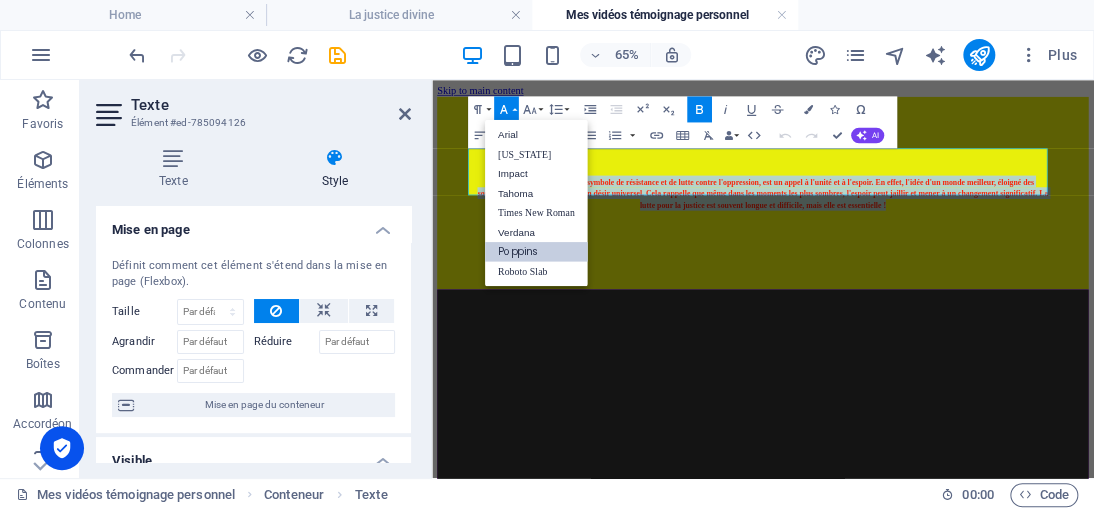 click on "Poppins" at bounding box center [536, 252] 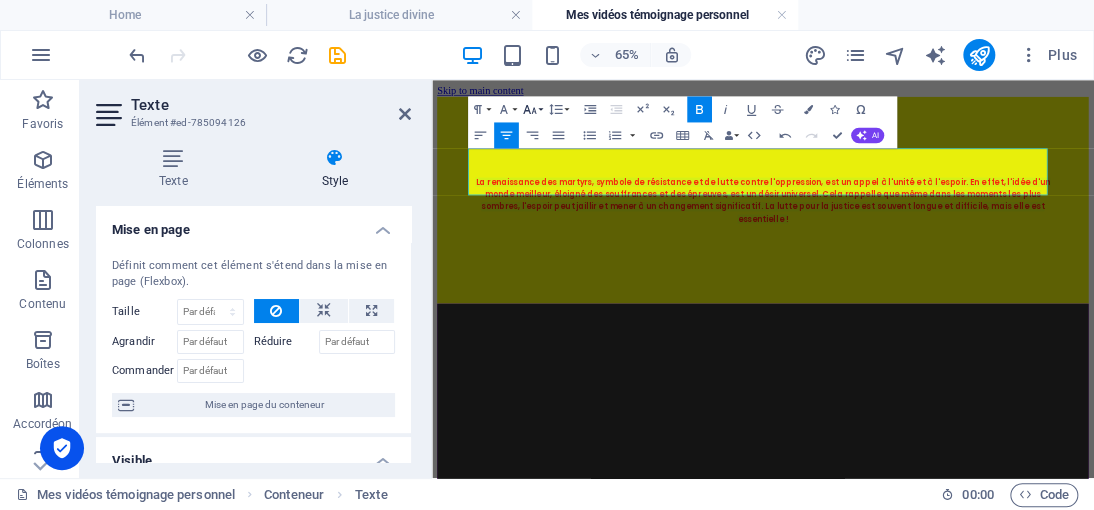 click on "Font Size" at bounding box center (532, 109) 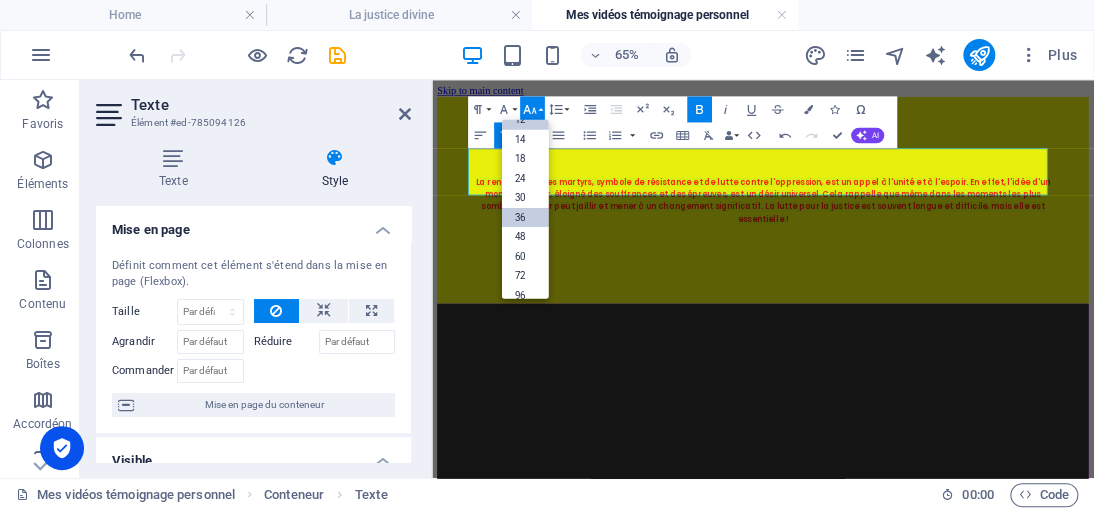 click on "36" at bounding box center [525, 217] 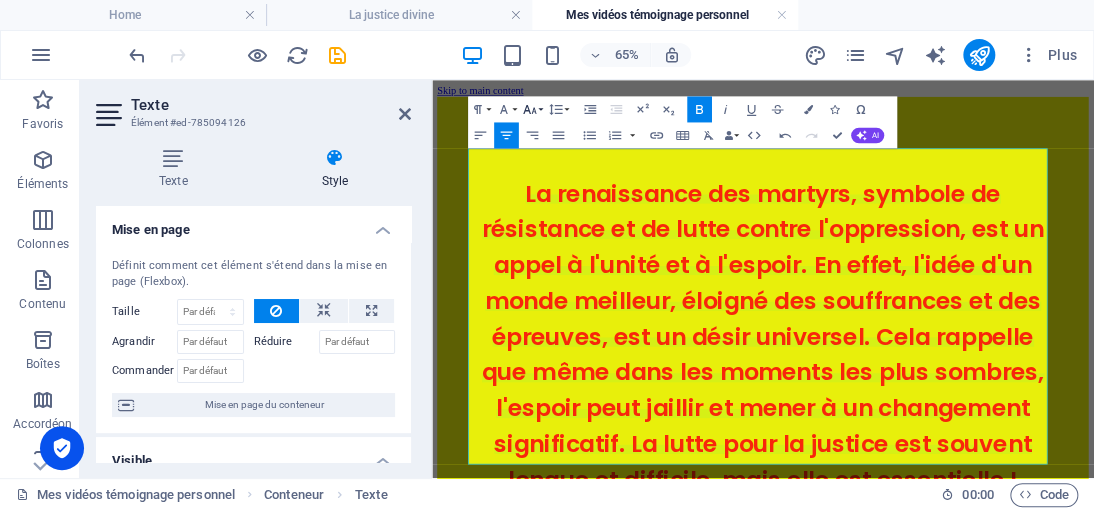 click on "Font Size" at bounding box center [532, 109] 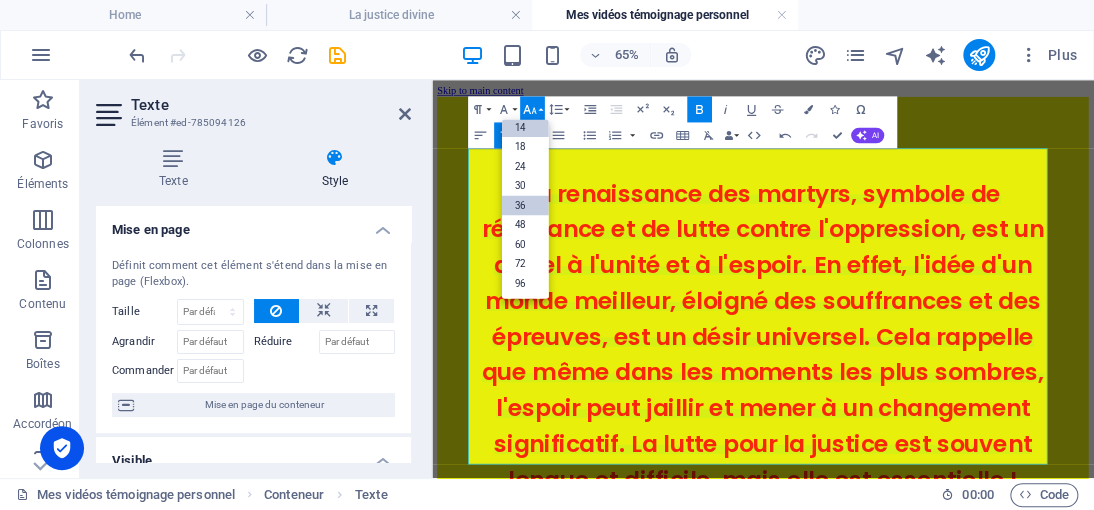 scroll, scrollTop: 160, scrollLeft: 0, axis: vertical 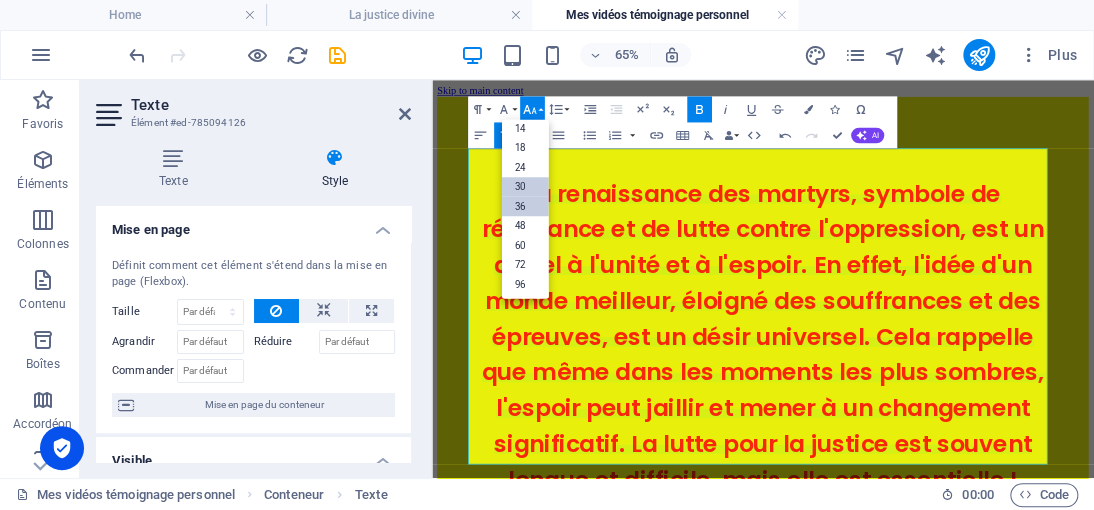click on "30" at bounding box center (525, 187) 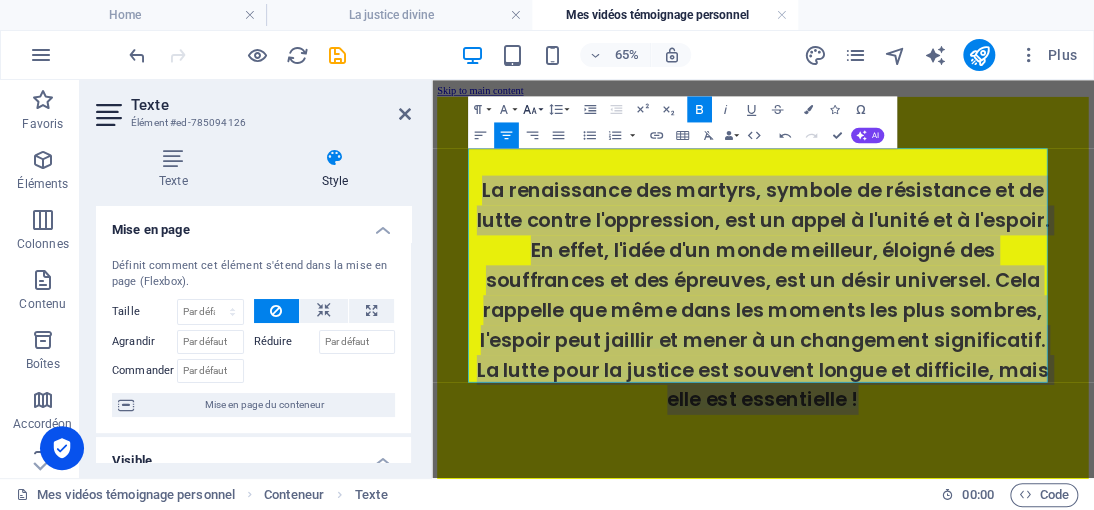 click on "Font Size" at bounding box center [532, 109] 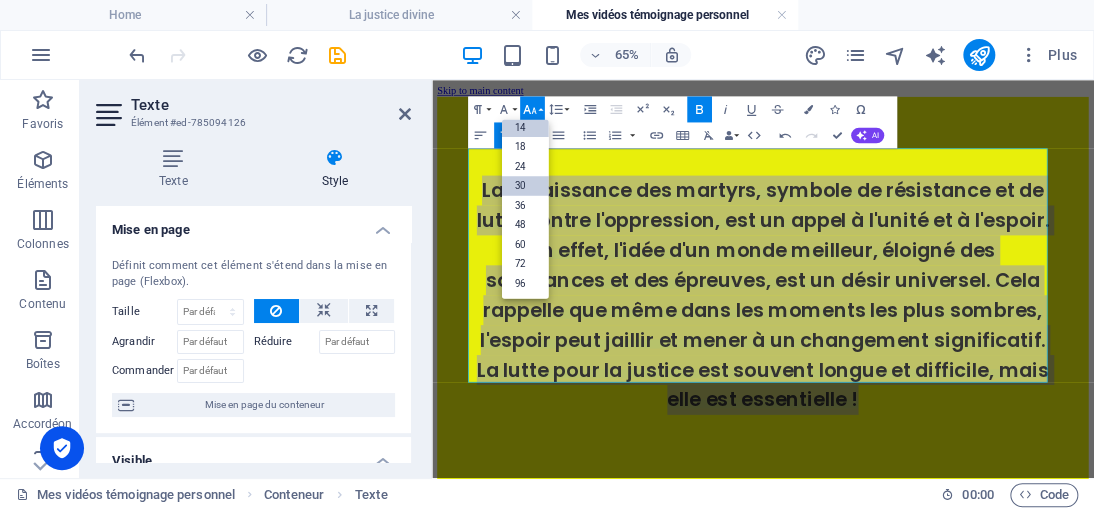 scroll, scrollTop: 160, scrollLeft: 0, axis: vertical 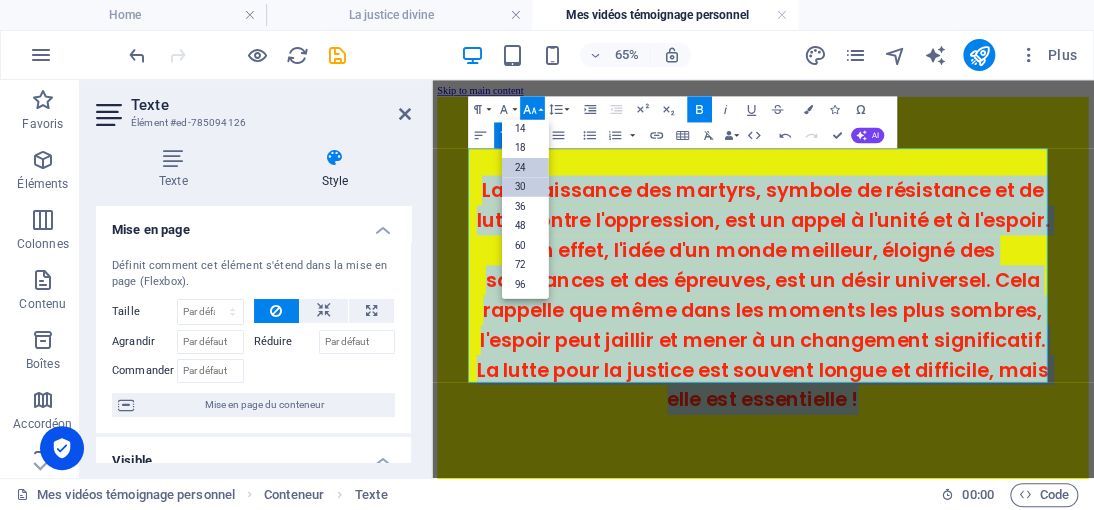 click on "24" at bounding box center (525, 167) 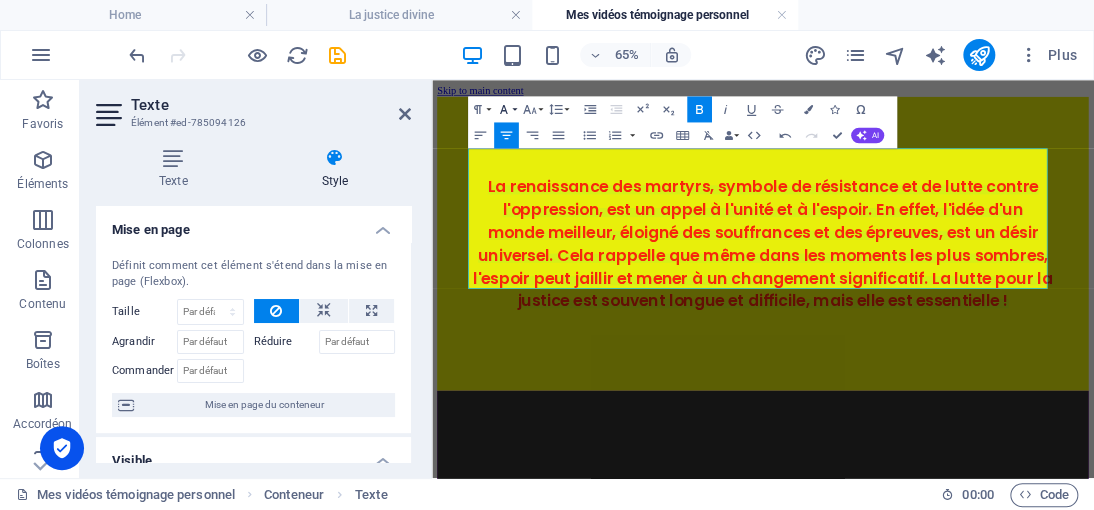 click on "Font Family" at bounding box center (506, 109) 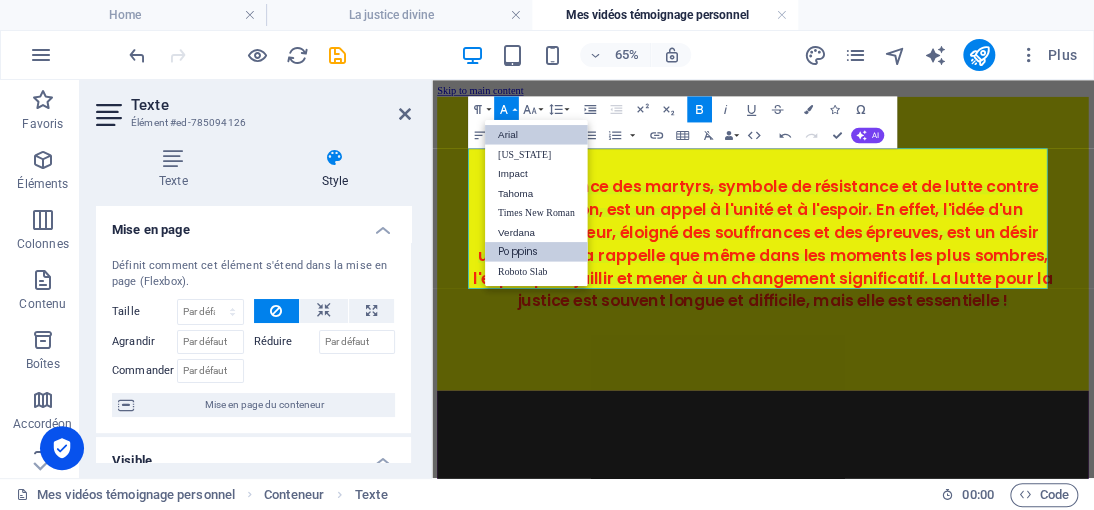 scroll, scrollTop: 0, scrollLeft: 0, axis: both 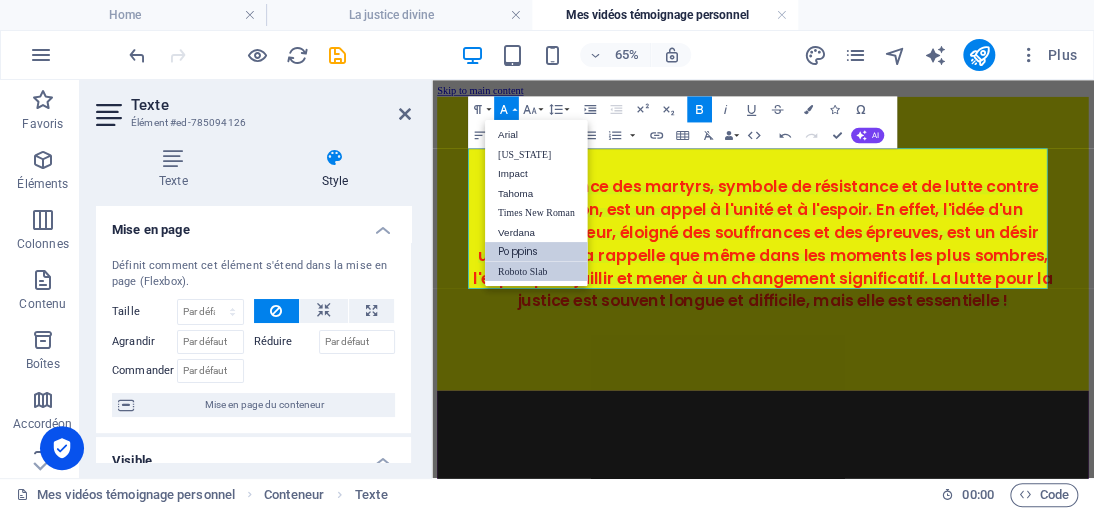 click on "Roboto Slab" at bounding box center (536, 271) 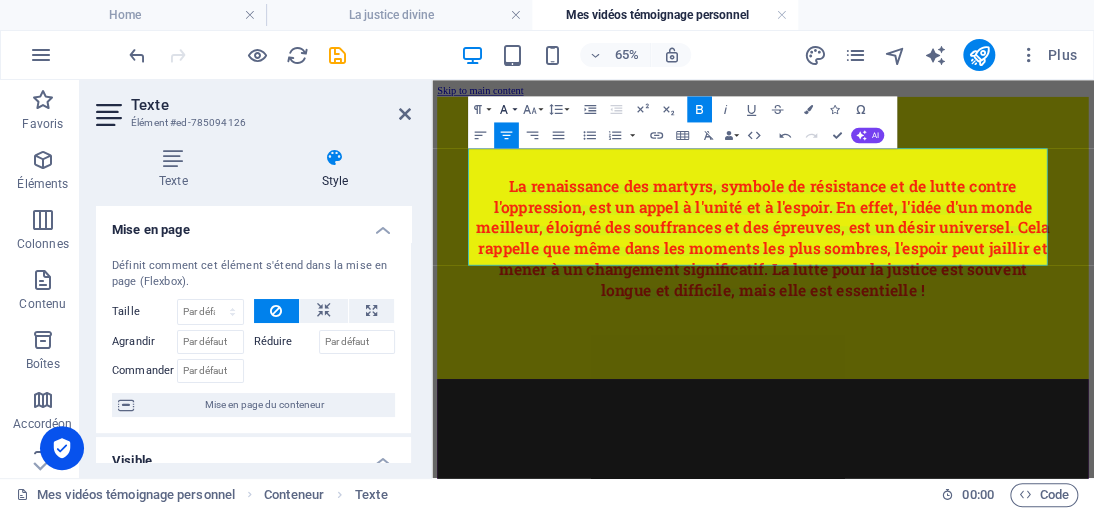 click on "Font Family" at bounding box center (506, 109) 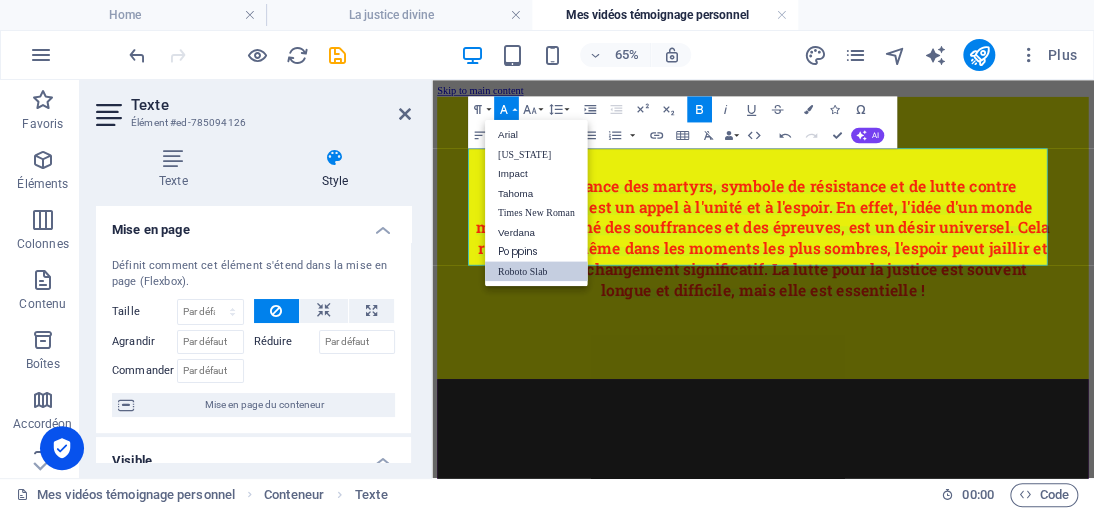 scroll, scrollTop: 0, scrollLeft: 0, axis: both 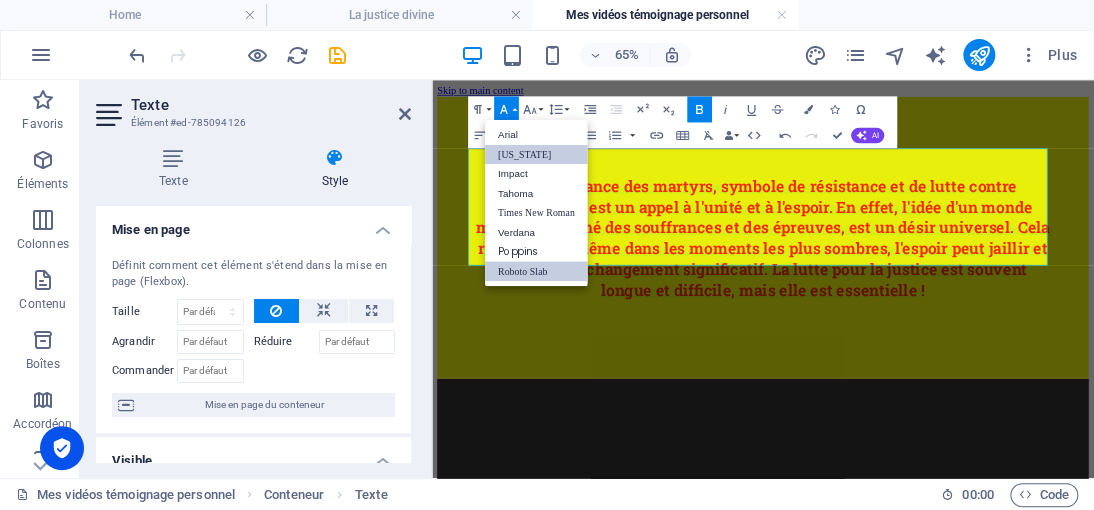 click on "Georgia" at bounding box center (536, 154) 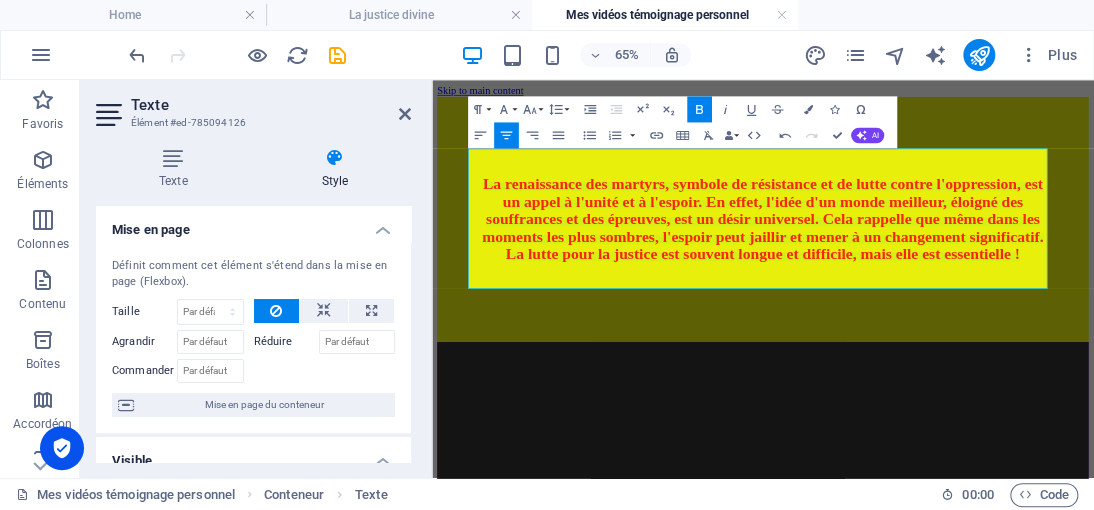 click 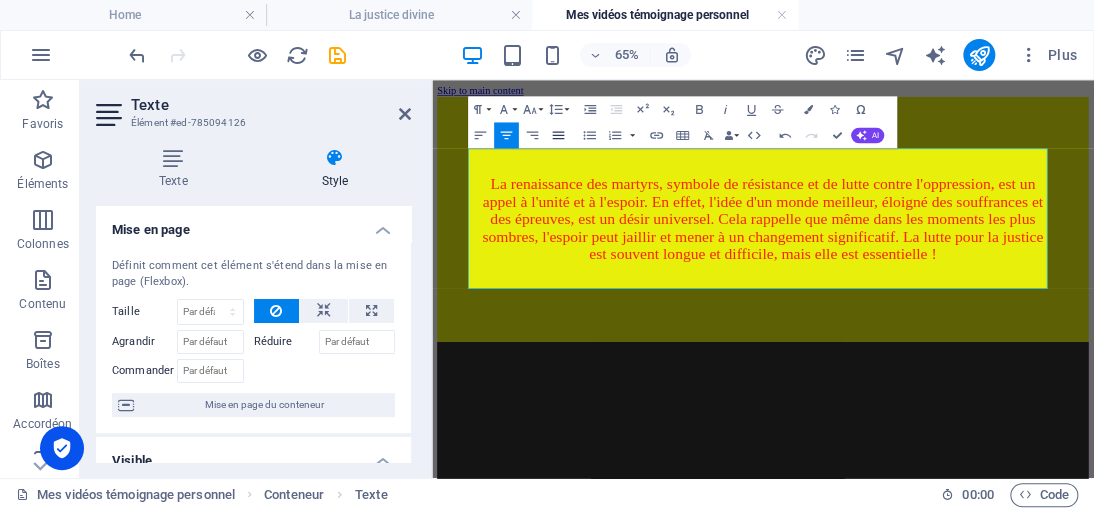 click 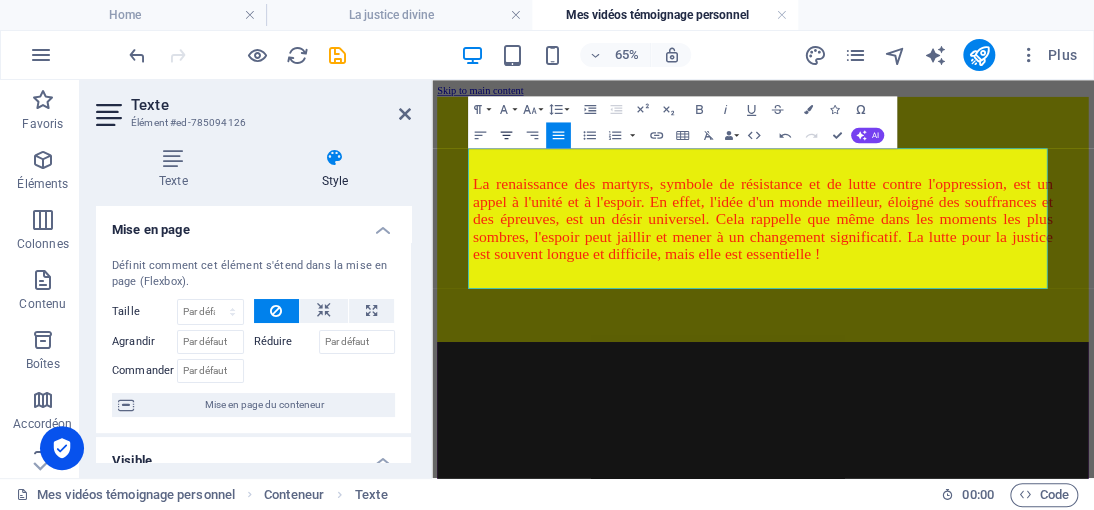 click 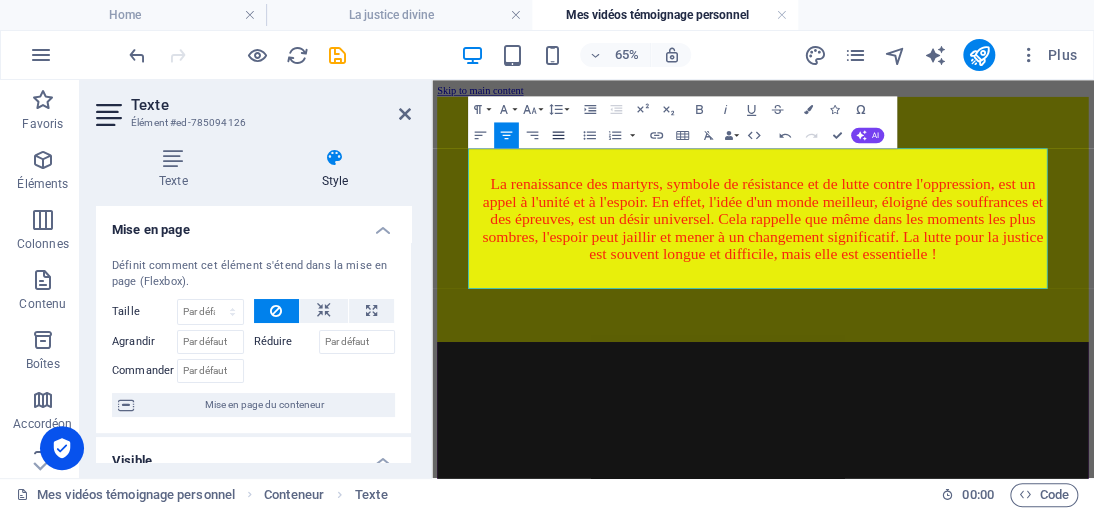 click 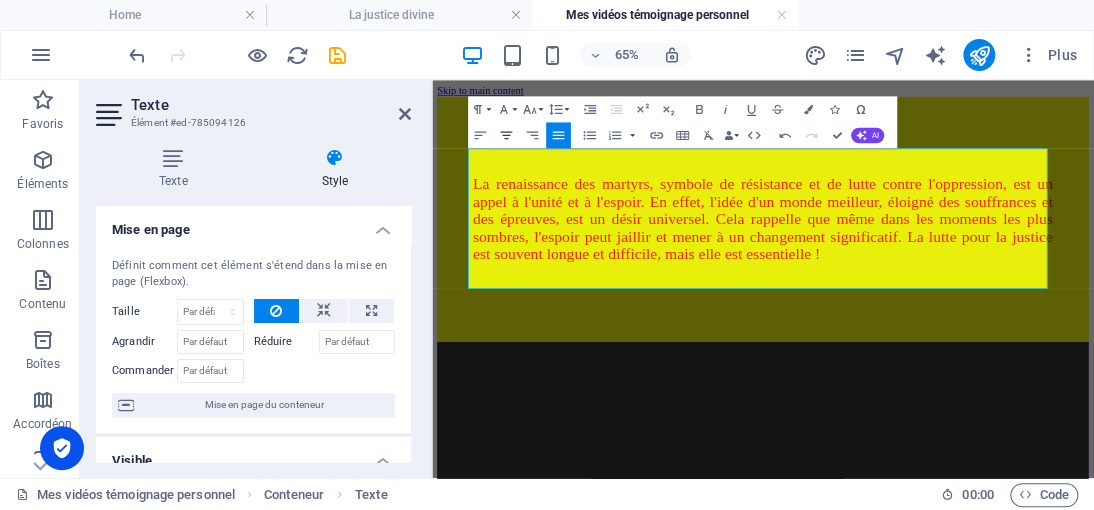 click 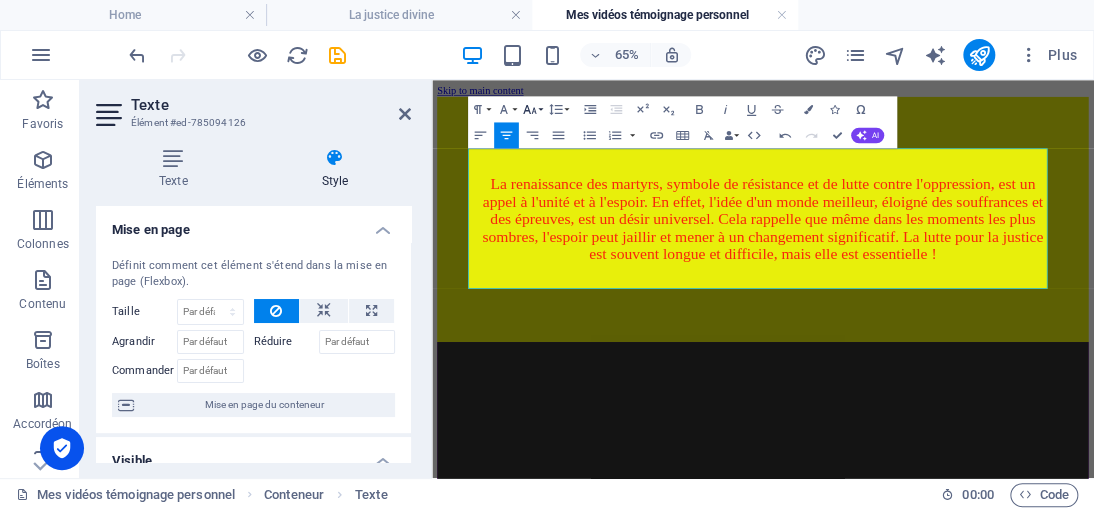 click on "Font Size" at bounding box center (532, 109) 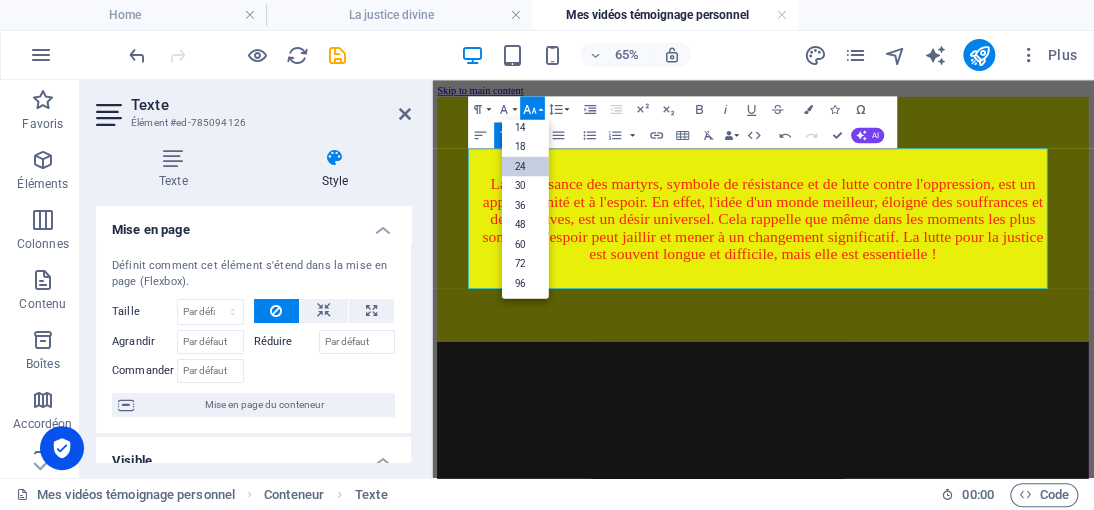 scroll, scrollTop: 160, scrollLeft: 0, axis: vertical 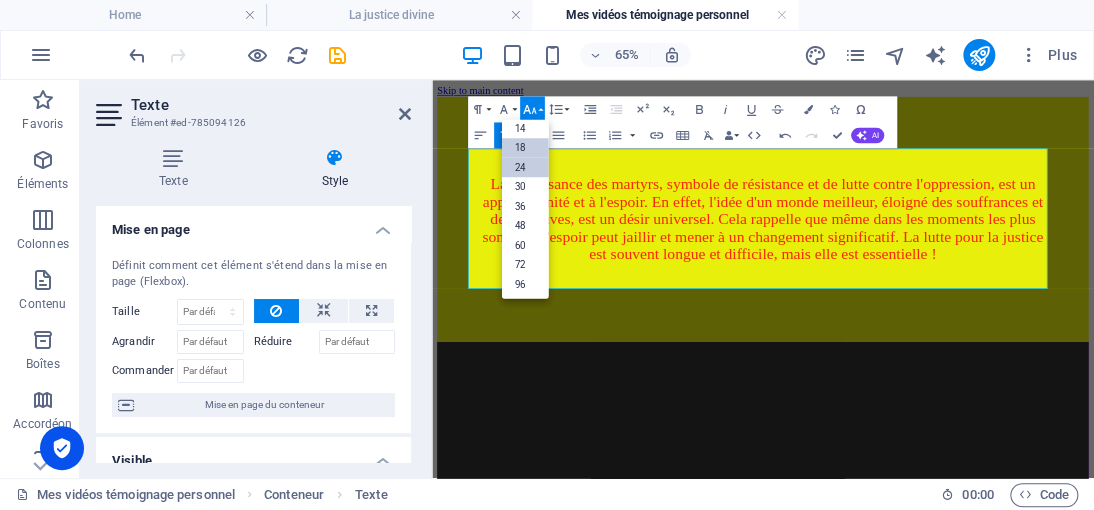 click on "18" at bounding box center [525, 148] 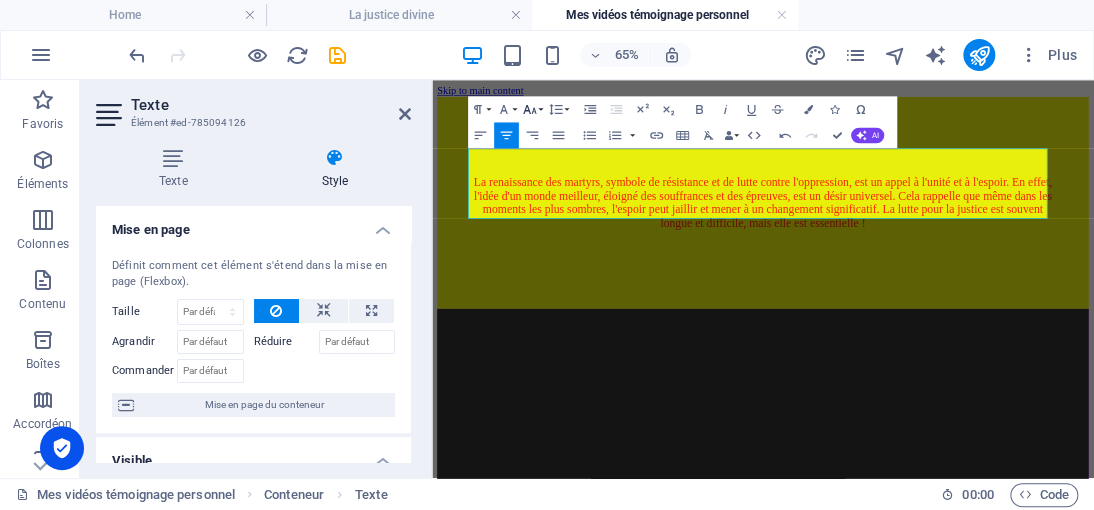 click on "Font Size" at bounding box center [532, 109] 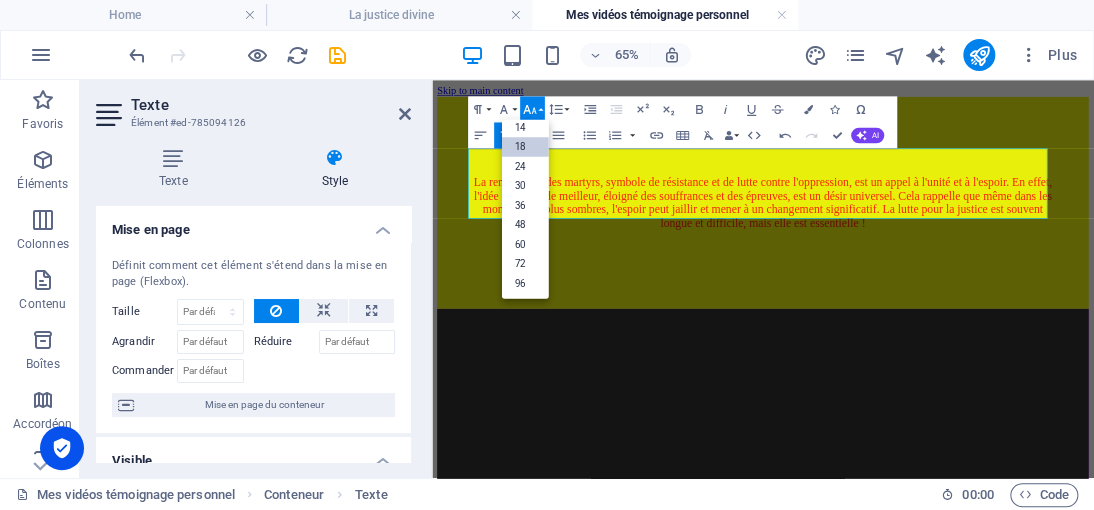 scroll, scrollTop: 160, scrollLeft: 0, axis: vertical 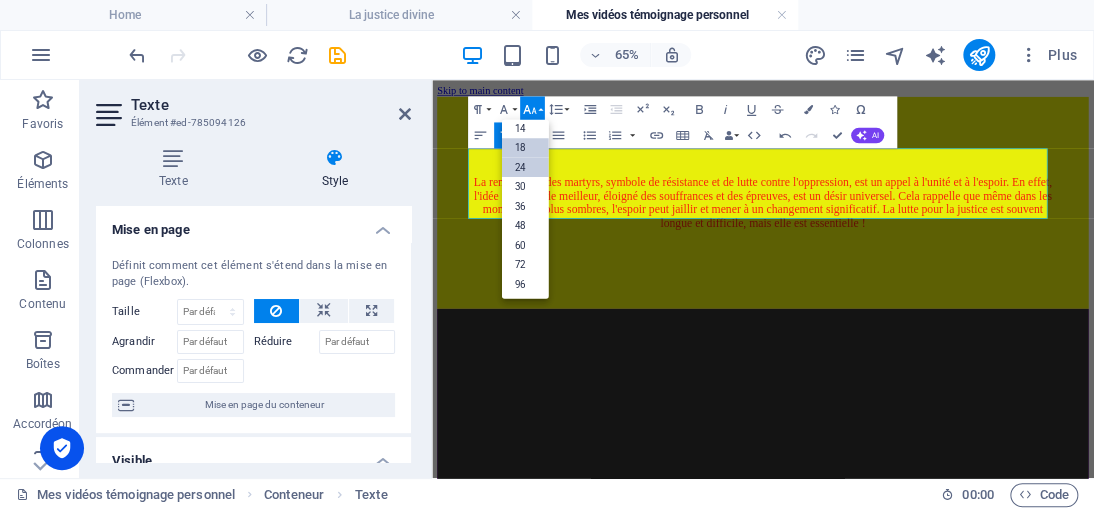 click on "24" at bounding box center (525, 167) 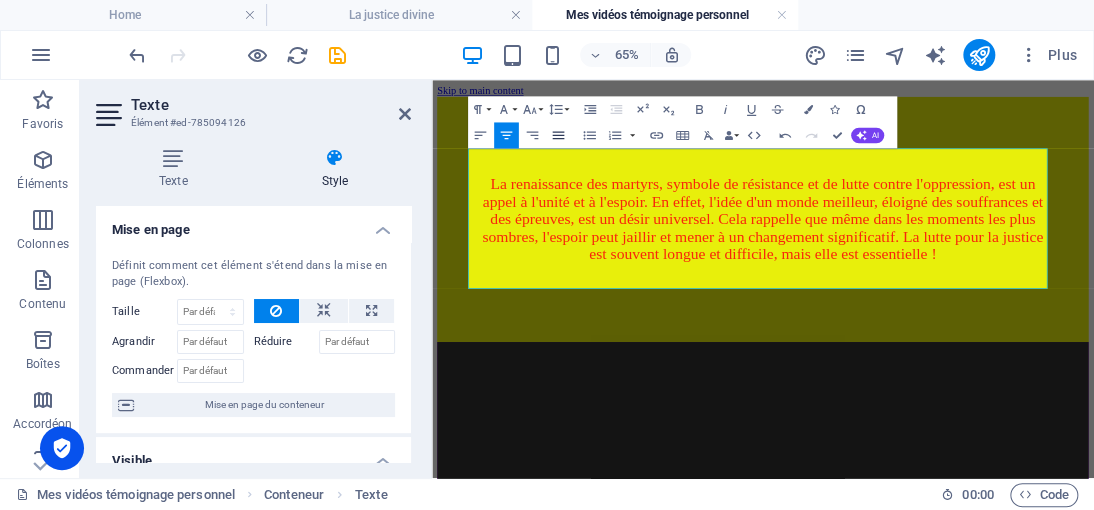 click 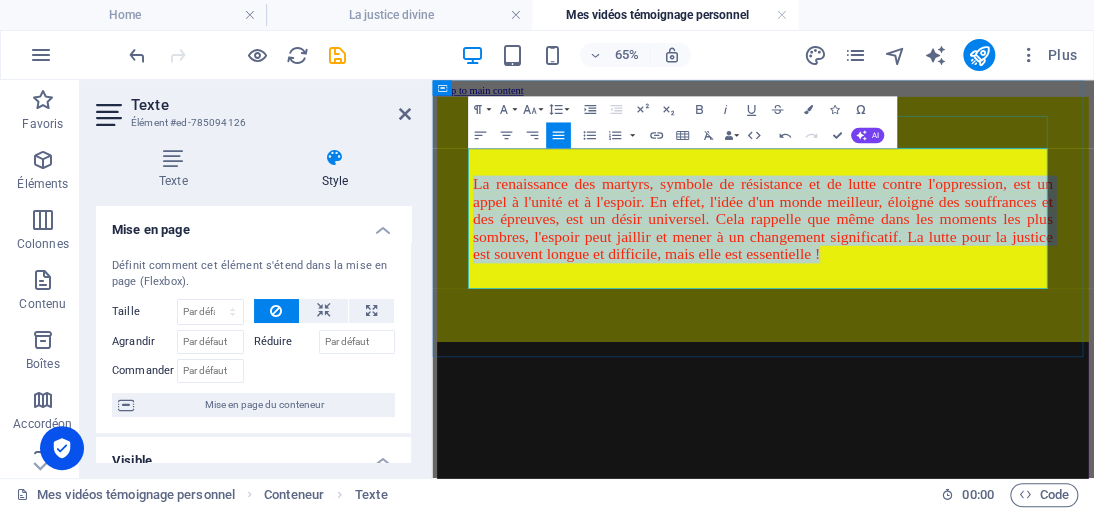 click at bounding box center [941, 186] 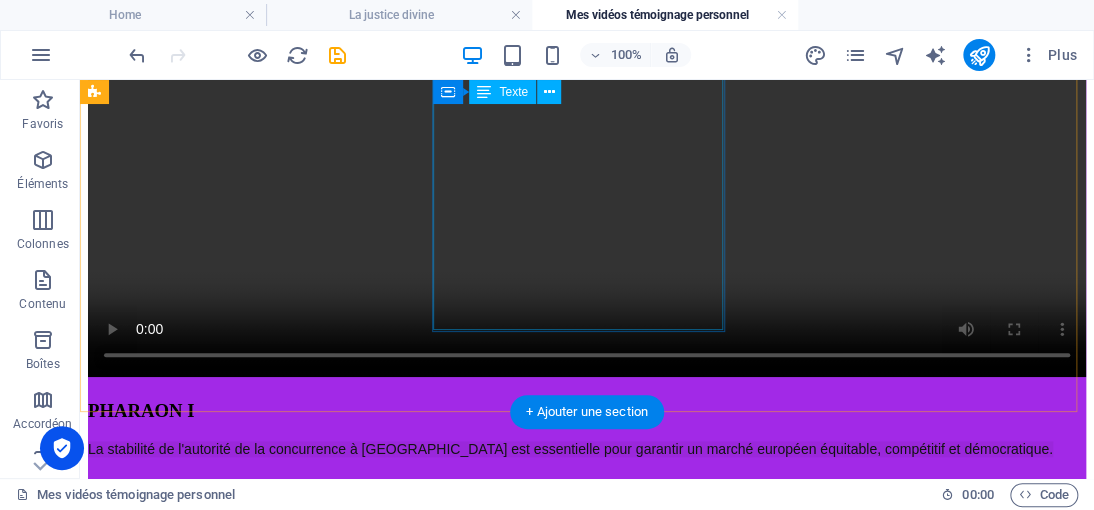 scroll, scrollTop: 483, scrollLeft: 0, axis: vertical 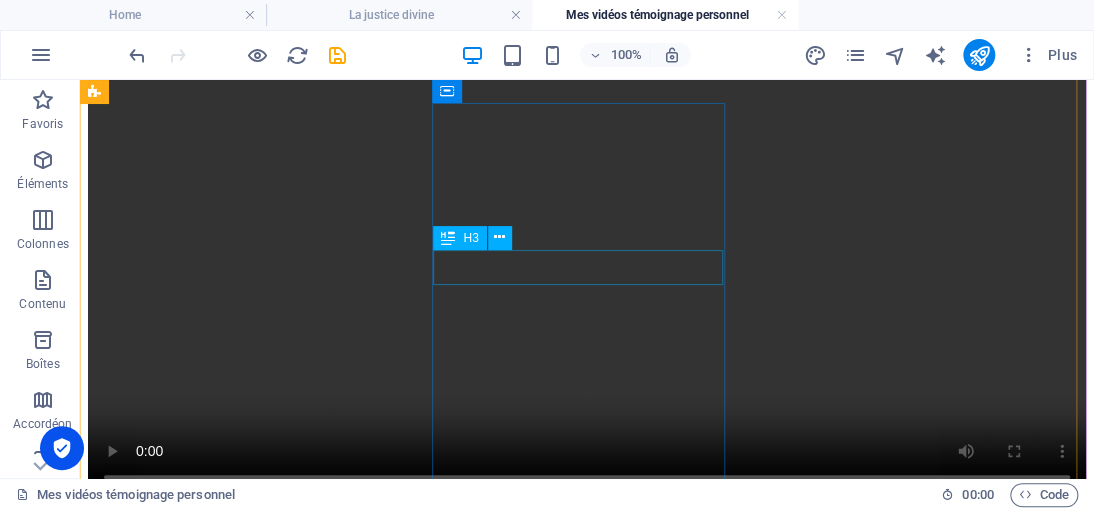 click on "PHARAON II" at bounding box center (587, 1265) 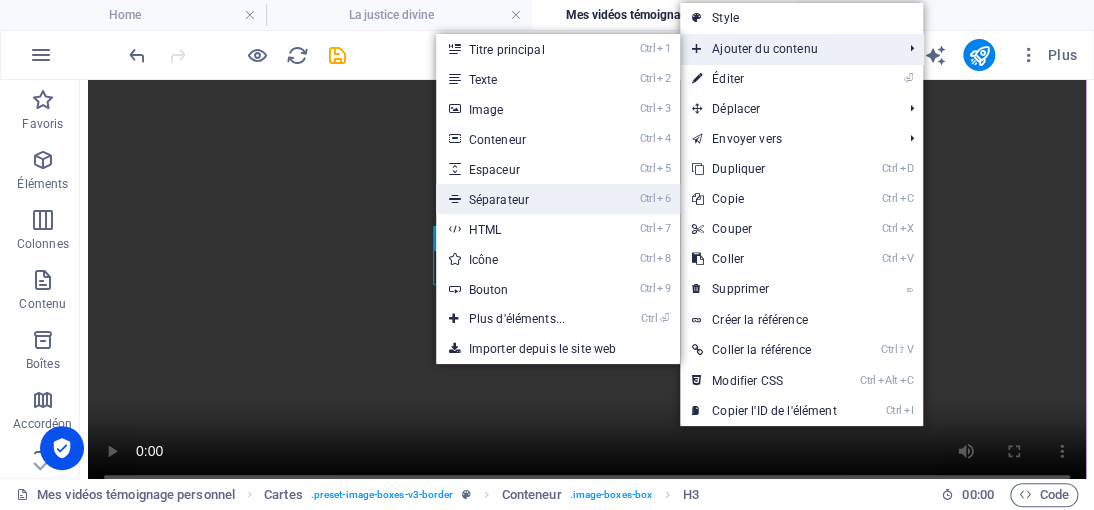 click on "Ctrl 6  Séparateur" at bounding box center (520, 199) 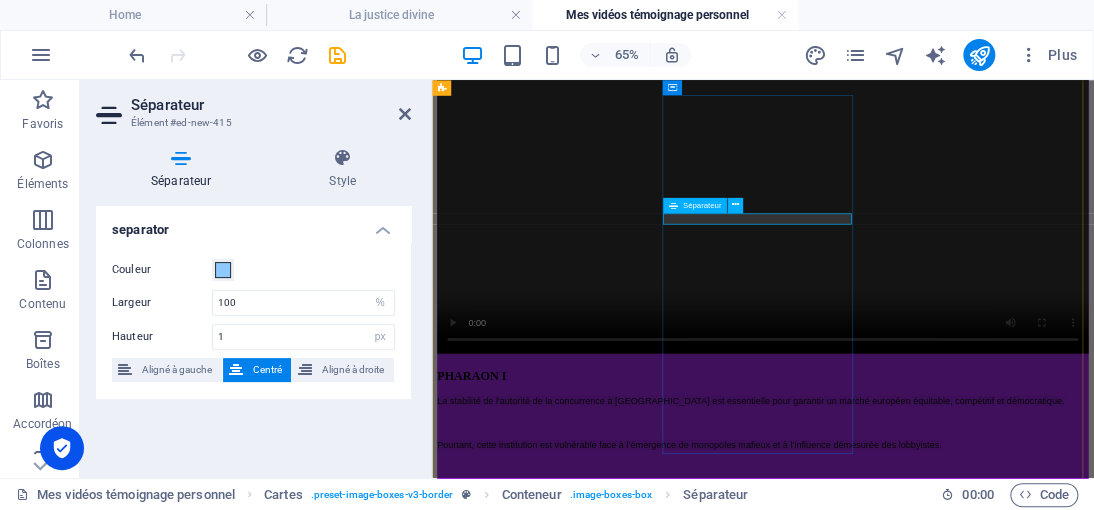 click at bounding box center (941, 1300) 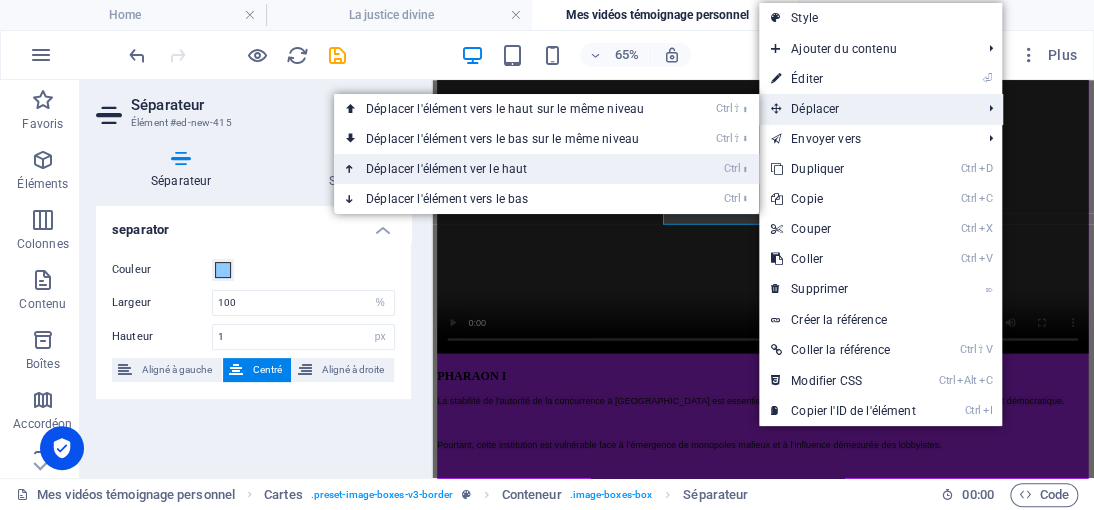 click on "Ctrl ⬆  Déplacer l'élément ver le haut" at bounding box center [509, 169] 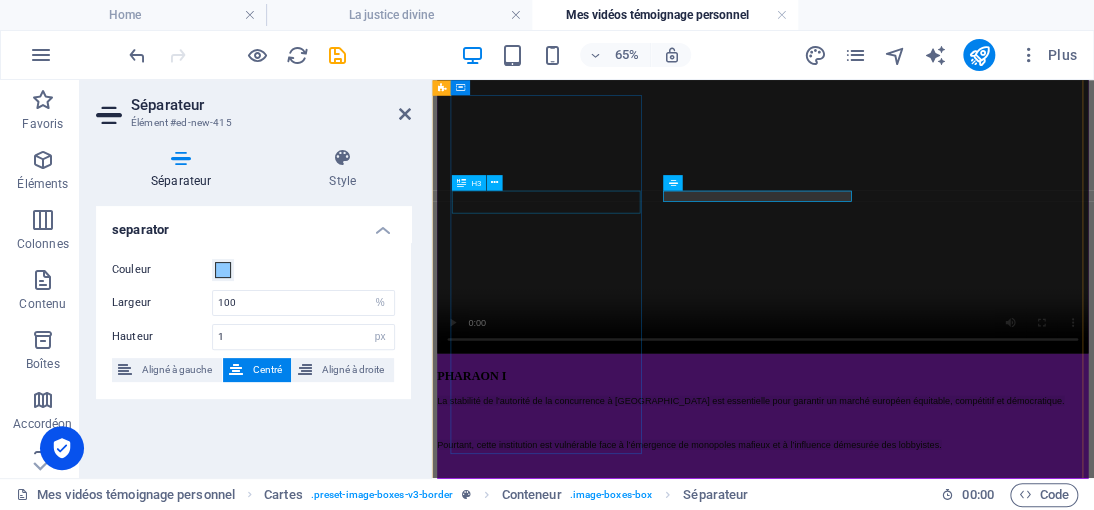 click on "PHARAON I" at bounding box center [941, 535] 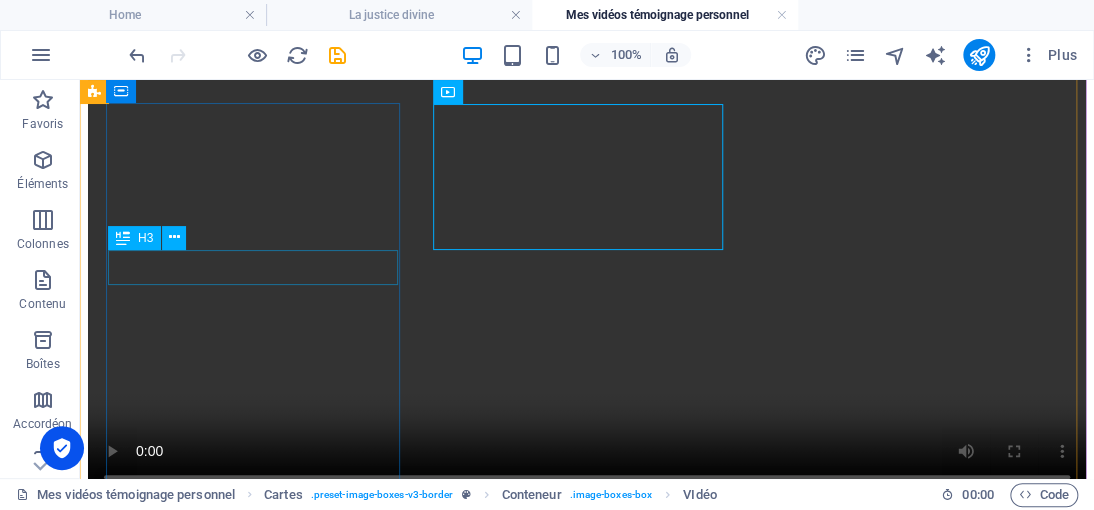 click on "PHARAON I" at bounding box center [587, 533] 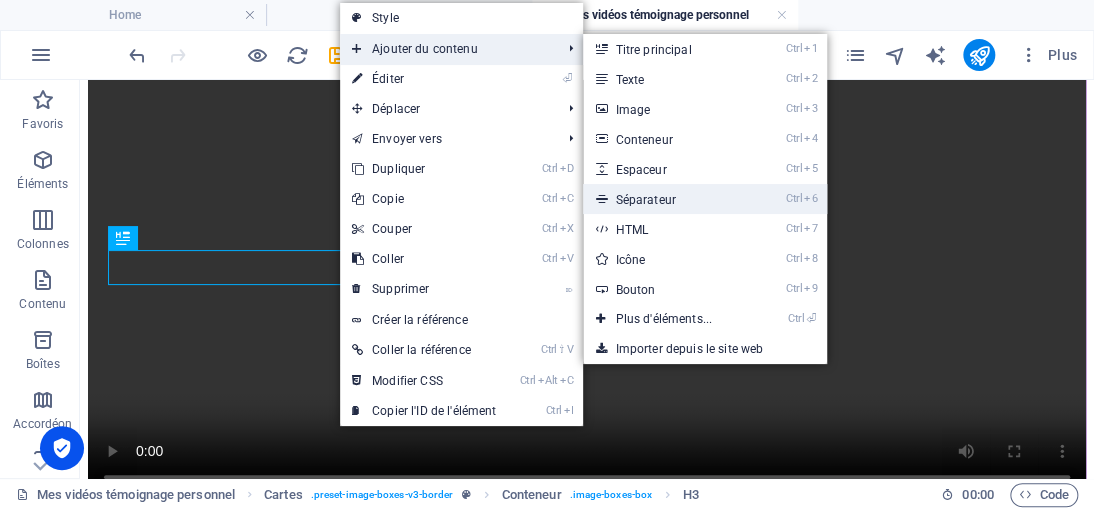 click on "Ctrl 6  Séparateur" at bounding box center [667, 199] 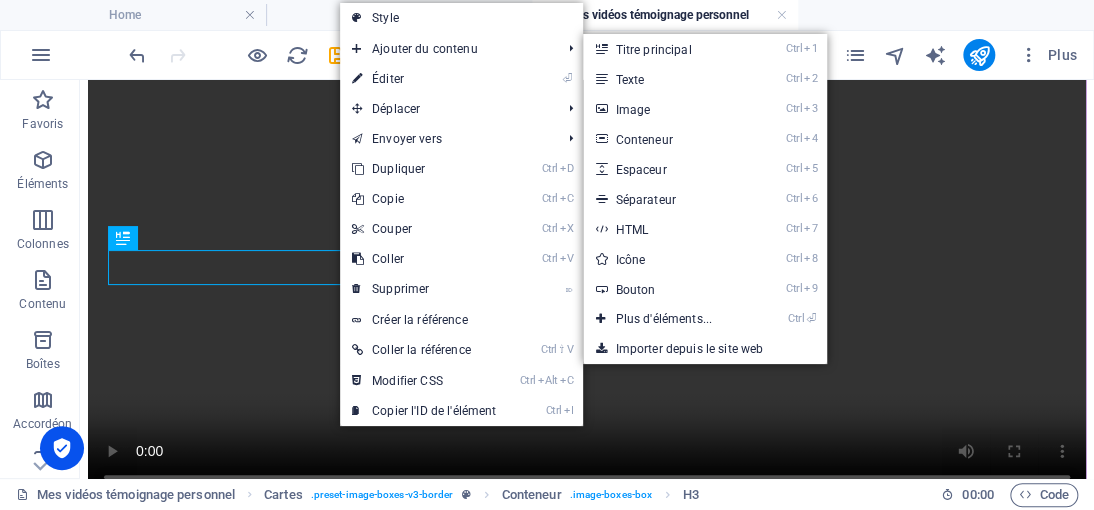 select on "%" 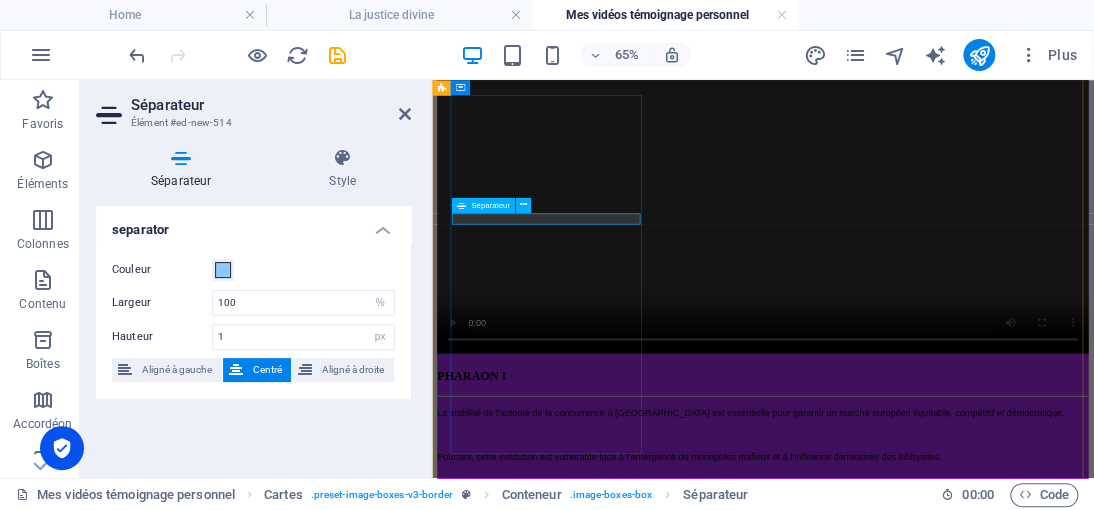 click at bounding box center [941, 565] 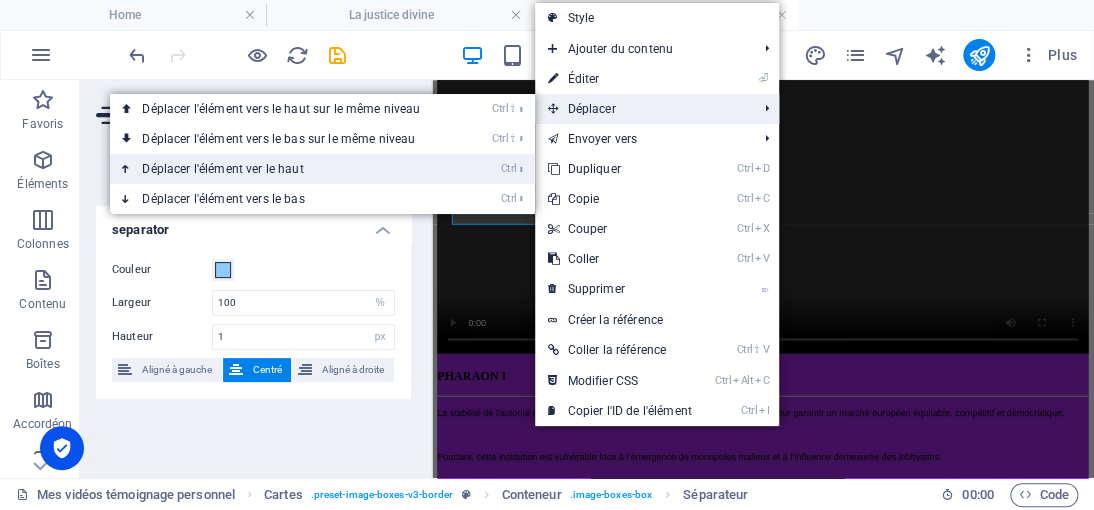 click on "Ctrl ⬆  Déplacer l'élément ver le haut" at bounding box center [285, 169] 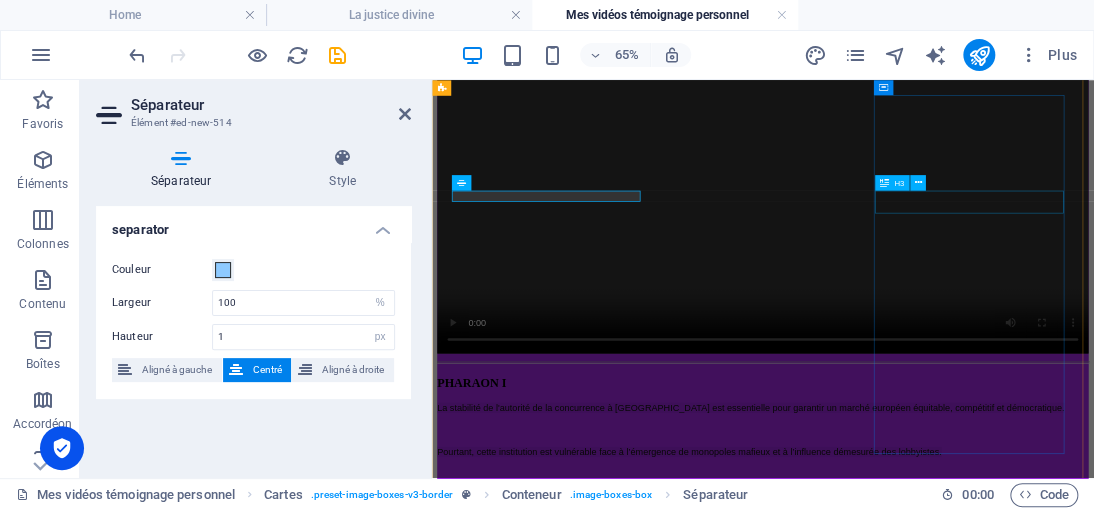 click on "PHARAON III" at bounding box center [941, 1994] 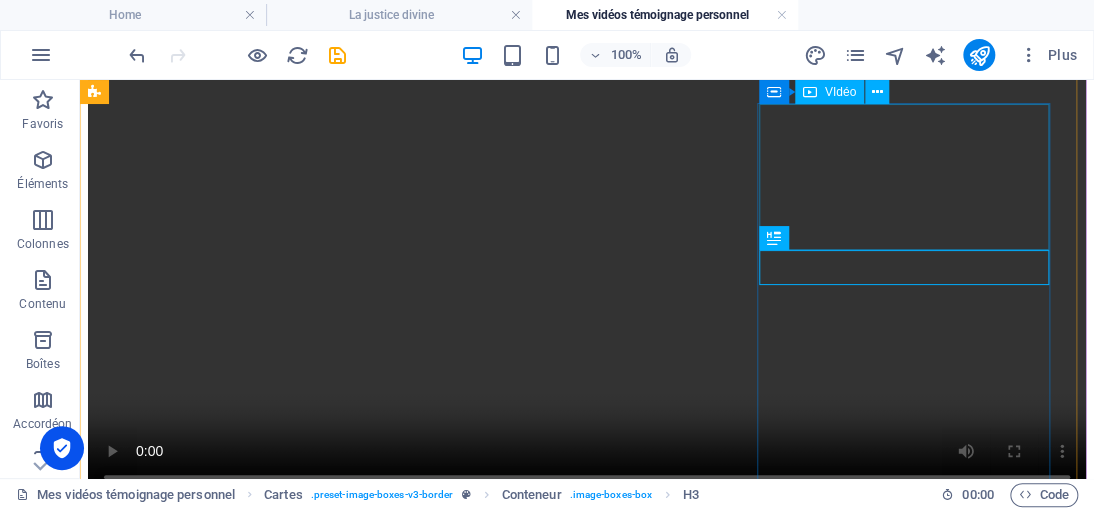 drag, startPoint x: 915, startPoint y: 262, endPoint x: 972, endPoint y: 199, distance: 84.95882 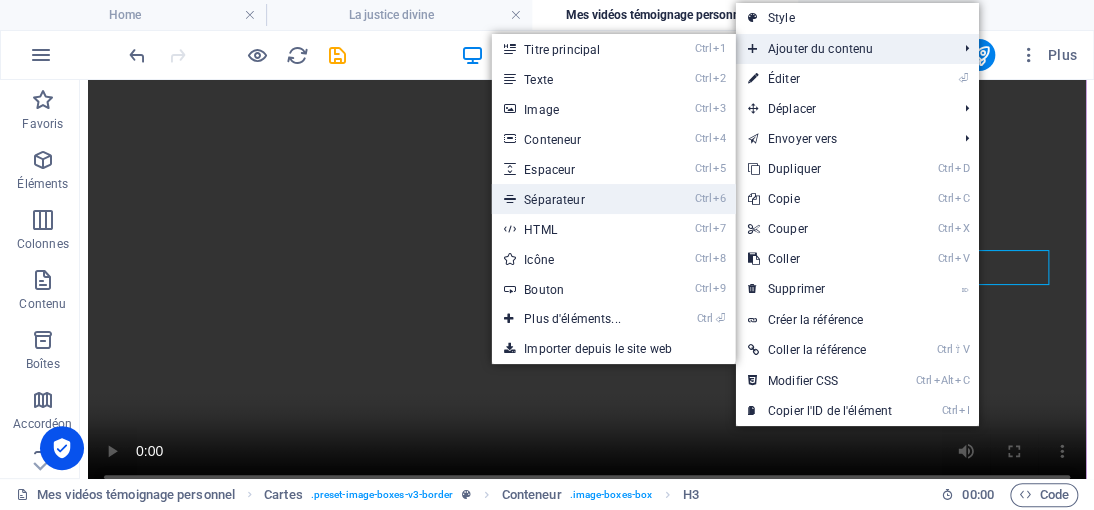 click on "Ctrl 6  Séparateur" at bounding box center [576, 199] 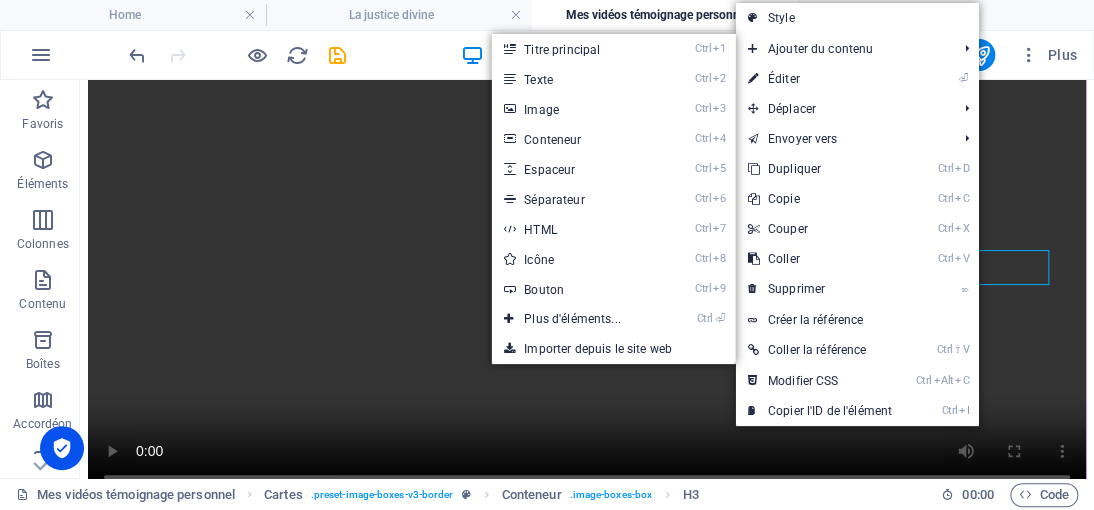 select on "%" 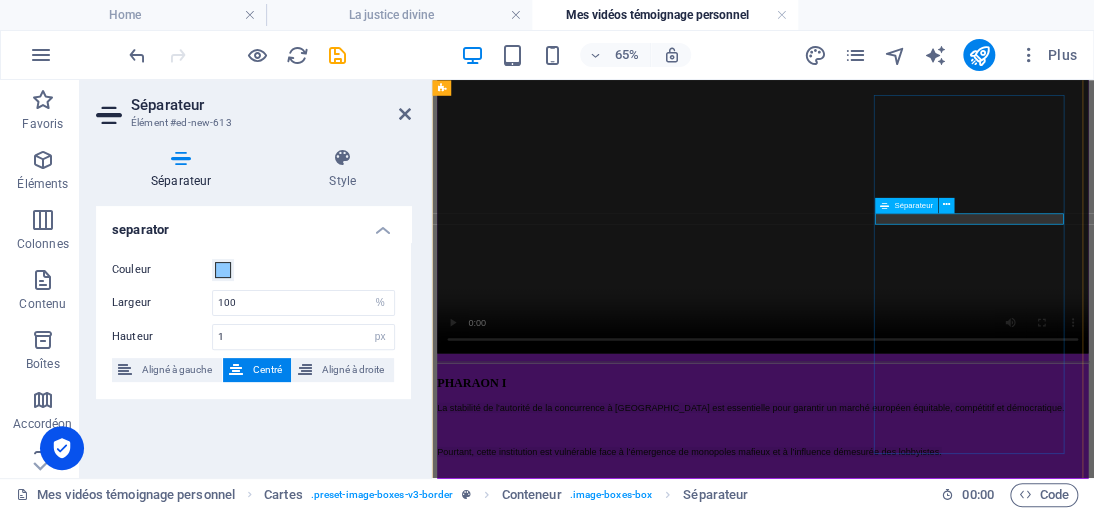 click at bounding box center [941, 2024] 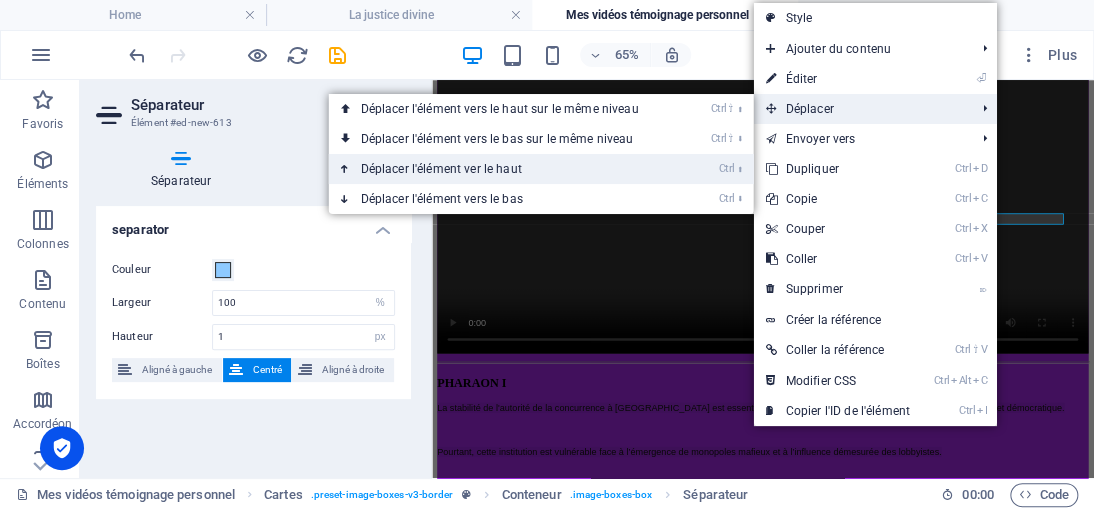 drag, startPoint x: 528, startPoint y: 167, endPoint x: 150, endPoint y: 137, distance: 379.1886 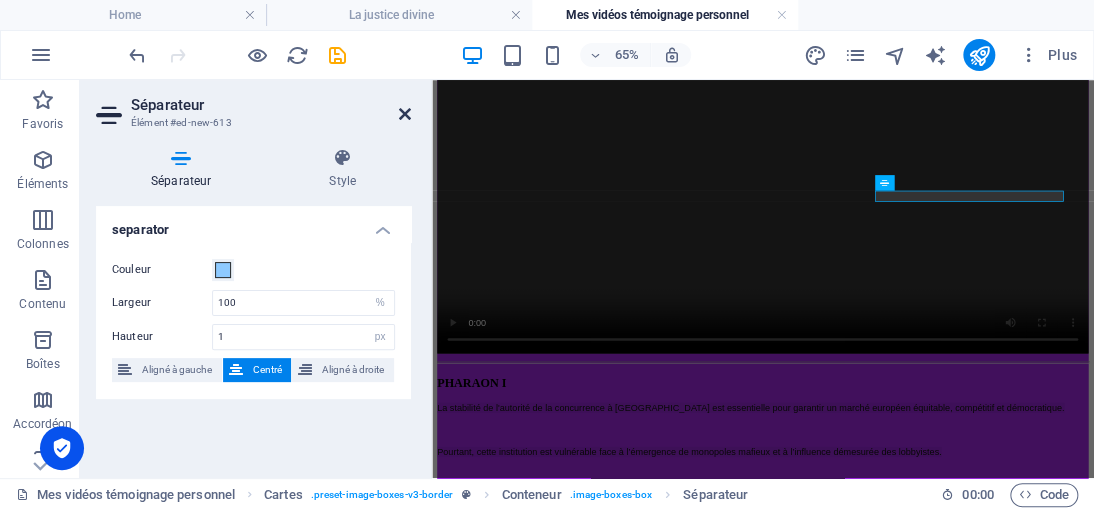 click at bounding box center [405, 114] 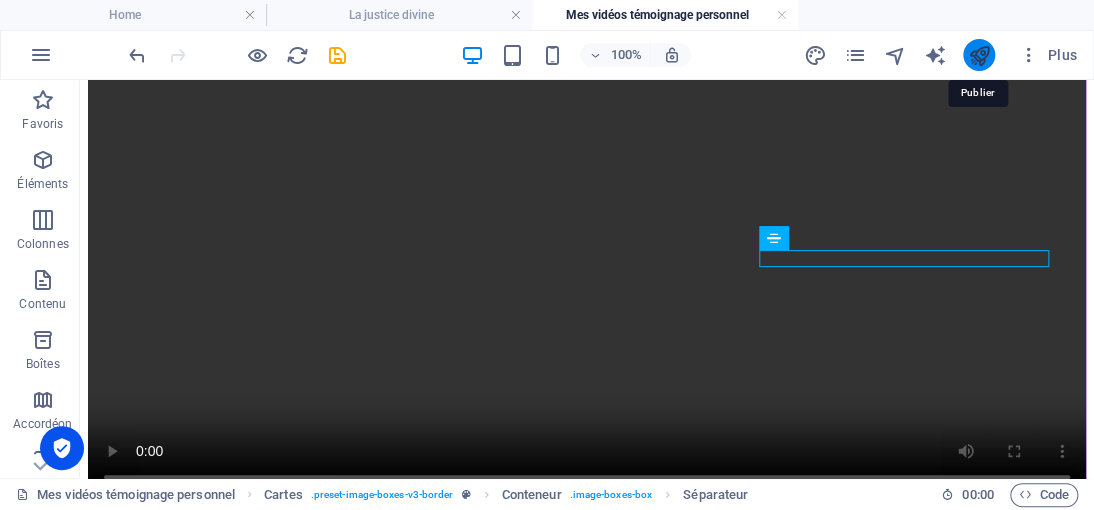click at bounding box center (978, 55) 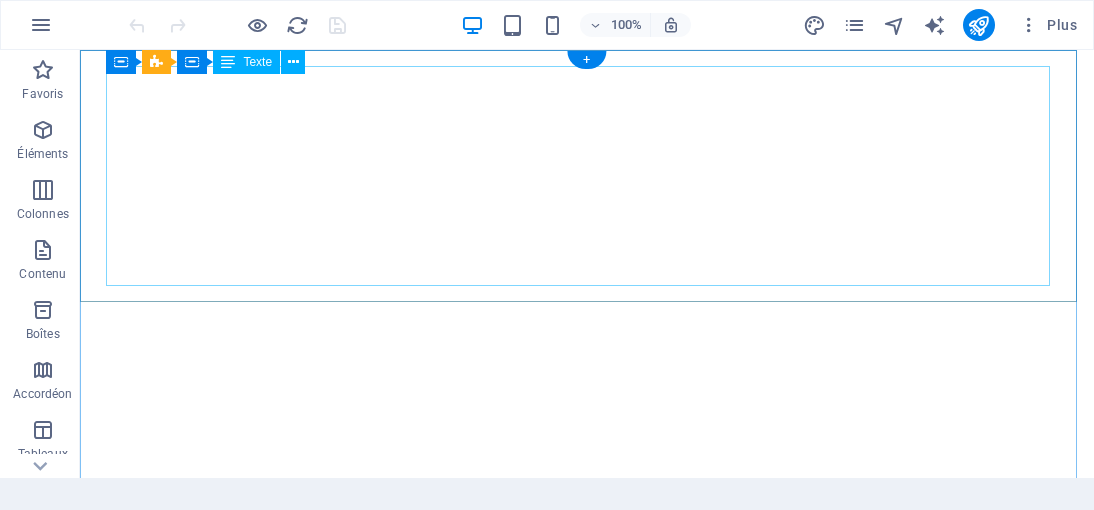 scroll, scrollTop: 0, scrollLeft: 0, axis: both 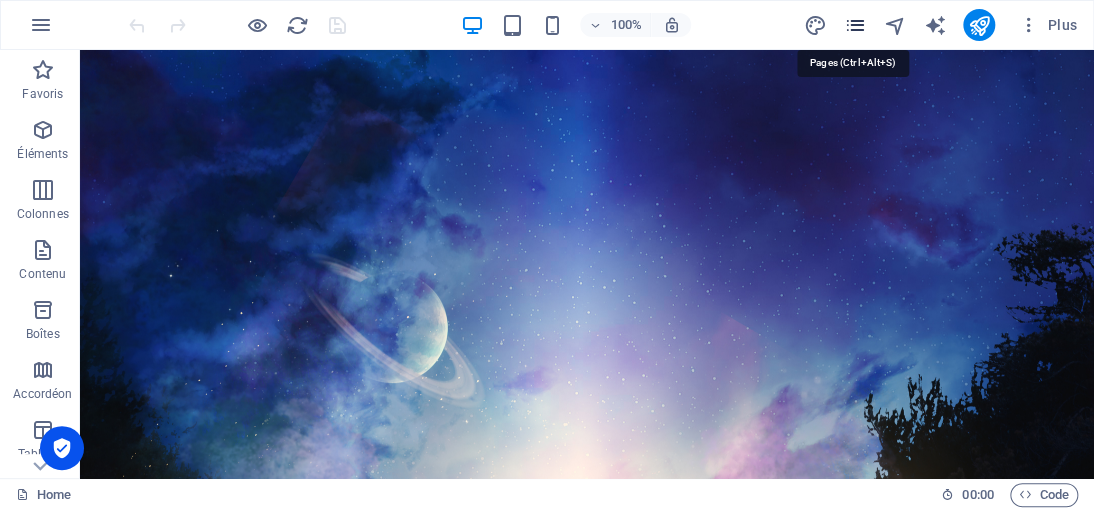 click at bounding box center (854, 25) 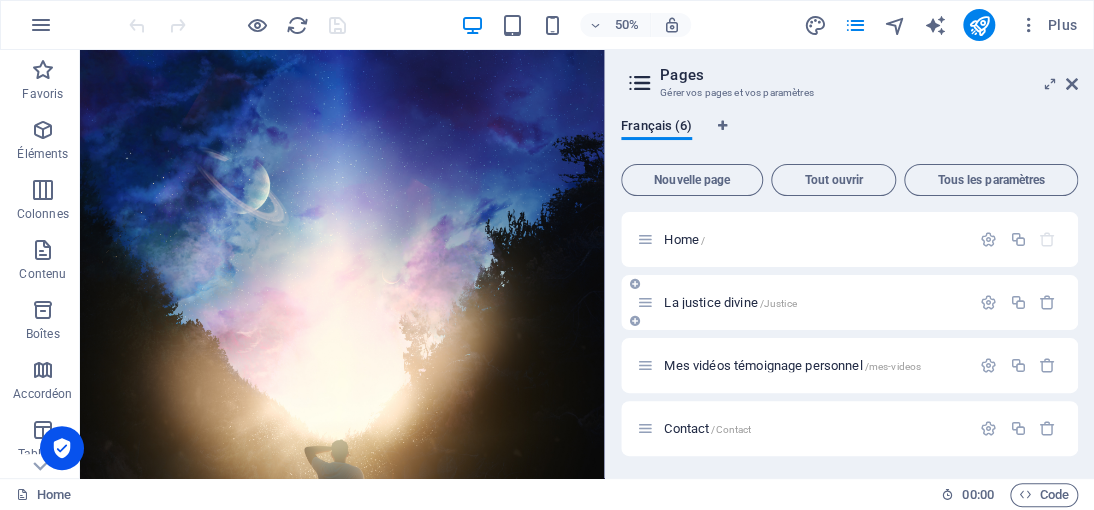 click on "La justice divine /Justice" at bounding box center (730, 302) 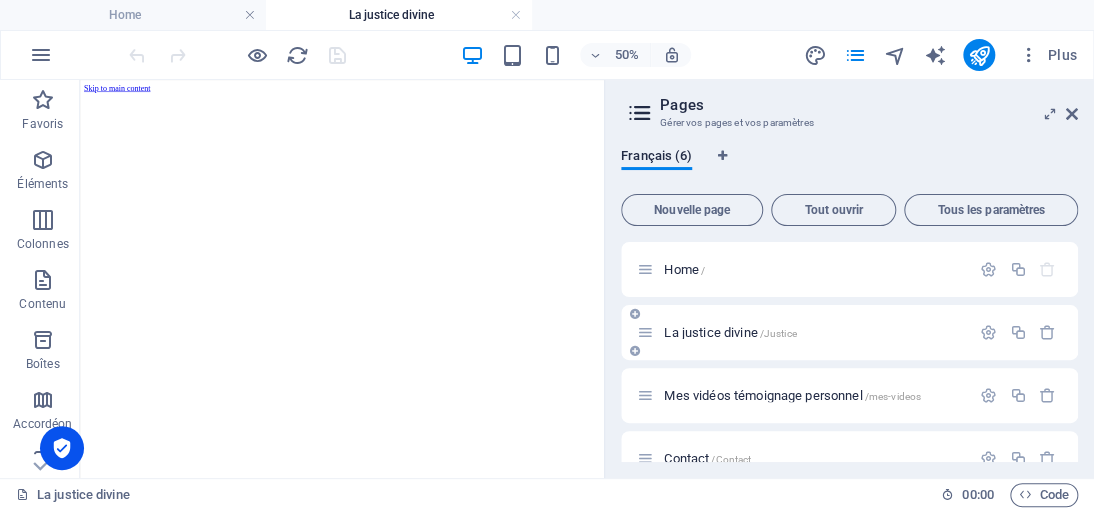 scroll, scrollTop: 0, scrollLeft: 0, axis: both 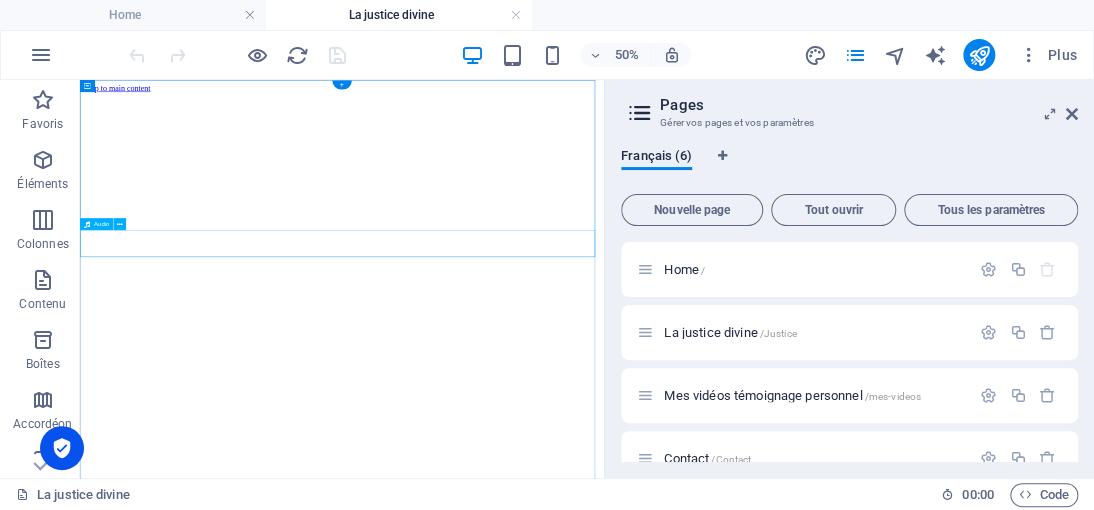 click at bounding box center [604, 2817] 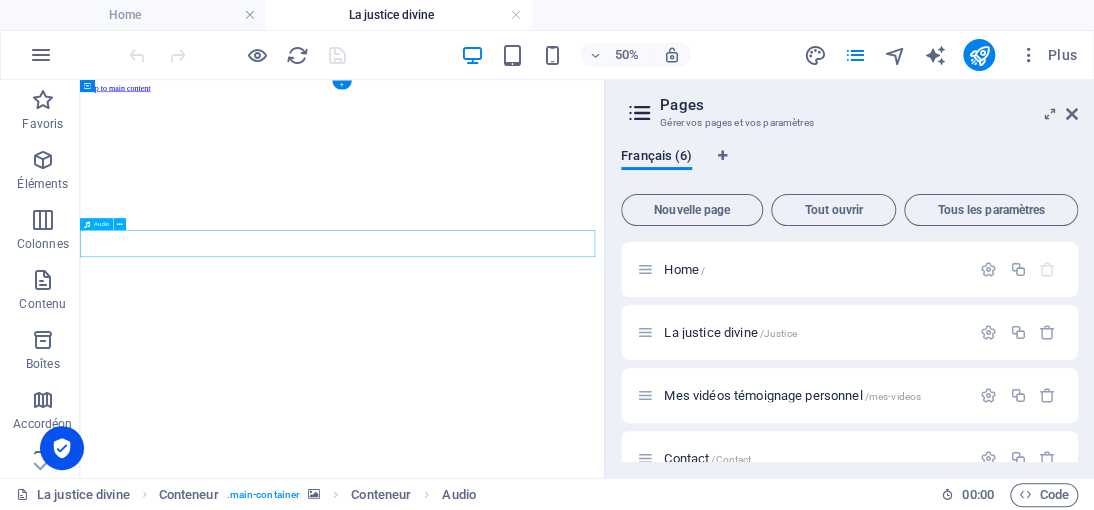 click at bounding box center (604, 2817) 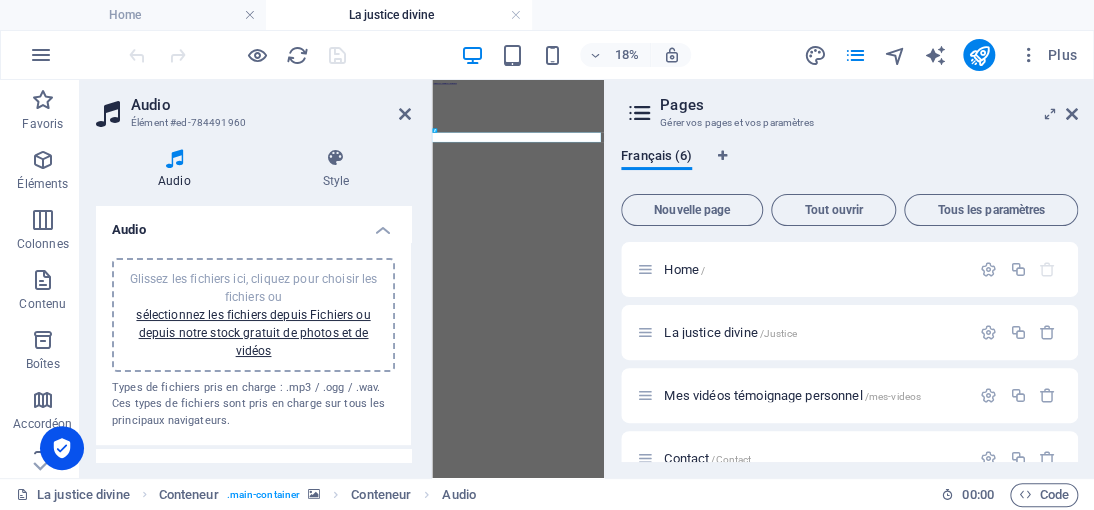 scroll, scrollTop: 77, scrollLeft: 0, axis: vertical 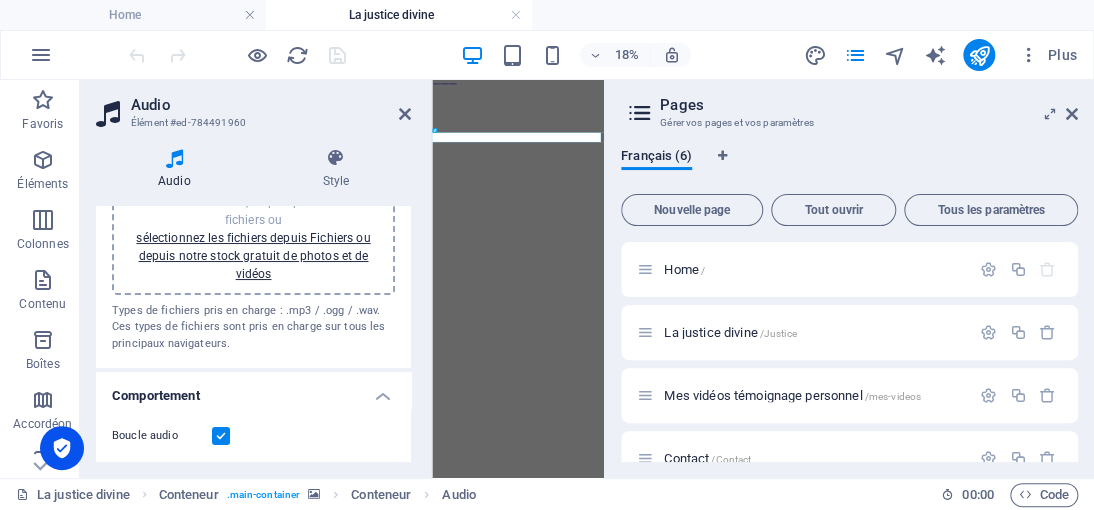 click on "Comportement" at bounding box center [253, 390] 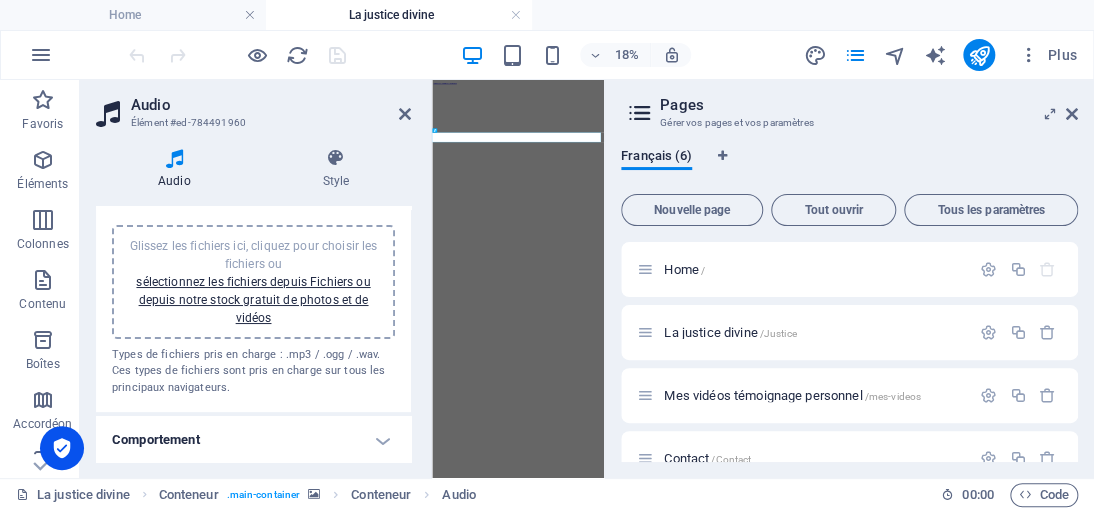 click on "Comportement" at bounding box center (253, 440) 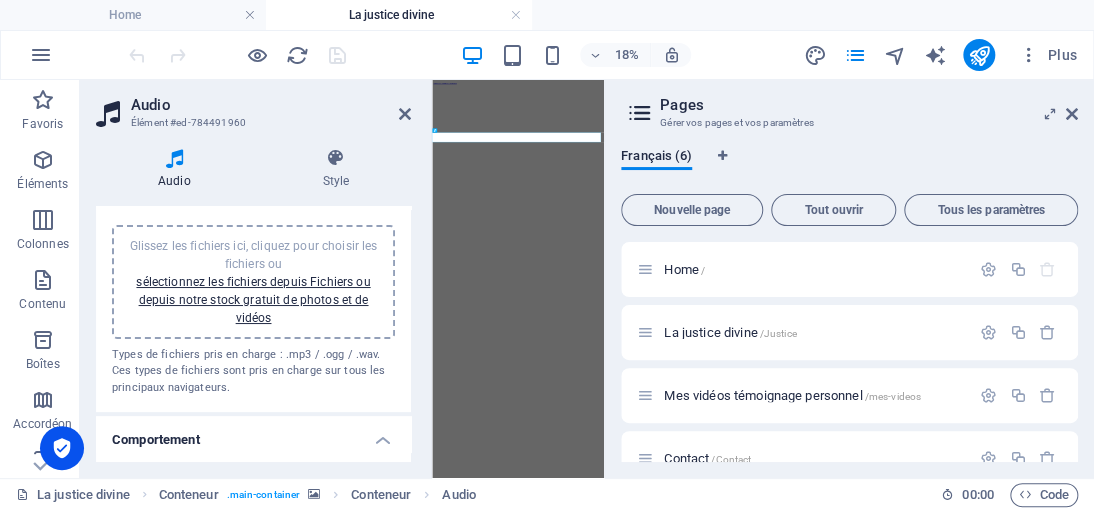 scroll, scrollTop: 77, scrollLeft: 0, axis: vertical 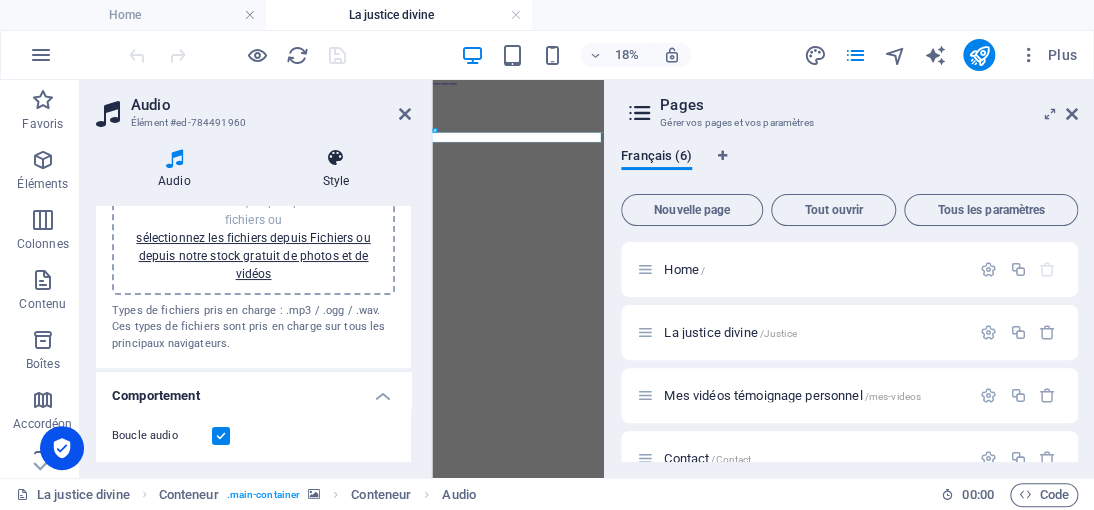 click on "Style" at bounding box center (336, 169) 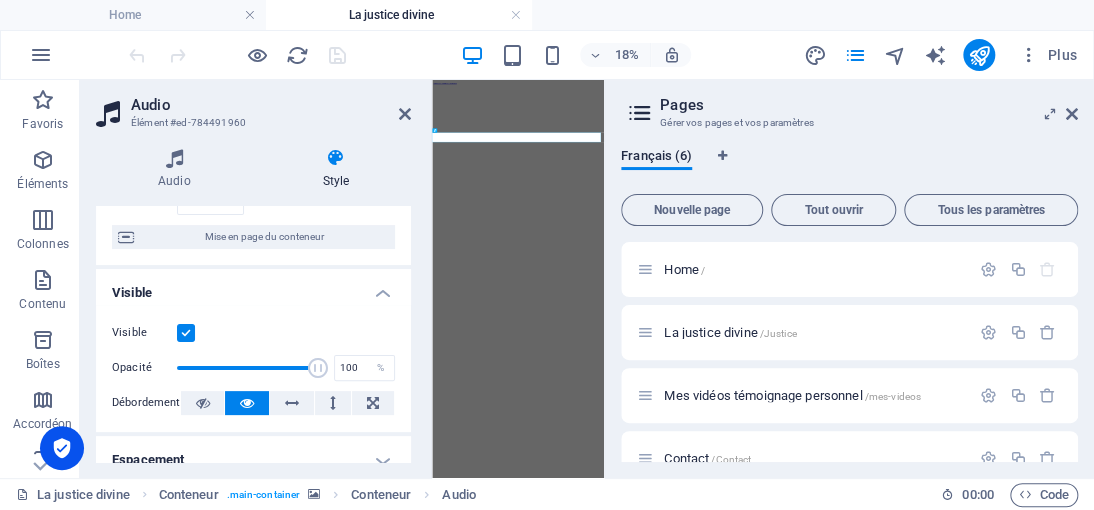 scroll, scrollTop: 300, scrollLeft: 0, axis: vertical 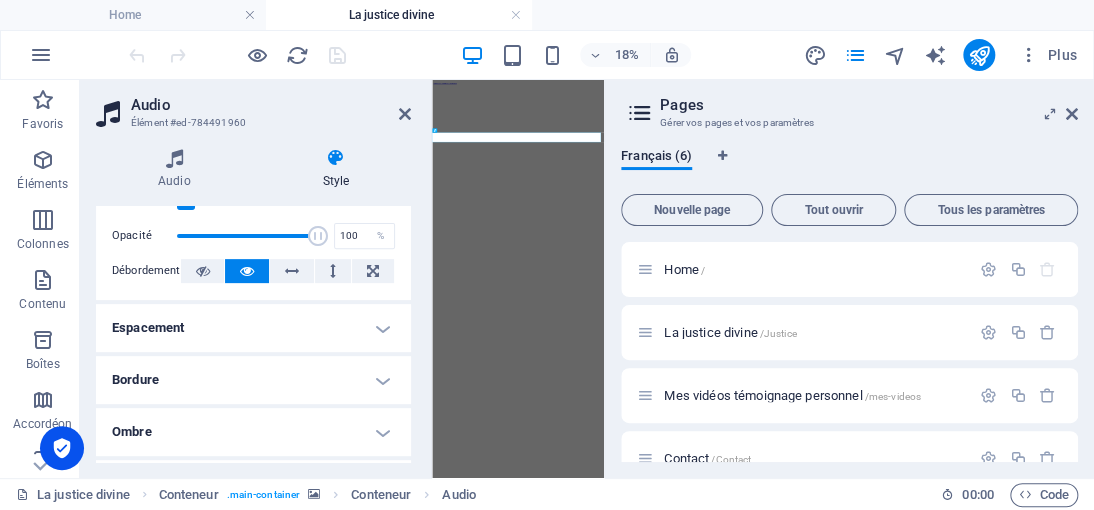 click on "Espacement" at bounding box center [253, 328] 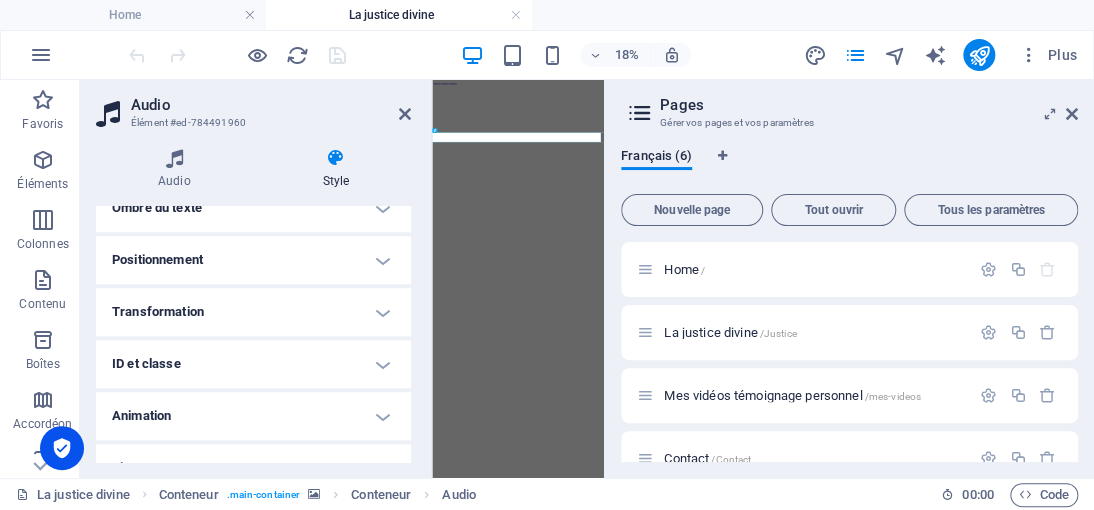 scroll, scrollTop: 684, scrollLeft: 0, axis: vertical 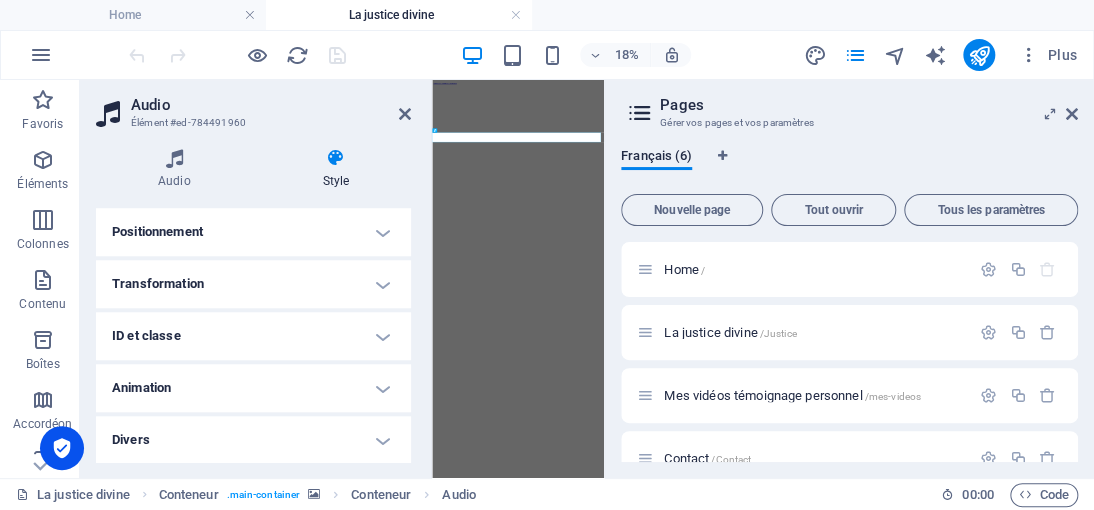 click on "Animation" at bounding box center (253, 388) 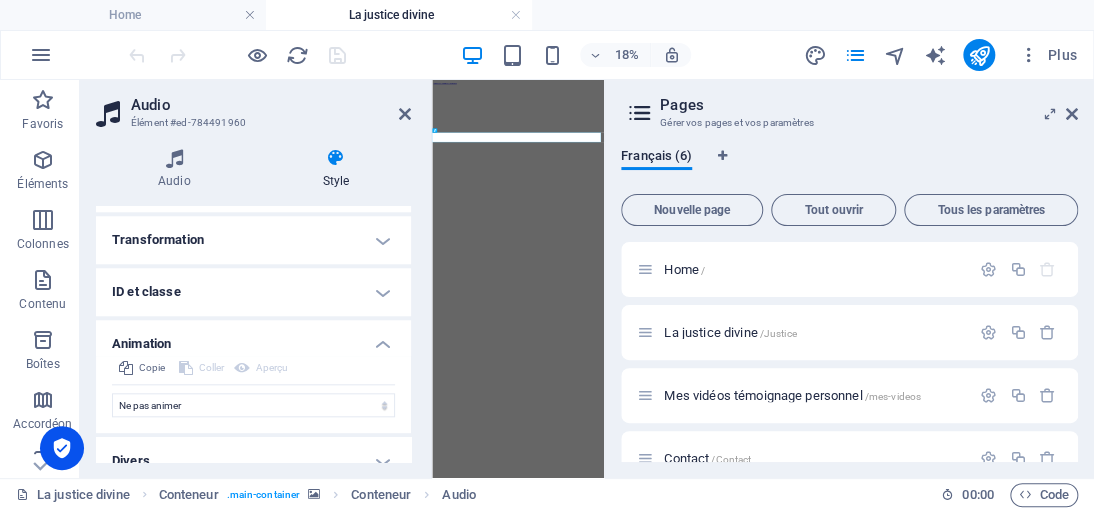 scroll, scrollTop: 748, scrollLeft: 0, axis: vertical 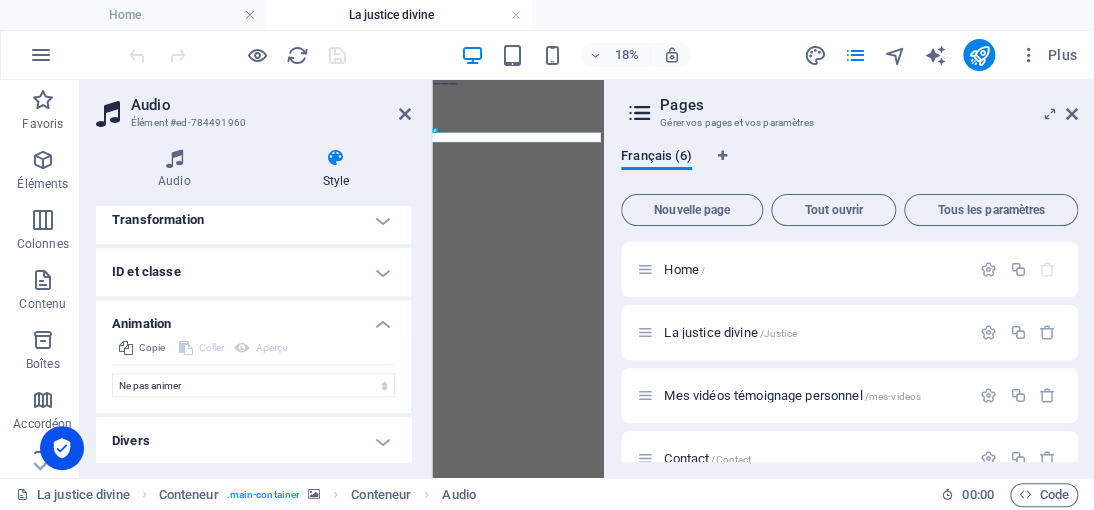 click on "Divers" at bounding box center [253, 441] 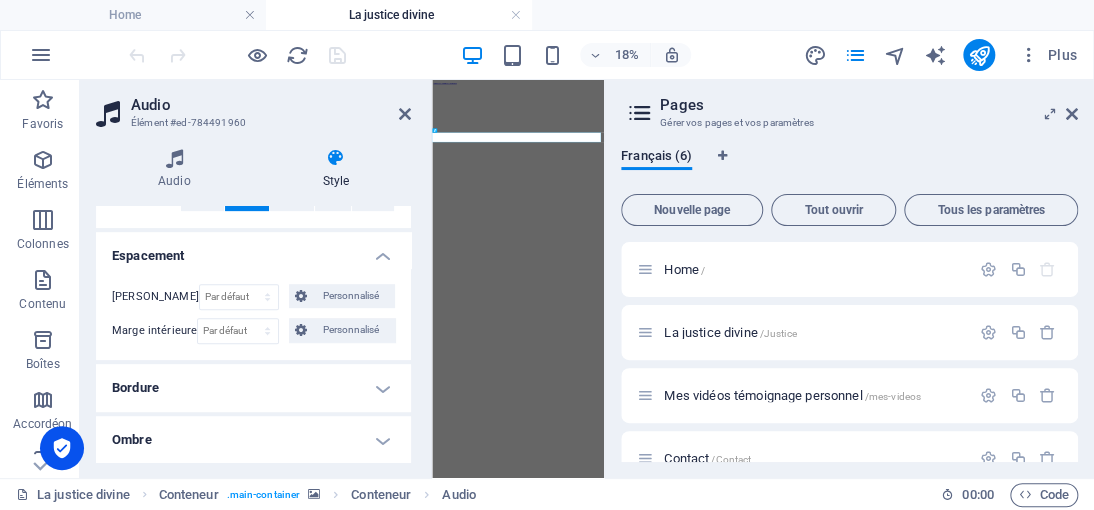 scroll, scrollTop: 0, scrollLeft: 0, axis: both 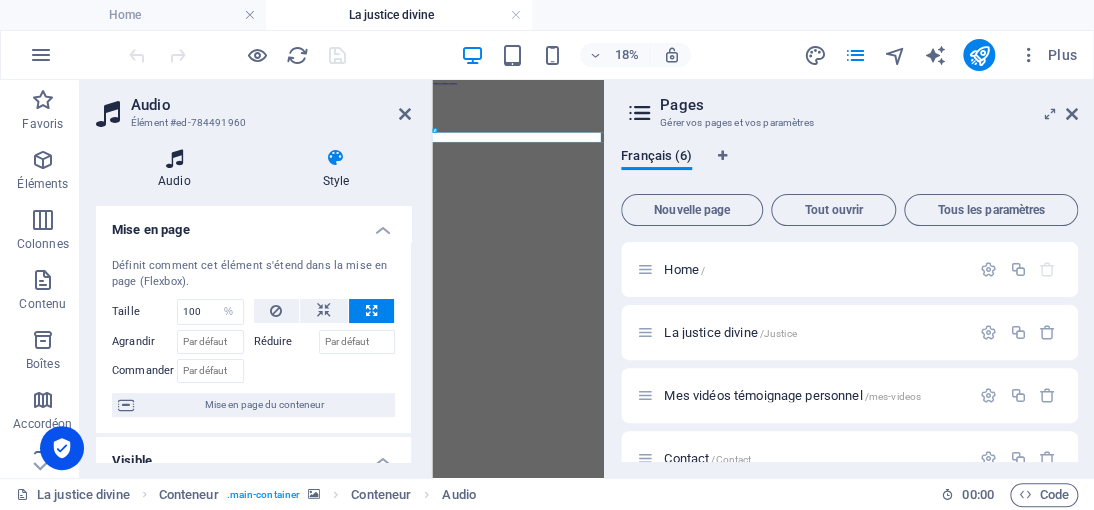 click on "Audio" at bounding box center (178, 169) 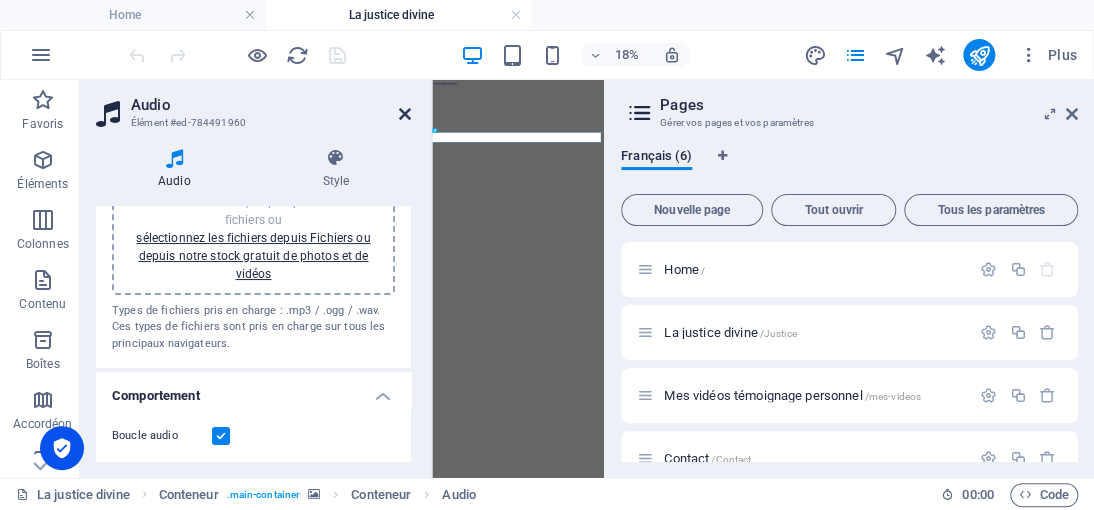 click at bounding box center (405, 114) 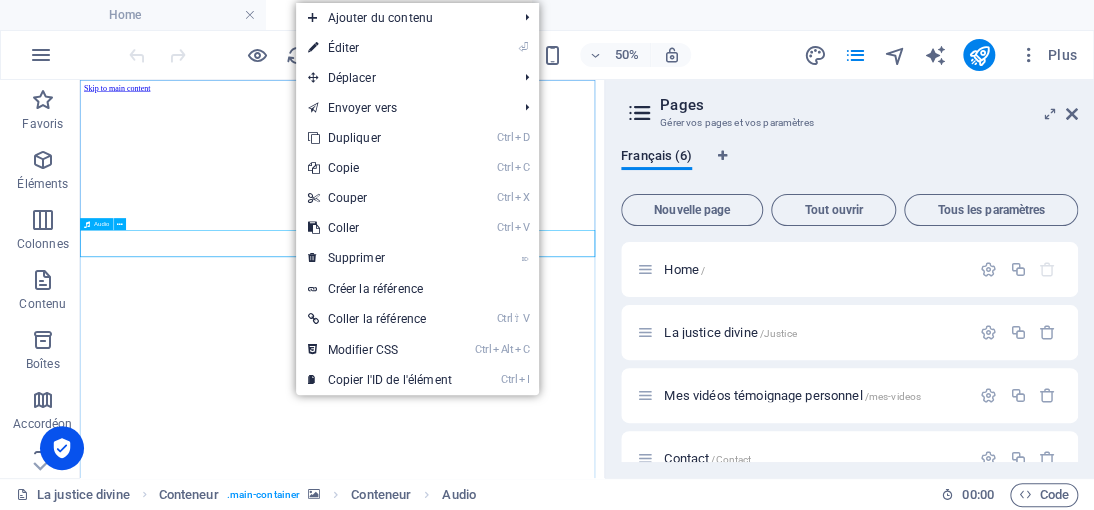 click at bounding box center (604, 2817) 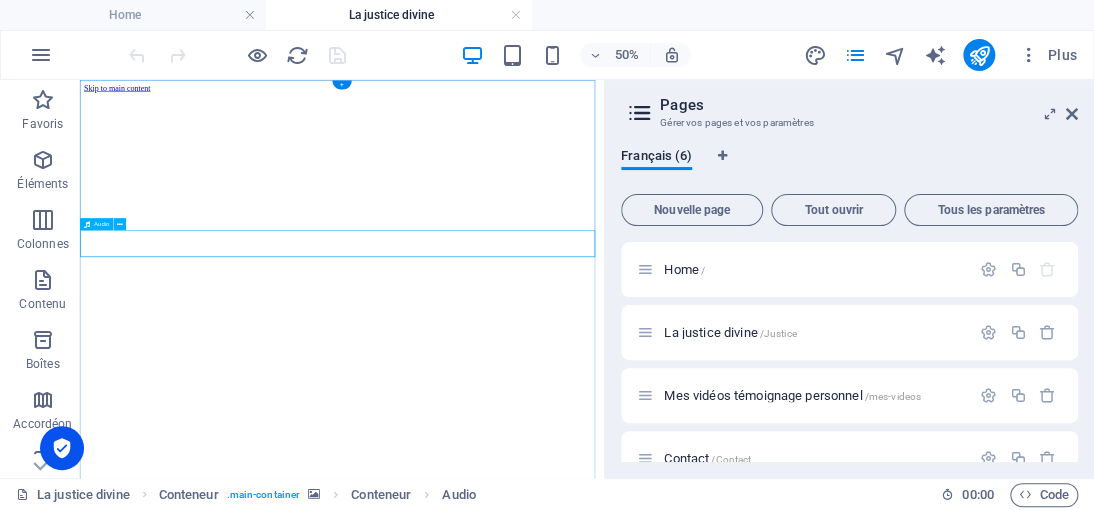 click at bounding box center (604, 2817) 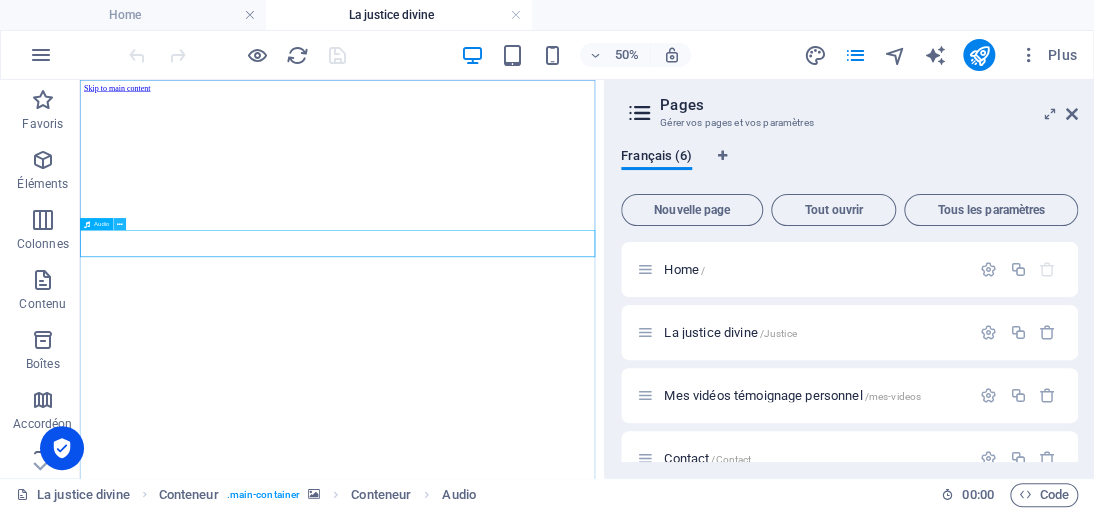 click at bounding box center [120, 224] 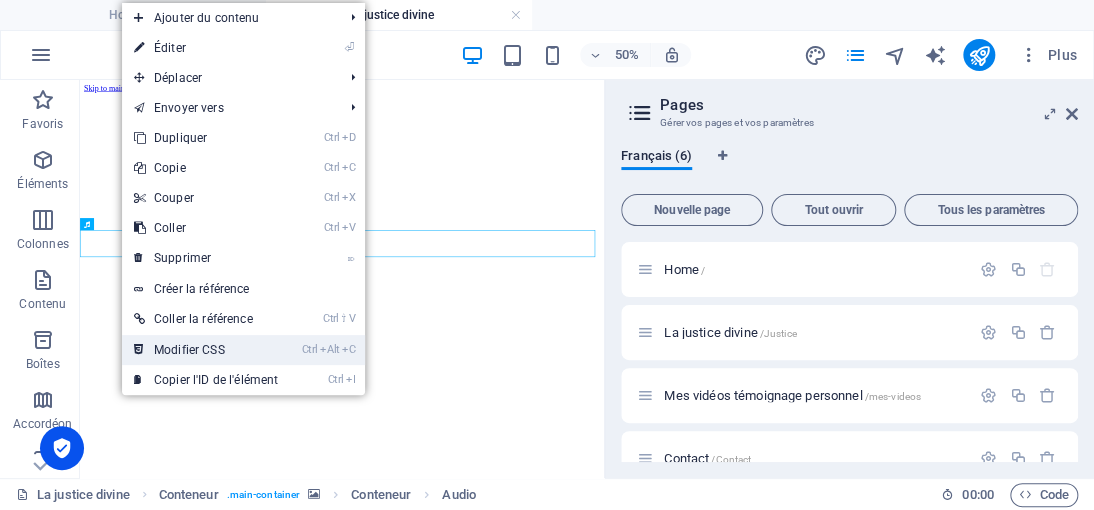 click on "Ctrl Alt C  Modifier CSS" at bounding box center (206, 350) 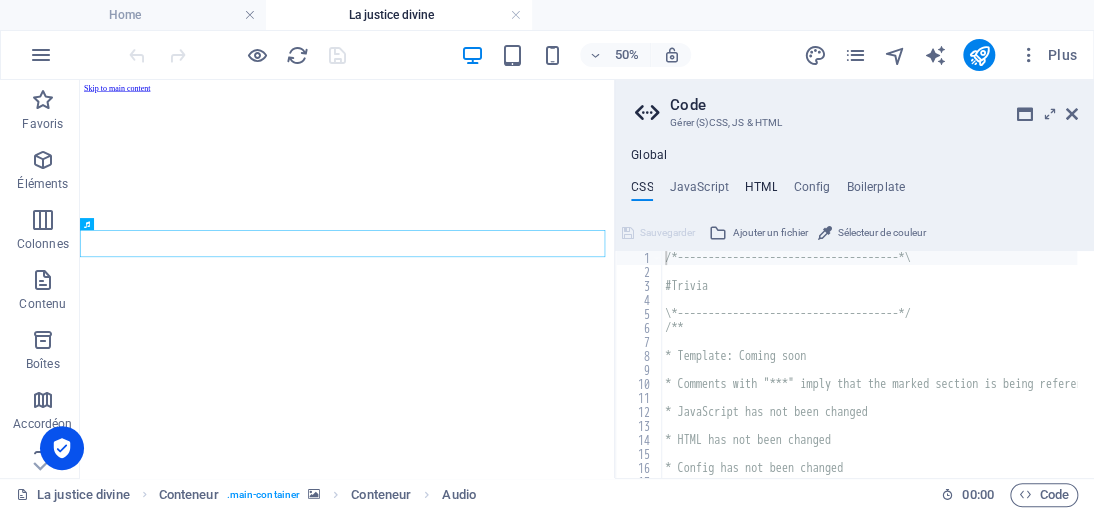 click on "HTML" at bounding box center (761, 191) 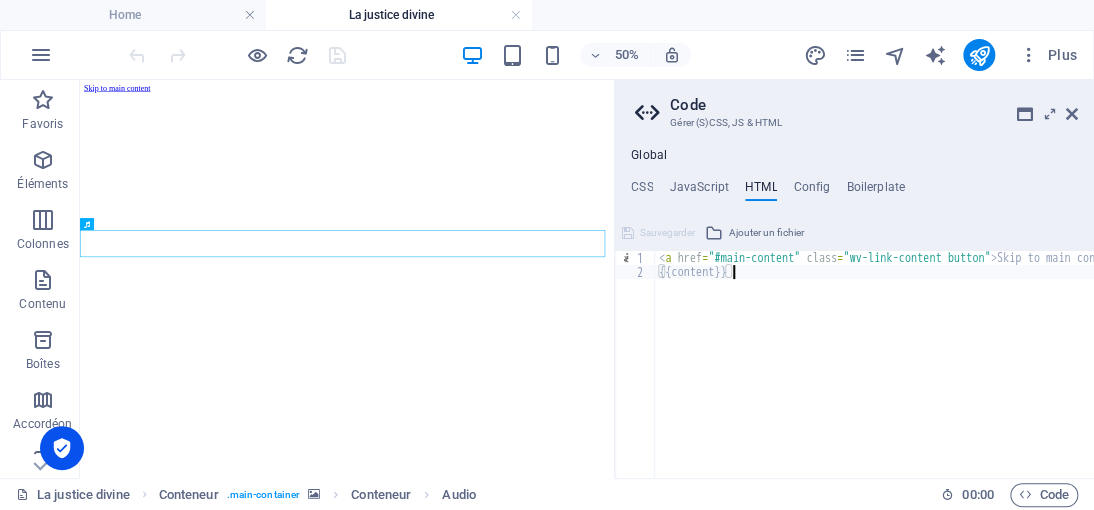 drag, startPoint x: 752, startPoint y: 266, endPoint x: 799, endPoint y: 265, distance: 47.010635 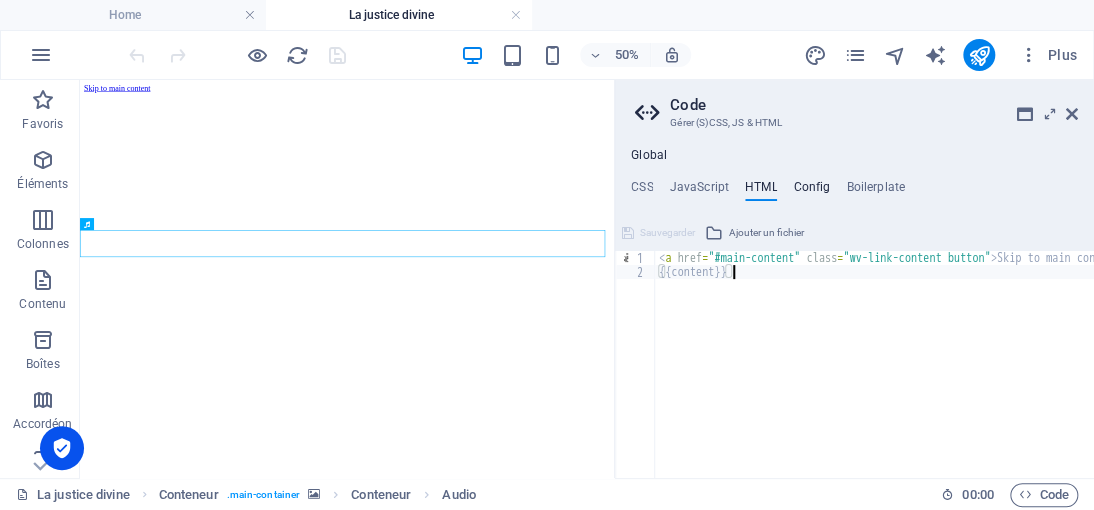 click on "Config" at bounding box center [811, 191] 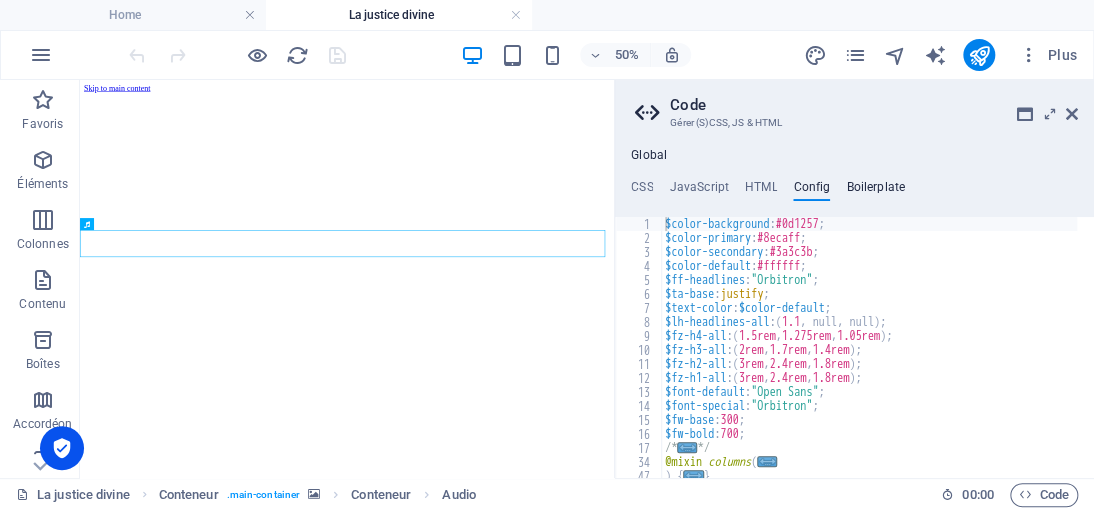 click on "Boilerplate" at bounding box center [875, 191] 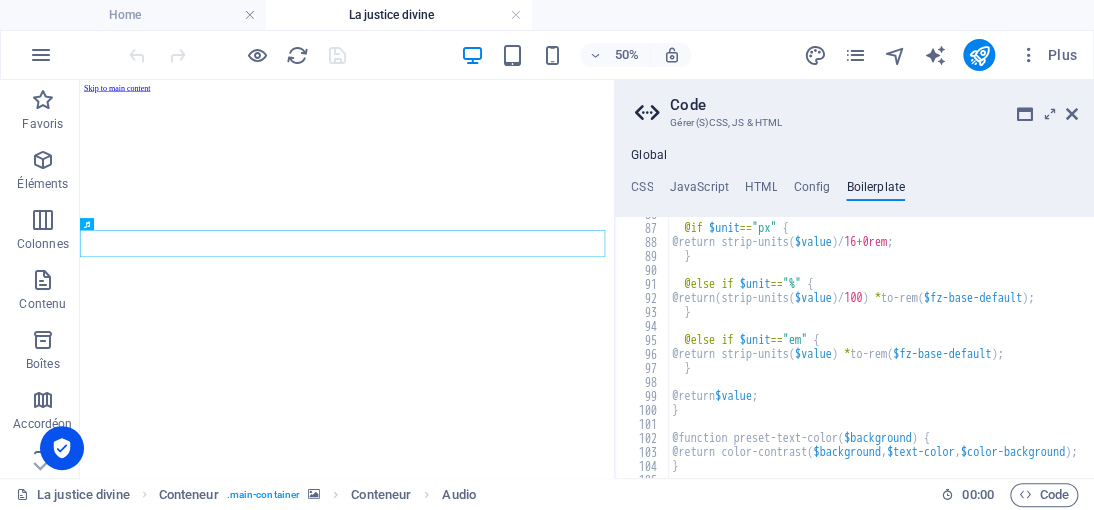 scroll, scrollTop: 680, scrollLeft: 0, axis: vertical 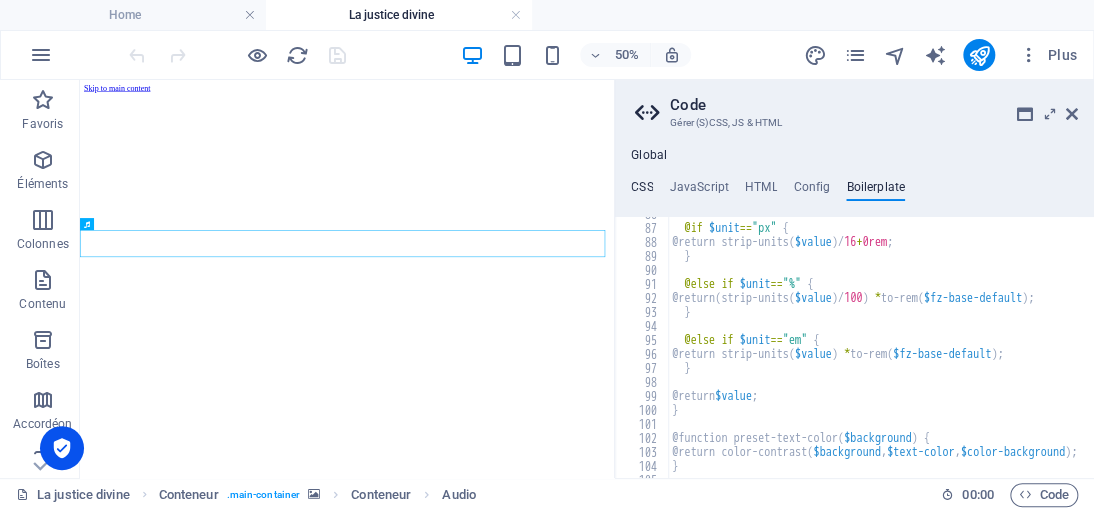 click on "CSS" at bounding box center [642, 191] 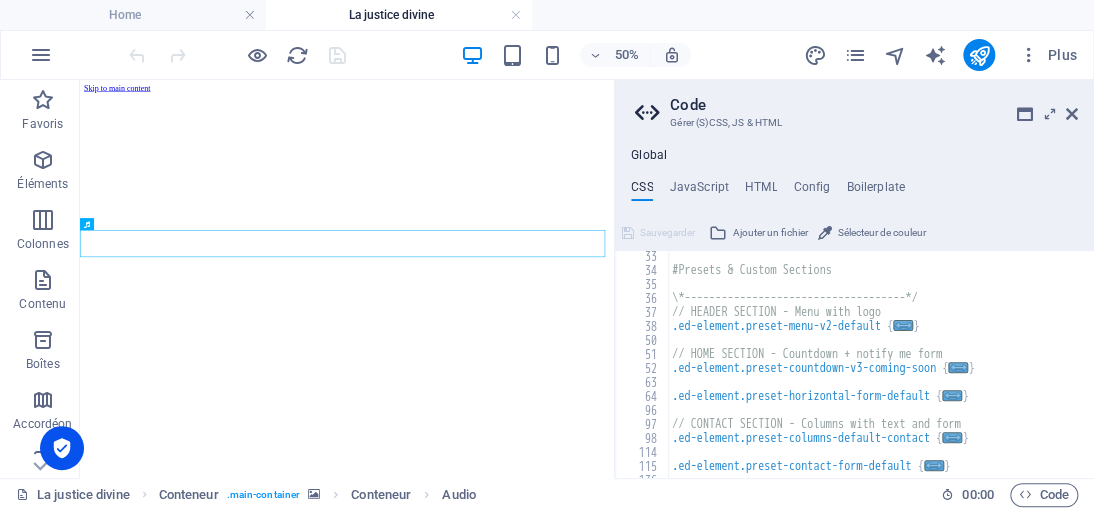 scroll, scrollTop: 524, scrollLeft: 0, axis: vertical 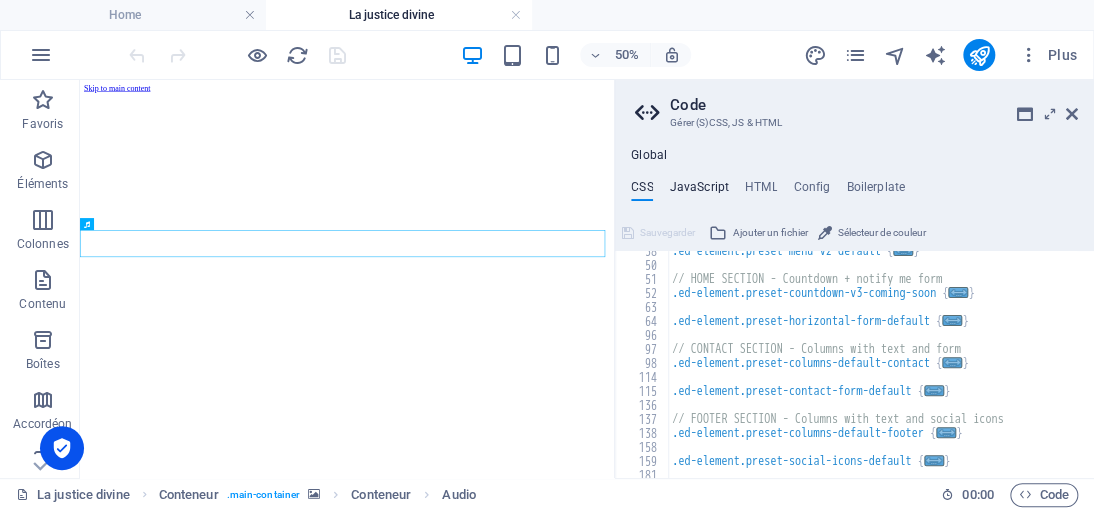 click on "JavaScript" at bounding box center (698, 191) 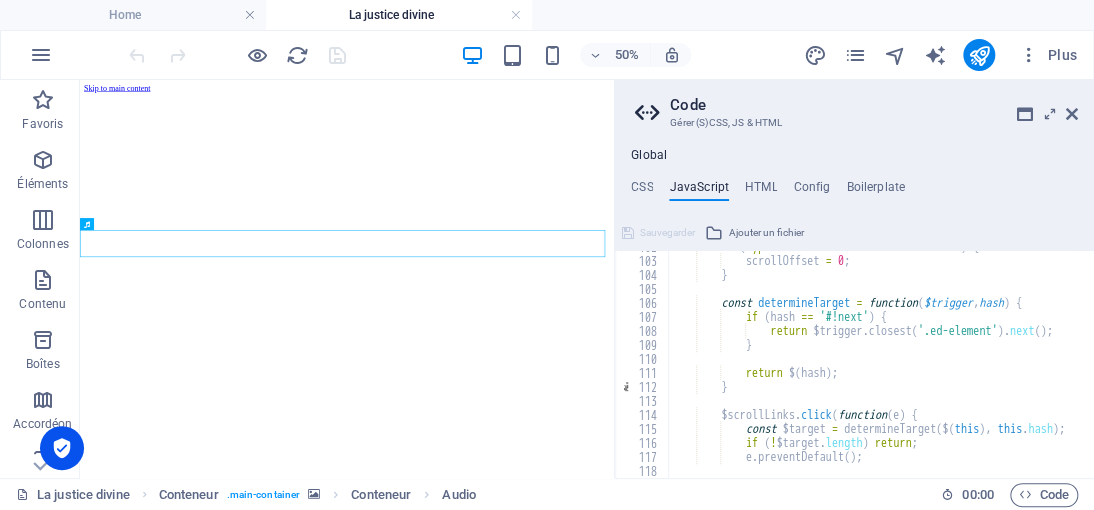 scroll, scrollTop: 1349, scrollLeft: 0, axis: vertical 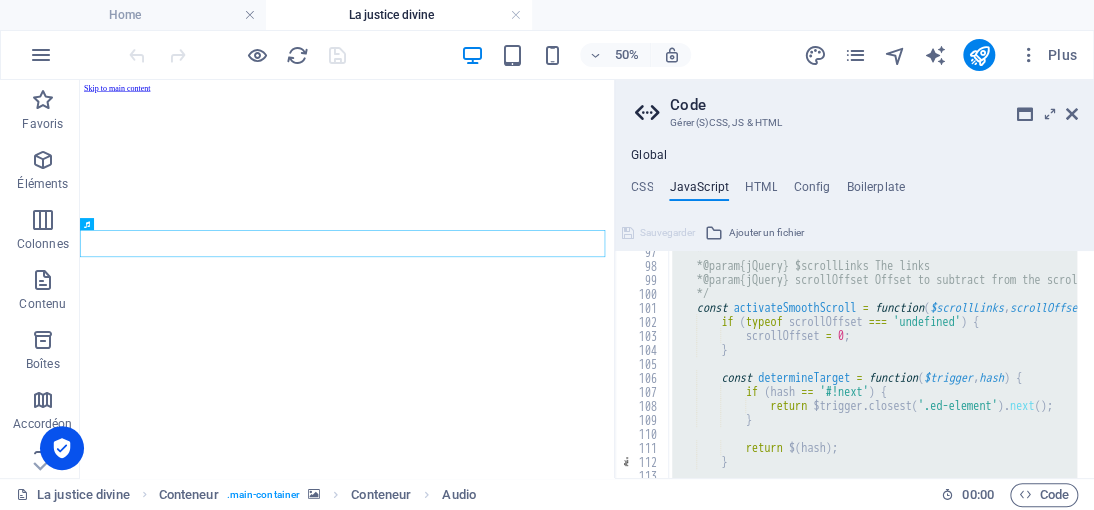 paste 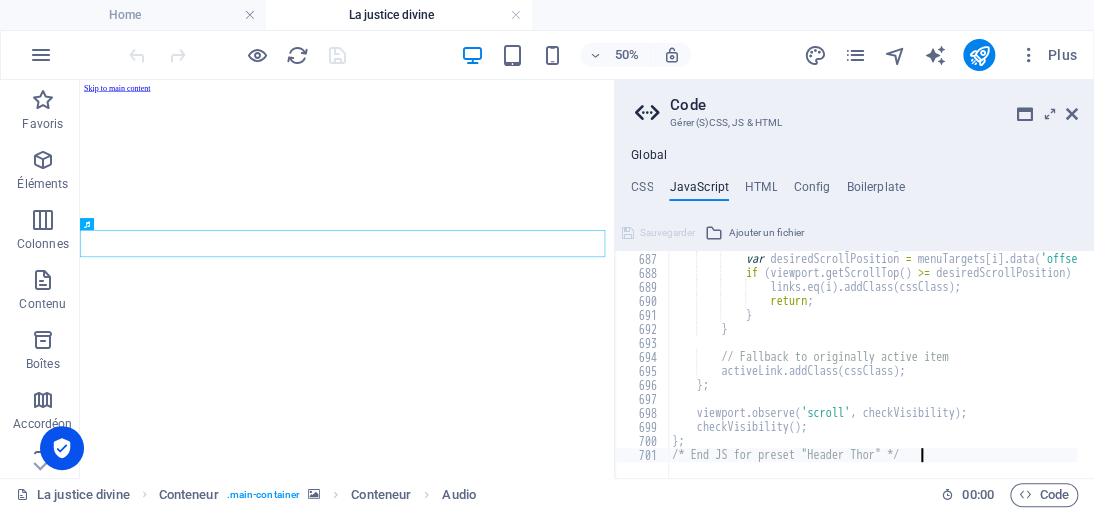 scroll, scrollTop: 9602, scrollLeft: 0, axis: vertical 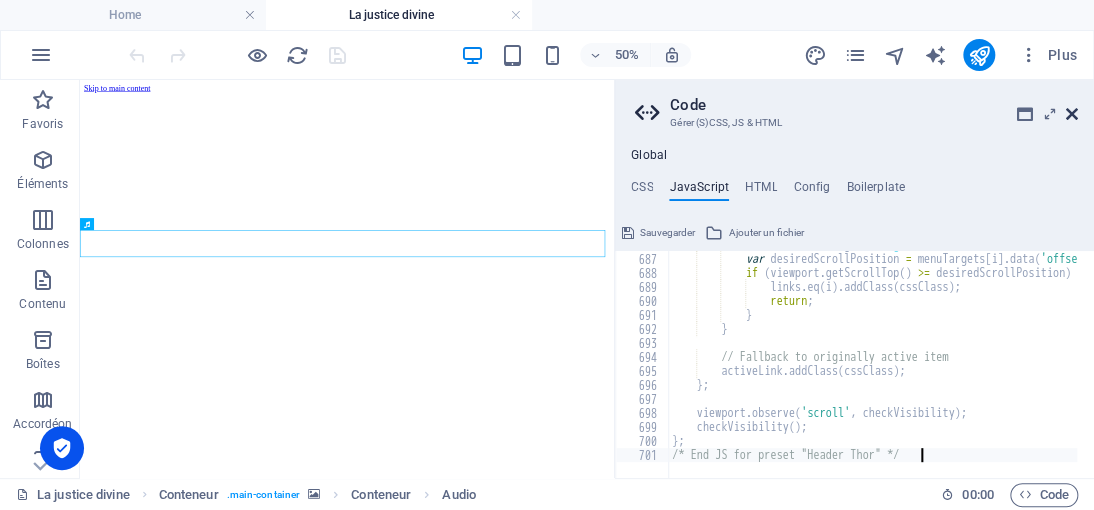 click at bounding box center (1072, 114) 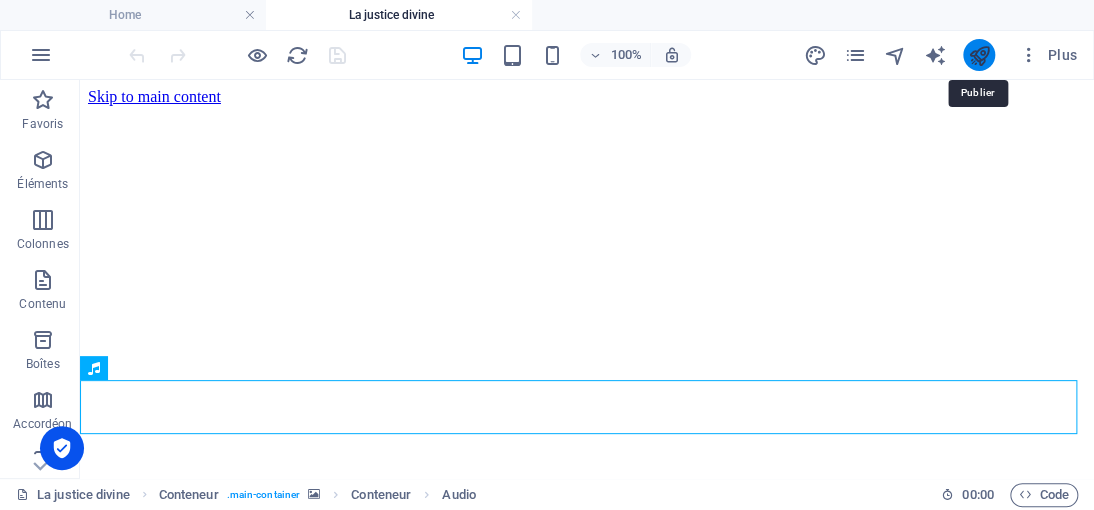 click at bounding box center [978, 55] 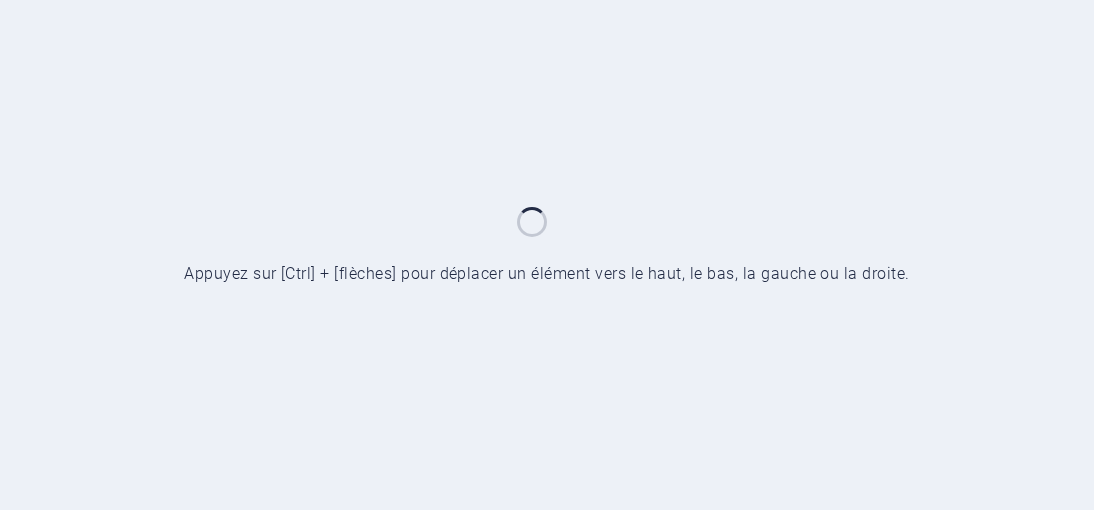 scroll, scrollTop: 0, scrollLeft: 0, axis: both 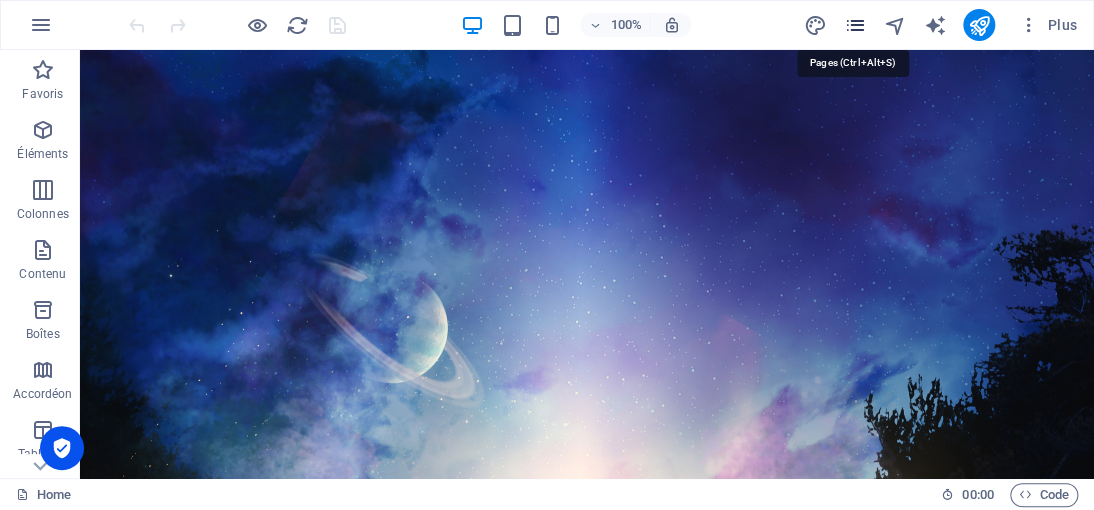 click at bounding box center [854, 25] 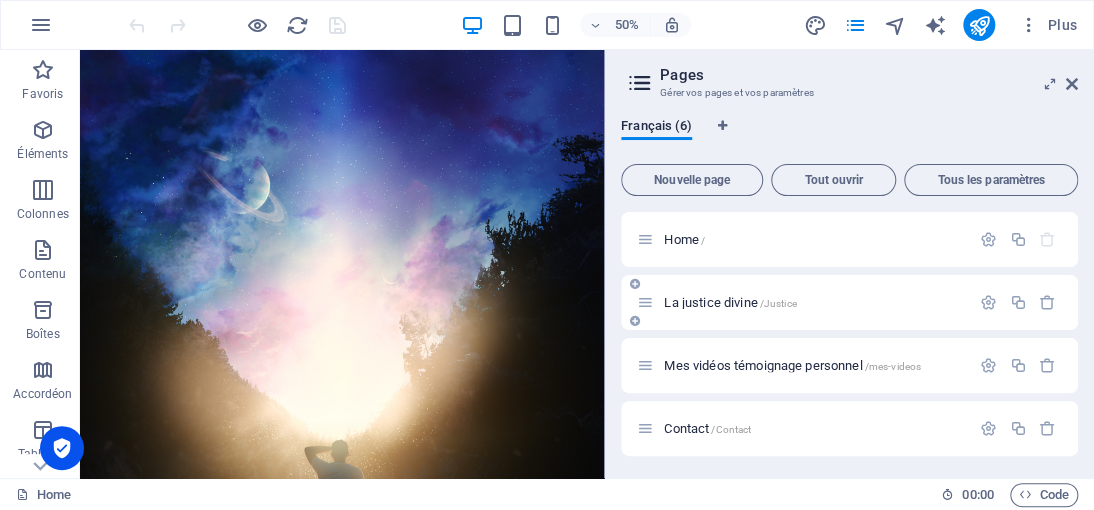 click on "La justice divine /Justice" at bounding box center (730, 302) 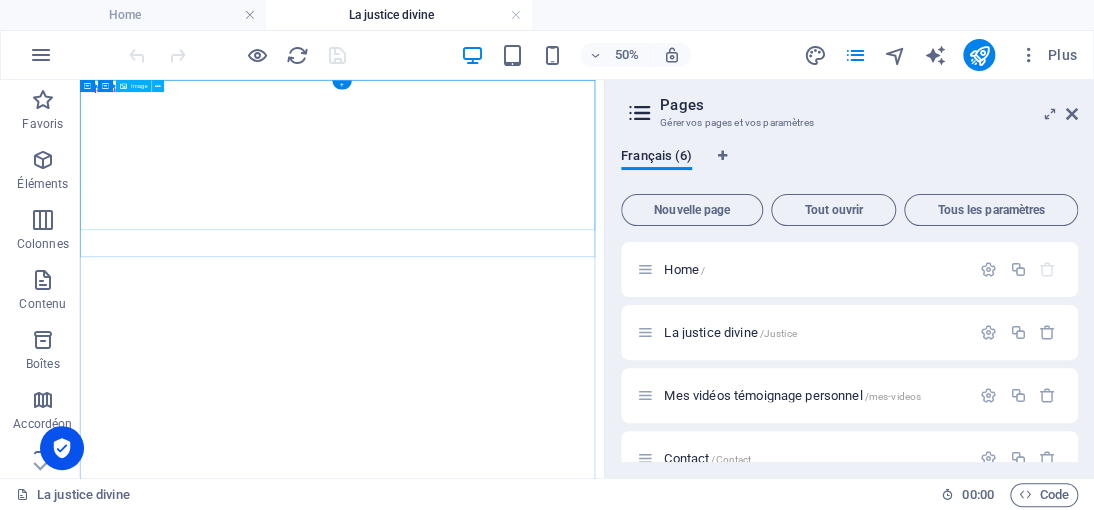 scroll, scrollTop: 0, scrollLeft: 0, axis: both 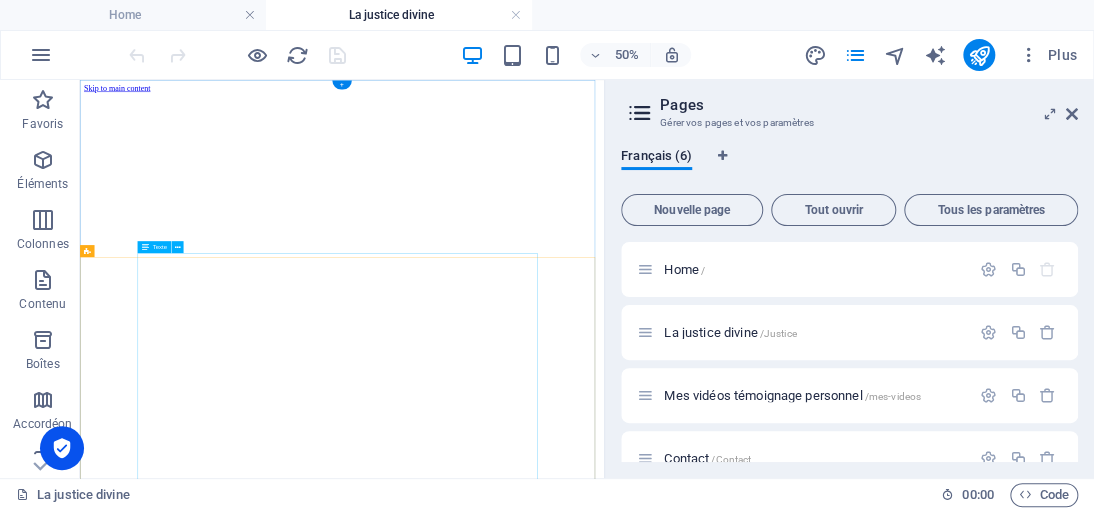 click on "Dans les textes anciens tels que le Livre d’[DEMOGRAPHIC_DATA] ou le Livre des Morts, il est question d’enseignements profonds sur la justice, la justice divine et la transmutation des épreuves. Pourtant, nos institutions d’État européennes ne sont que des versions inversées de ces vérités ancestrales. Elles ont détourné la sagesse originelle pour nous imposer une vision déformée, celle d’un pardon aveugle face à la souffrance, comme si cela était la seule voie possible. Une véritable inversion des valeurs du vivant.   Il faut comprendre la nécessité de se libérer des illusions et que chaque épreuve constitue une étape de notre évolution spirituelle.   Même pour les victimes, peu familières de la véritable justice divine, il est essentiel de reconnaître qu’elles devront à un moment donné ou un autre se tourner vers la réparation de la conscience de l’agresseur. C'est fou, [PERSON_NAME] !" at bounding box center (488, 3934) 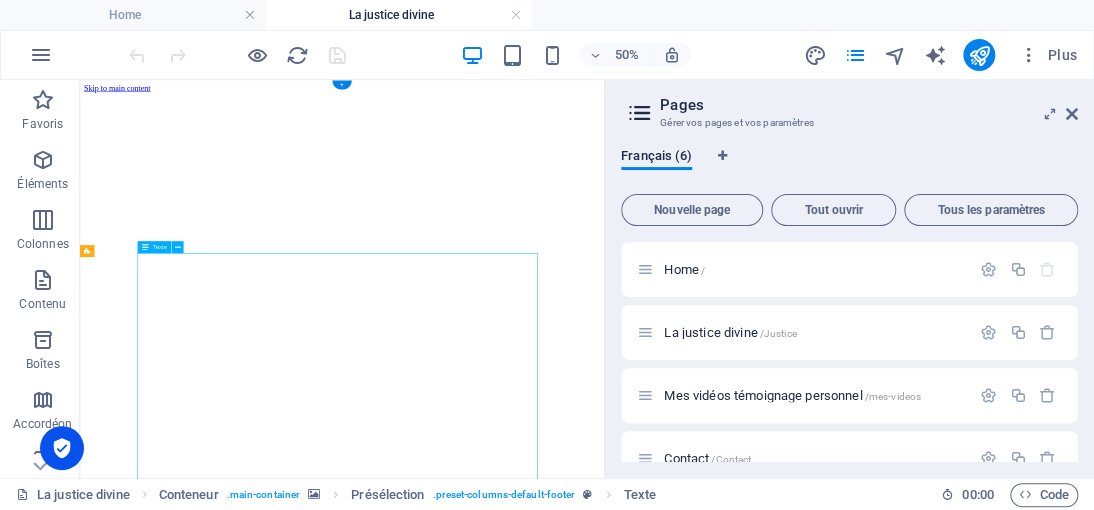 click on "Dans les textes anciens tels que le Livre d’[DEMOGRAPHIC_DATA] ou le Livre des Morts, il est question d’enseignements profonds sur la justice, la justice divine et la transmutation des épreuves. Pourtant, nos institutions d’État européennes ne sont que des versions inversées de ces vérités ancestrales. Elles ont détourné la sagesse originelle pour nous imposer une vision déformée, celle d’un pardon aveugle face à la souffrance, comme si cela était la seule voie possible. Une véritable inversion des valeurs du vivant.   Il faut comprendre la nécessité de se libérer des illusions et que chaque épreuve constitue une étape de notre évolution spirituelle.   Même pour les victimes, peu familières de la véritable justice divine, il est essentiel de reconnaître qu’elles devront à un moment donné ou un autre se tourner vers la réparation de la conscience de l’agresseur. C'est fou, [PERSON_NAME] !" at bounding box center (488, 3934) 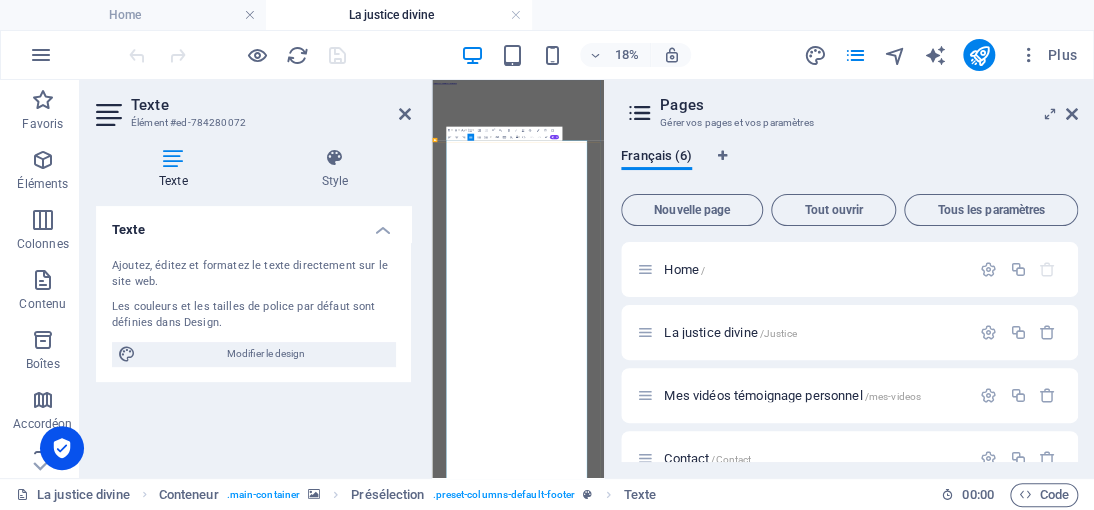 click on "Ainsi, le vrai pardon selon le [DEMOGRAPHIC_DATA] ne consiste pas à attendre que la victime oublie ou pardonne, mais à permettre à l’agresseur de réparer son cœur et de le purifier pour aller aussi réparer sa(s) victime(s). Pour les victimes, il ne peut s’agir d’un pardon imposé, mais plutôt d’une quête de vérité, de compréhension sincère des motifs ayant massacré leur être." at bounding box center (840, 3714) 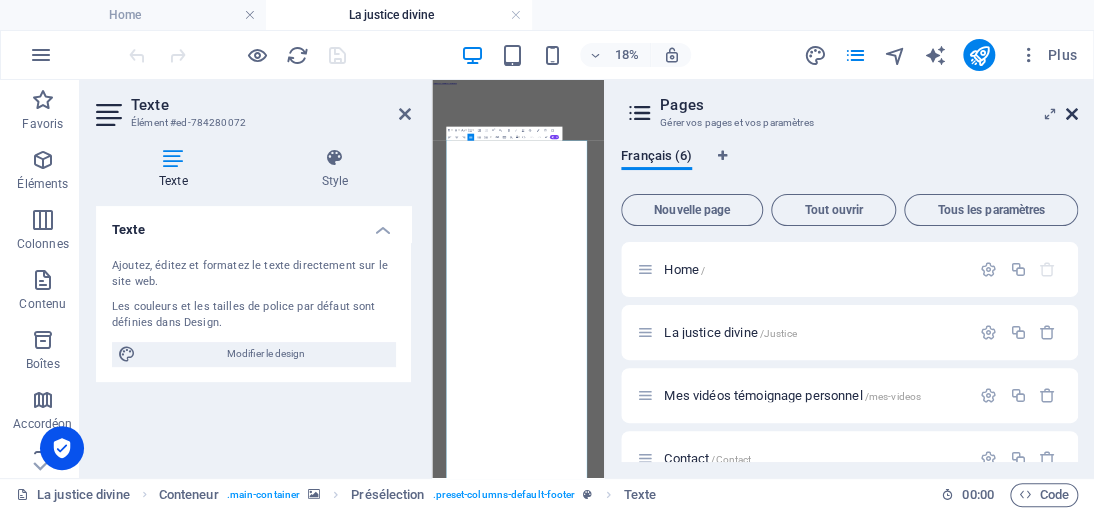 click at bounding box center (1072, 114) 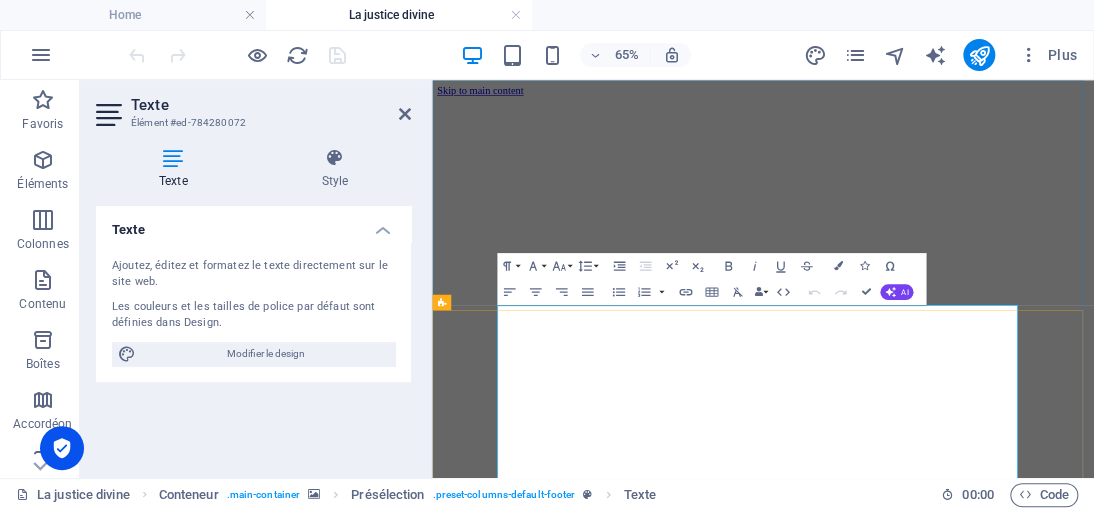 click on "Dans les textes anciens tels que le Livre d’[DEMOGRAPHIC_DATA] ou le Livre des Morts, il est question d’enseignements profonds sur la justice, la justice divine et la transmutation des épreuves. Pourtant, nos institutions d’État européennes ne sont que des versions inversées de ces vérités ancestrales. Elles ont détourné la sagesse originelle pour nous imposer une vision déformée, celle d’un pardon aveugle face à la souffrance, comme si cela était la seule voie possible. Une véritable inversion des valeurs du vivant." at bounding box center [840, 2974] 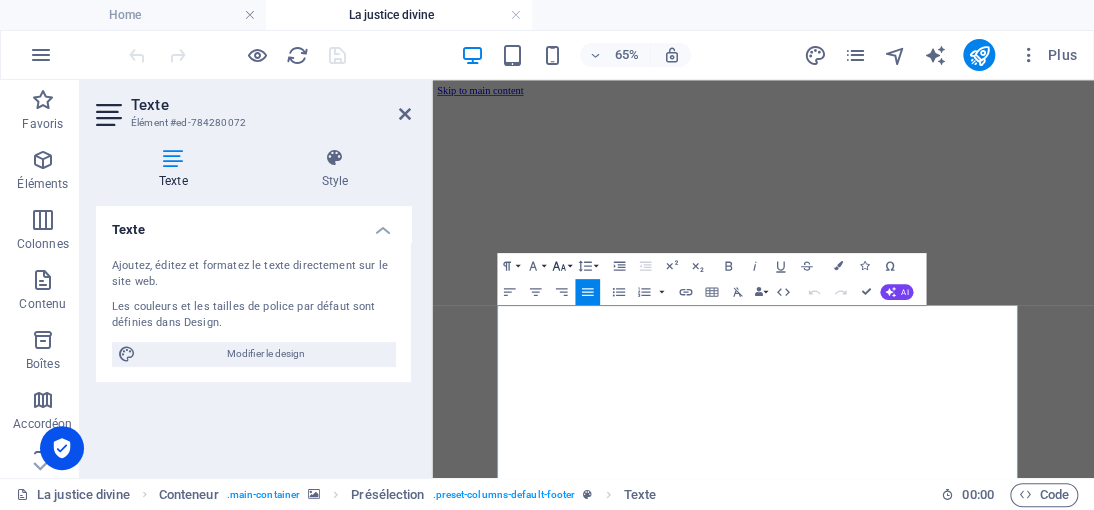 click 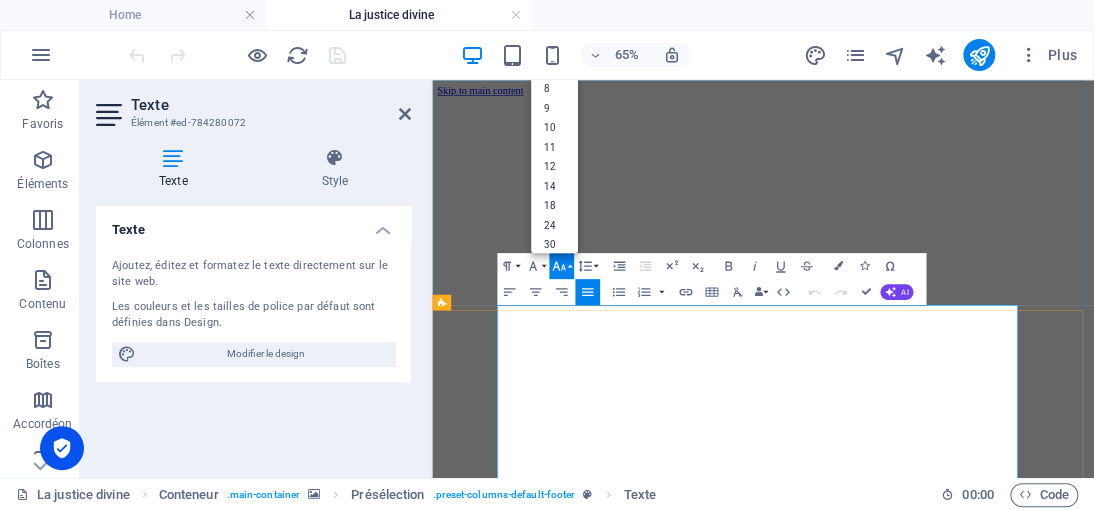 click on "Dans les textes anciens tels que le Livre d’[DEMOGRAPHIC_DATA] ou le Livre des Morts, il est question d’enseignements profonds sur la justice, la justice divine et la transmutation des épreuves. Pourtant, nos institutions d’État européennes ne sont que des versions inversées de ces vérités ancestrales. Elles ont détourné la sagesse originelle pour nous imposer une vision déformée, celle d’un pardon aveugle face à la souffrance, comme si cela était la seule voie possible. Une véritable inversion des valeurs du vivant." at bounding box center [840, 2974] 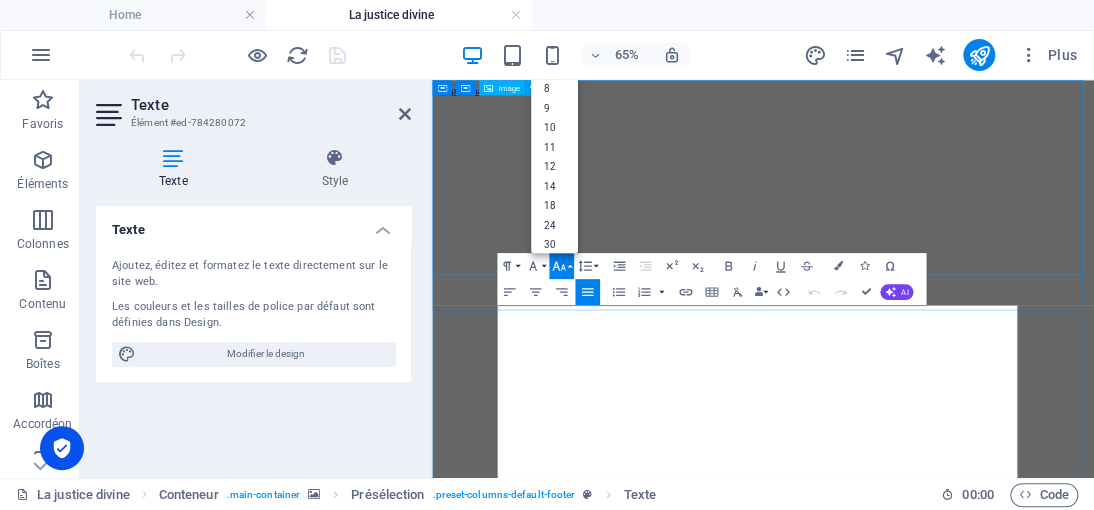 click at bounding box center (941, 2636) 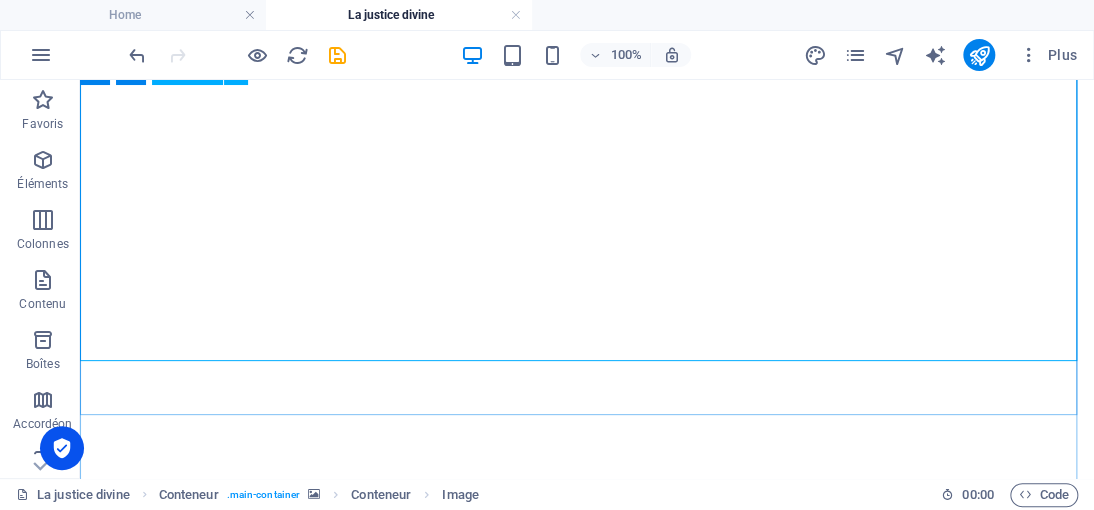 scroll, scrollTop: 500, scrollLeft: 0, axis: vertical 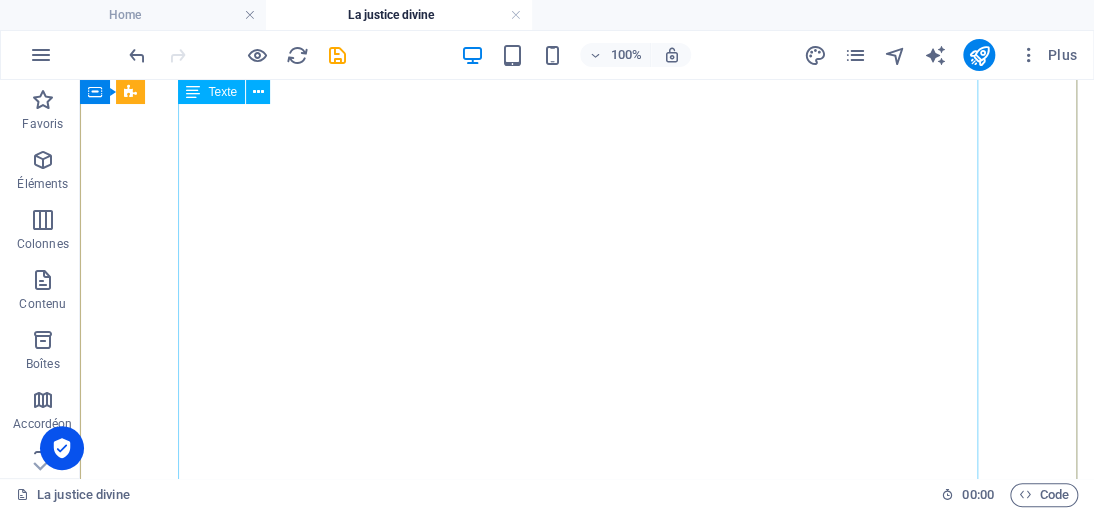 click on "Dans les textes anciens tels que le Livre d’[DEMOGRAPHIC_DATA] ou le Livre des Morts, il est question d’enseignements profonds sur la justice, la justice divine et la transmutation des épreuves. Pourtant, nos institutions d’État européennes ne sont que des versions inversées de ces vérités ancestrales. Elles ont détourné la sagesse originelle pour nous imposer une vision déformée, celle d’un pardon aveugle face à la souffrance, comme si cela était la seule voie possible. Une véritable inversion des valeurs du vivant.   Il faut comprendre la nécessité de se libérer des illusions et que chaque épreuve constitue une étape de notre évolution spirituelle.   Même pour les victimes, peu familières de la véritable justice divine, il est essentiel de reconnaître qu’elles devront à un moment donné ou un autre se tourner vers la réparation de la conscience de l’agresseur. C'est fou, [PERSON_NAME] !" at bounding box center (488, 3434) 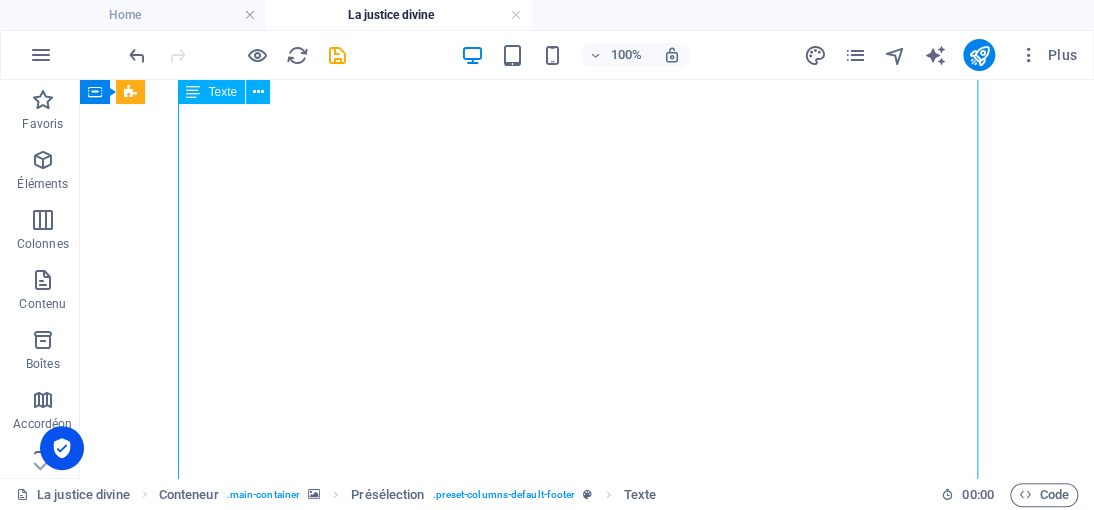 click on "Dans les textes anciens tels que le Livre d’[DEMOGRAPHIC_DATA] ou le Livre des Morts, il est question d’enseignements profonds sur la justice, la justice divine et la transmutation des épreuves. Pourtant, nos institutions d’État européennes ne sont que des versions inversées de ces vérités ancestrales. Elles ont détourné la sagesse originelle pour nous imposer une vision déformée, celle d’un pardon aveugle face à la souffrance, comme si cela était la seule voie possible. Une véritable inversion des valeurs du vivant.   Il faut comprendre la nécessité de se libérer des illusions et que chaque épreuve constitue une étape de notre évolution spirituelle.   Même pour les victimes, peu familières de la véritable justice divine, il est essentiel de reconnaître qu’elles devront à un moment donné ou un autre se tourner vers la réparation de la conscience de l’agresseur. C'est fou, [PERSON_NAME] !" at bounding box center (488, 3434) 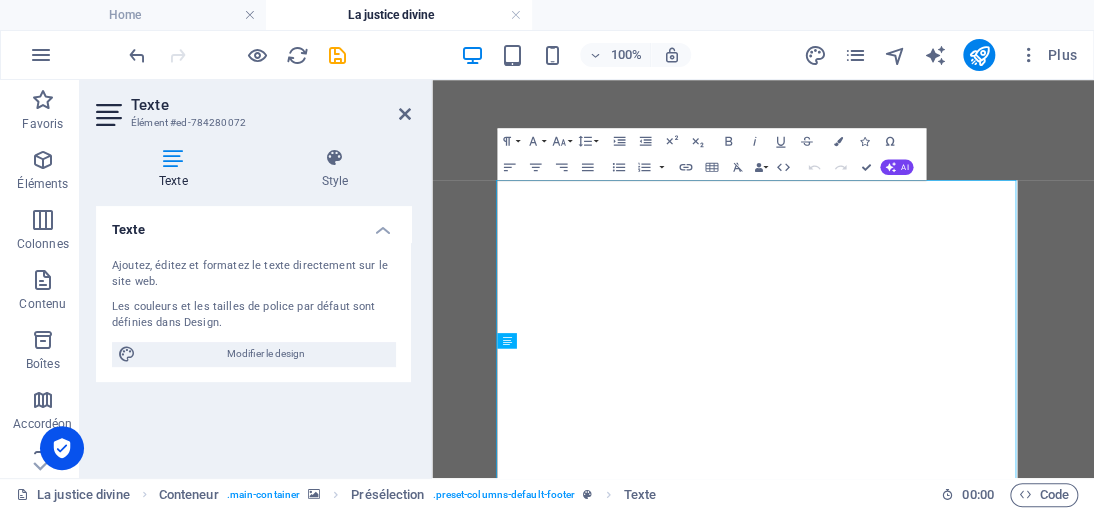 scroll, scrollTop: 192, scrollLeft: 0, axis: vertical 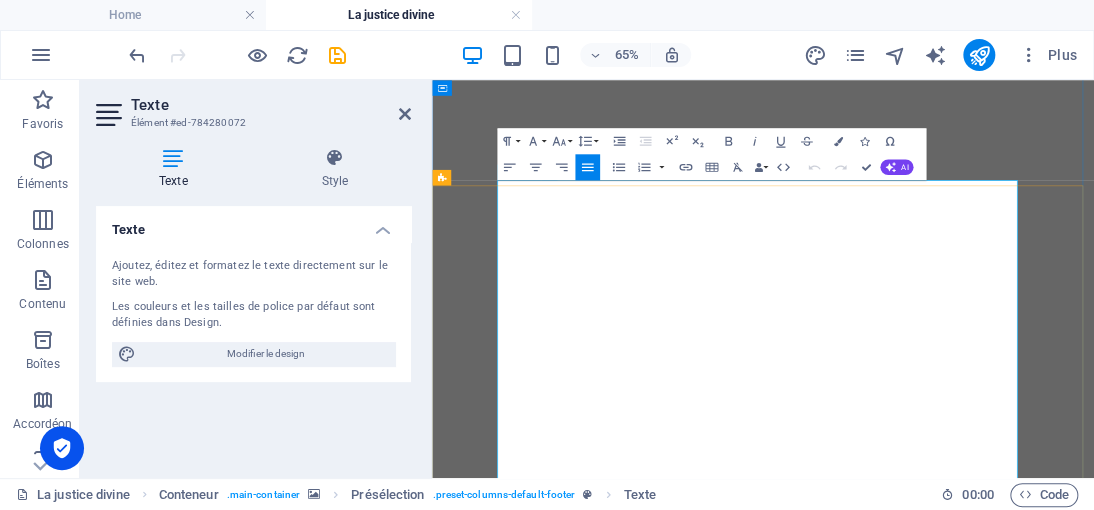 click on "Dans les textes anciens tels que le Livre d’[DEMOGRAPHIC_DATA] ou le Livre des Morts, il est question d’enseignements profonds sur la justice, la justice divine et la transmutation des épreuves. Pourtant, nos institutions d’État européennes ne sont que des versions inversées de ces vérités ancestrales. Elles ont détourné la sagesse originelle pour nous imposer une vision déformée, celle d’un pardon aveugle face à la souffrance, comme si cela était la seule voie possible. Une véritable inversion des valeurs du vivant." at bounding box center [840, 2783] 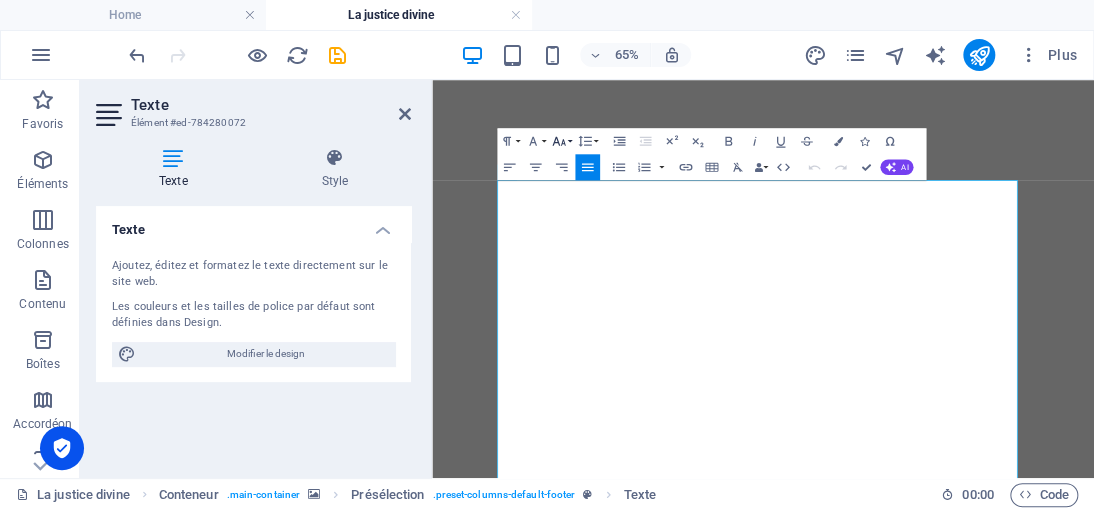 click on "Font Size" at bounding box center [561, 141] 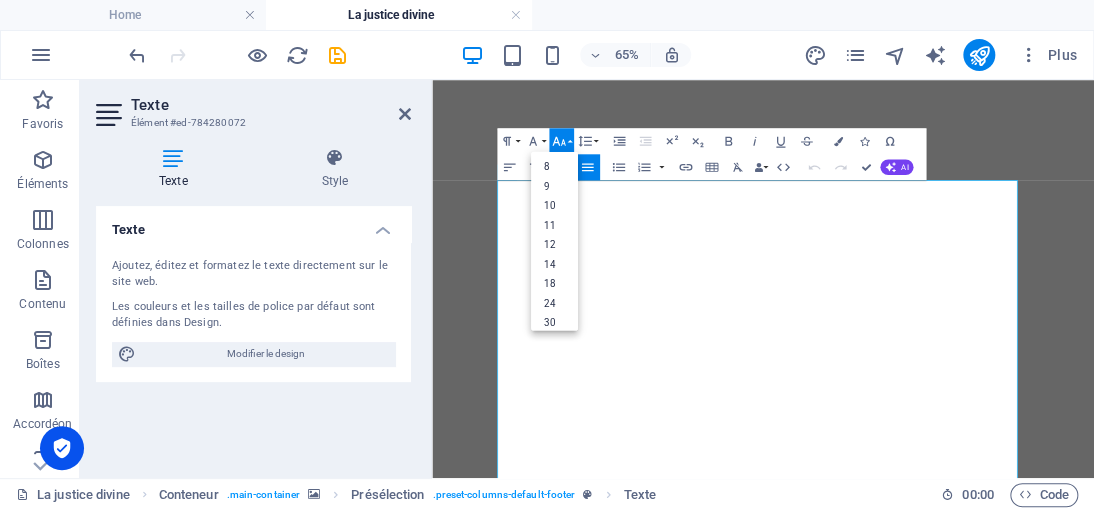 click on "Font Size" at bounding box center (561, 141) 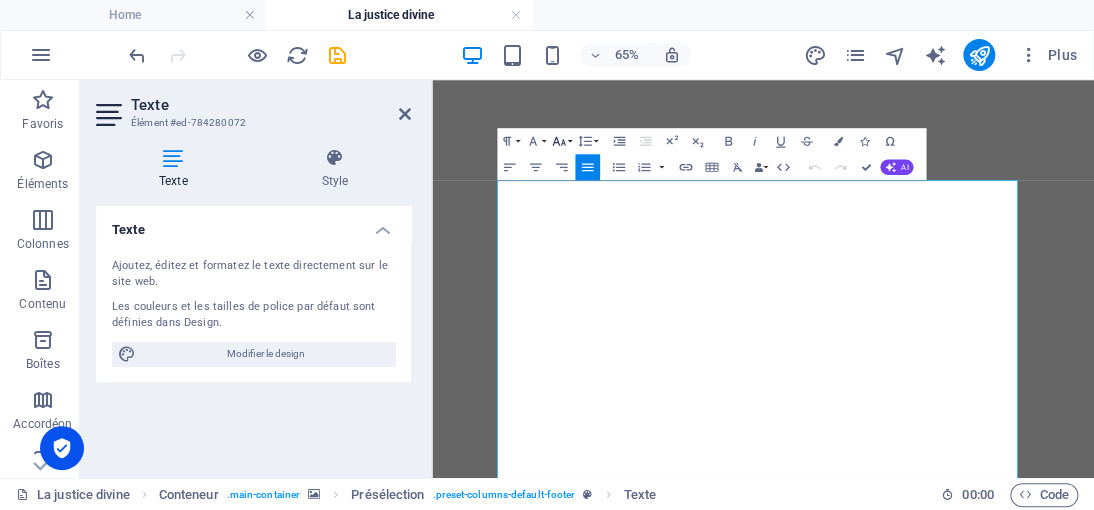 click on "Font Size" at bounding box center [561, 141] 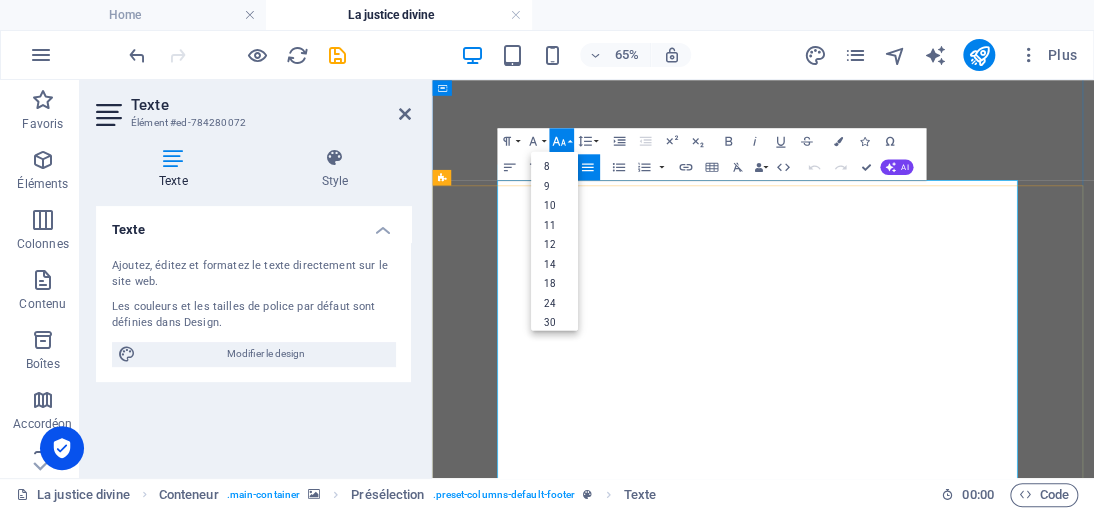click on "Dans les textes anciens tels que le Livre d’[DEMOGRAPHIC_DATA] ou le Livre des Morts, il est question d’enseignements profonds sur la justice, la justice divine et la transmutation des épreuves. Pourtant, nos institutions d’État européennes ne sont que des versions inversées de ces vérités ancestrales. Elles ont détourné la sagesse originelle pour nous imposer une vision déformée, celle d’un pardon aveugle face à la souffrance, comme si cela était la seule voie possible. Une véritable inversion des valeurs du vivant." at bounding box center [840, 2782] 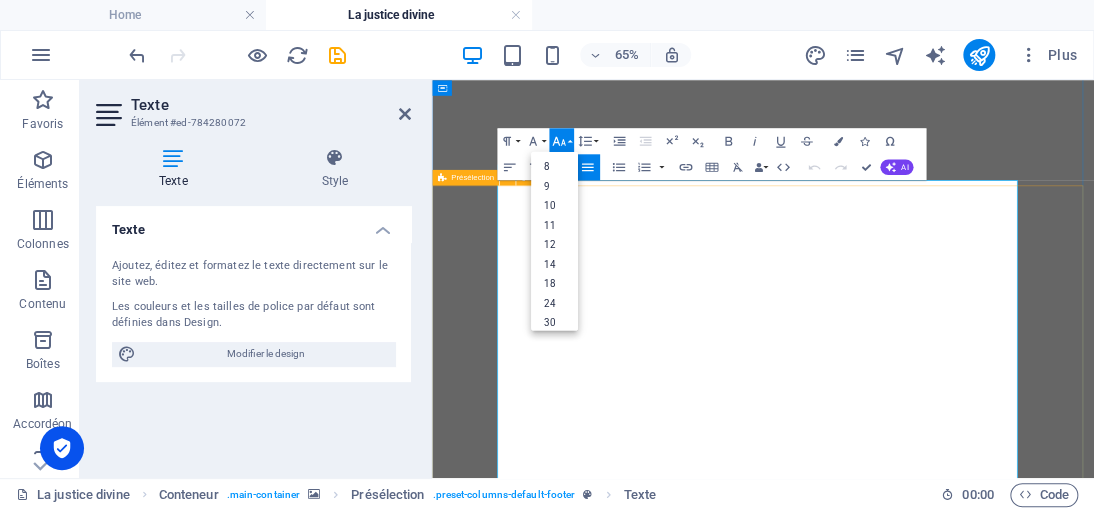 click on "Dans les textes anciens tels que le Livre d’[DEMOGRAPHIC_DATA] ou le Livre des Morts, il est question d’enseignements profonds sur la justice, la justice divine et la transmutation des épreuves. Pourtant, nos institutions d’État européennes ne sont que des versions inversées de ces vérités ancestrales. Elles ont détourné la sagesse originelle pour nous imposer une vision déformée, celle d’un pardon aveugle face à la souffrance, comme si cela était la seule voie possible. Une véritable inversion des valeurs du vivant.   Il faut comprendre la nécessité de se libérer des illusions et que chaque épreuve constitue une étape de notre évolution spirituelle.   Même pour les victimes, peu familières de la véritable justice divine, il est essentiel de reconnaître qu’elles devront à un moment donné ou un autre se tourner vers la réparation de la conscience de l’agresseur. C'est fou, [PERSON_NAME] !" at bounding box center (941, 3742) 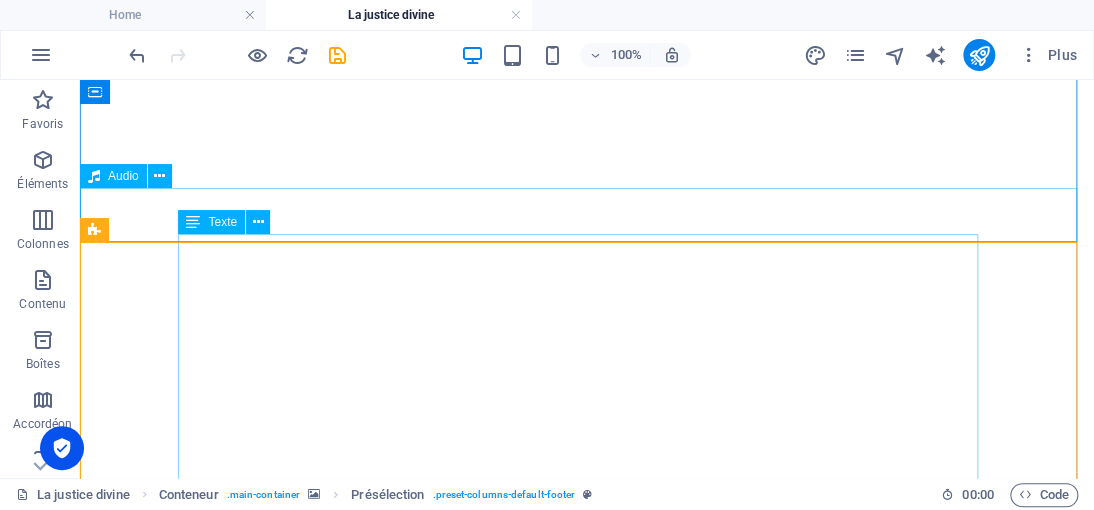 click at bounding box center [587, 2625] 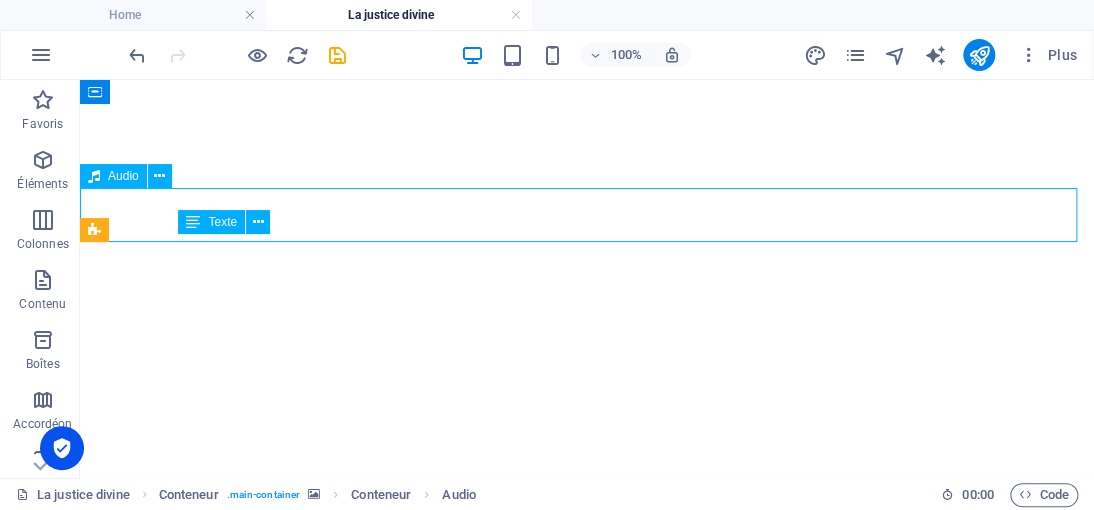 click at bounding box center (587, 2625) 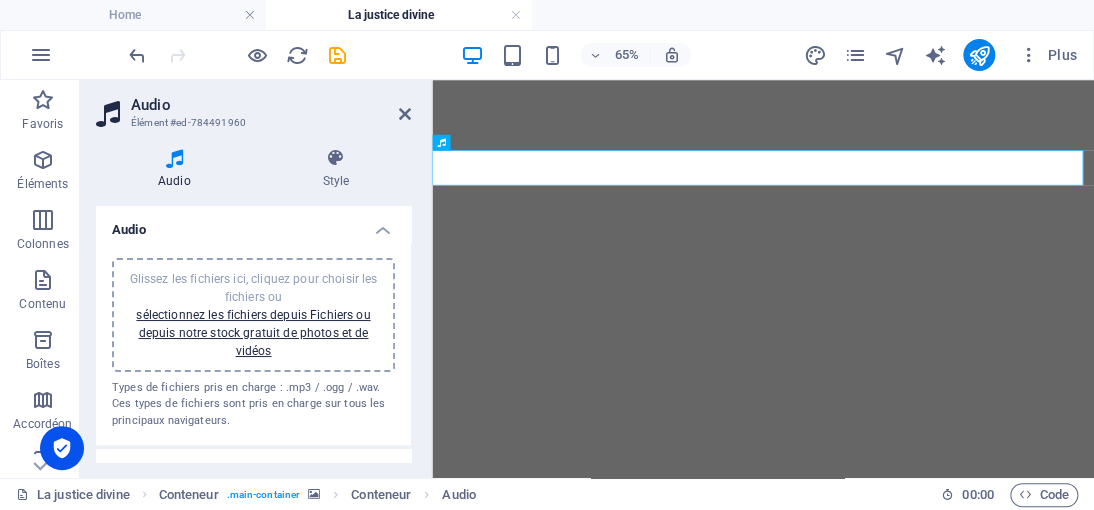 click on "Audio" at bounding box center (178, 169) 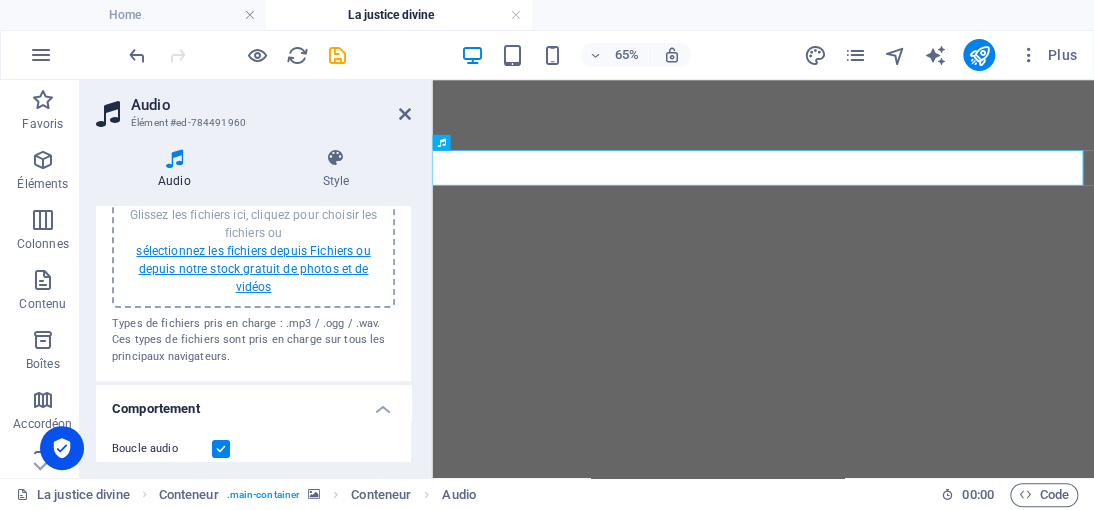 scroll, scrollTop: 77, scrollLeft: 0, axis: vertical 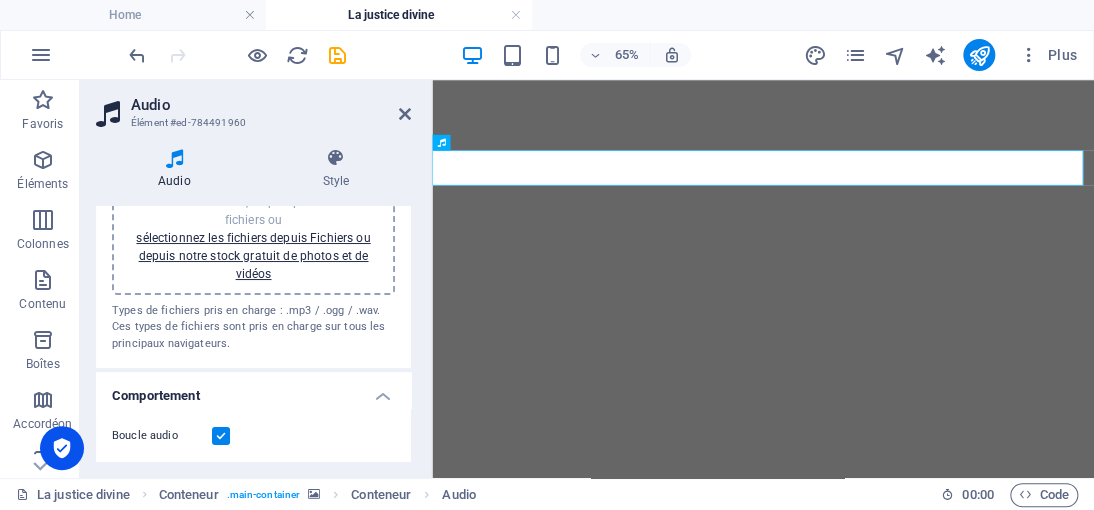 click at bounding box center [221, 436] 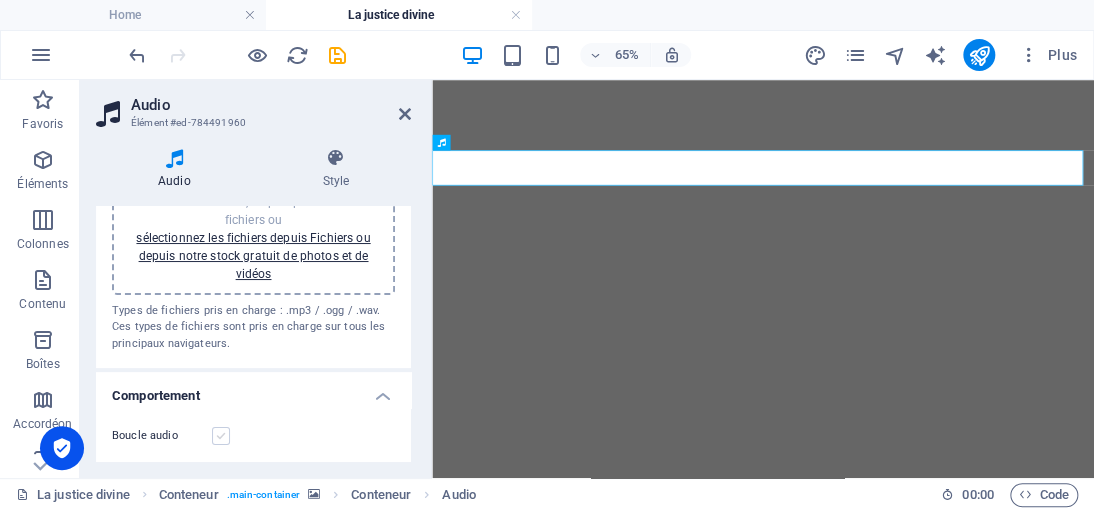 click at bounding box center [221, 436] 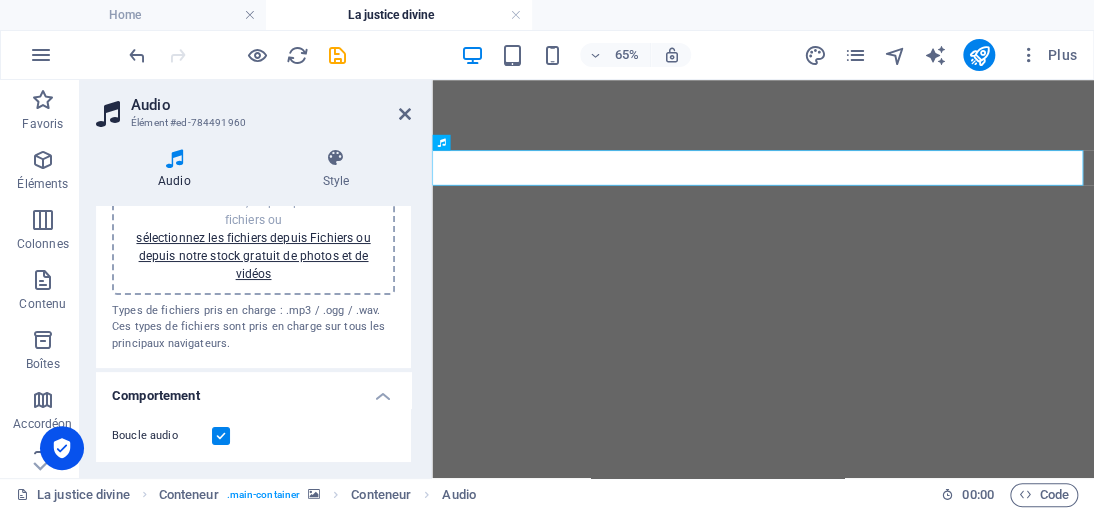 click at bounding box center (221, 436) 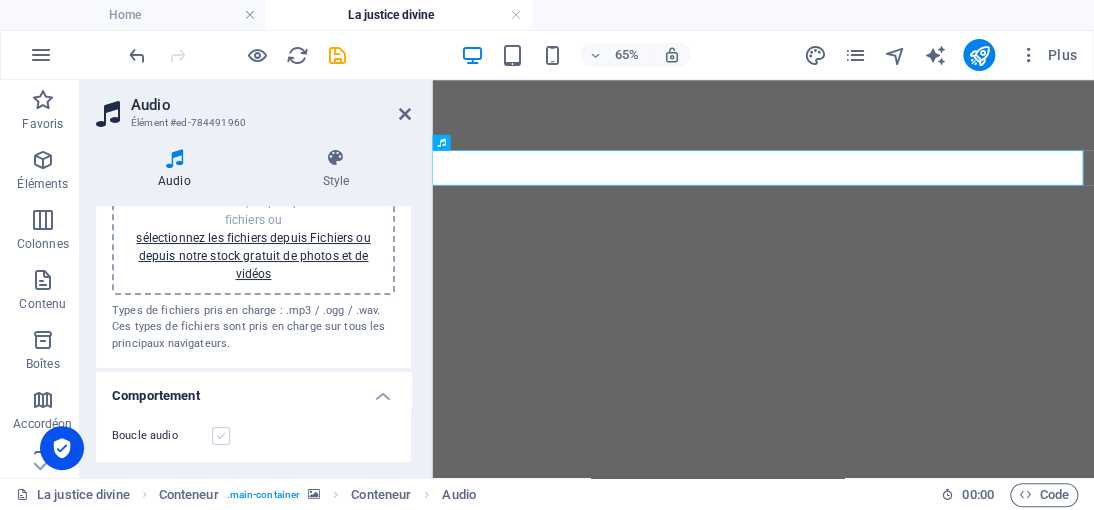 click at bounding box center (221, 436) 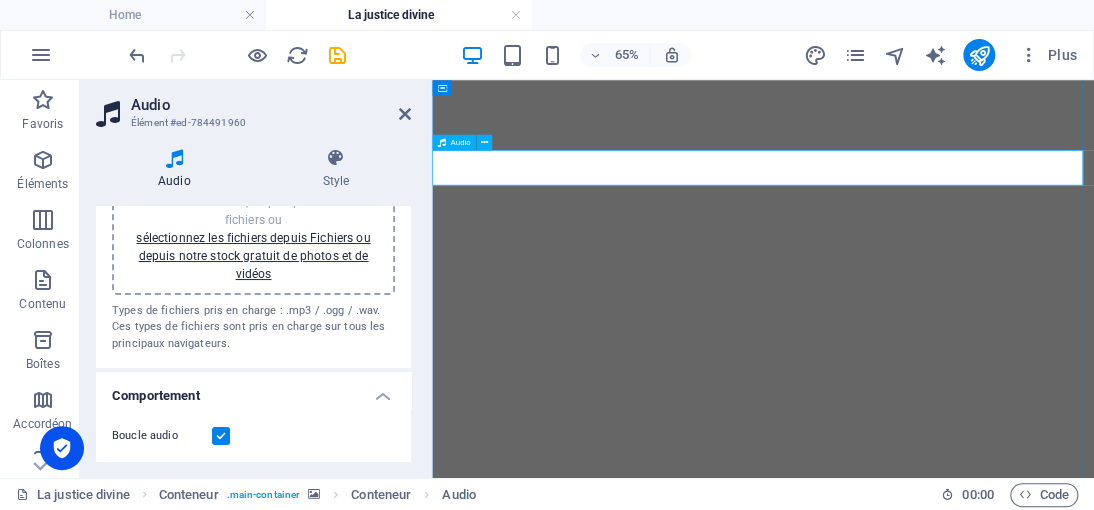 click at bounding box center (941, 2625) 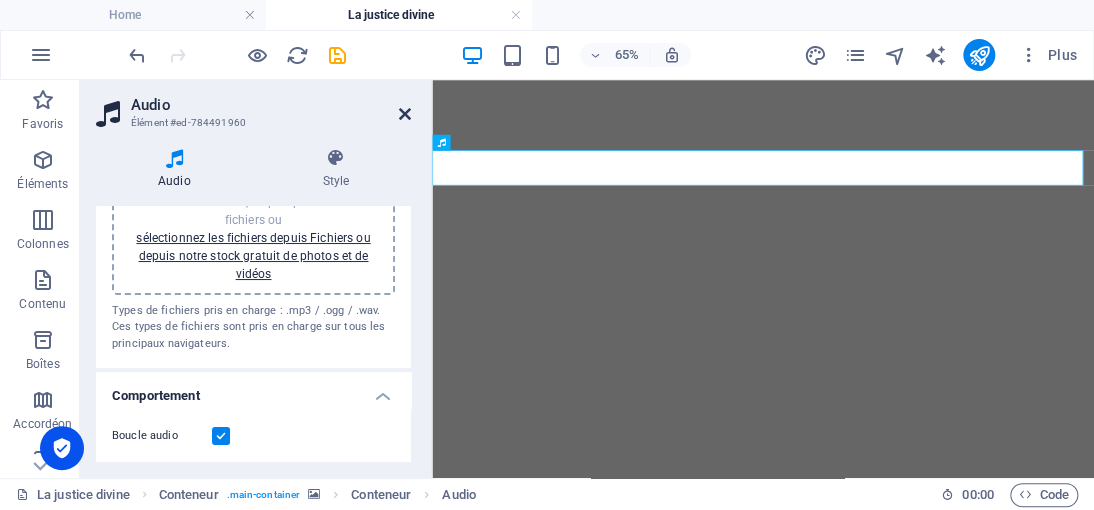 drag, startPoint x: 408, startPoint y: 114, endPoint x: 329, endPoint y: 37, distance: 110.317726 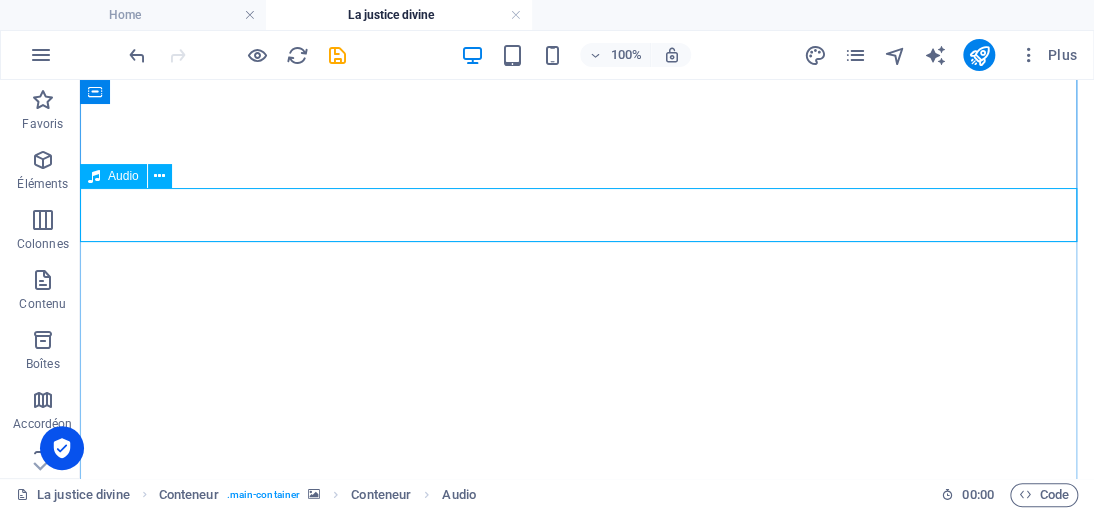 click on "Audio" at bounding box center (113, 176) 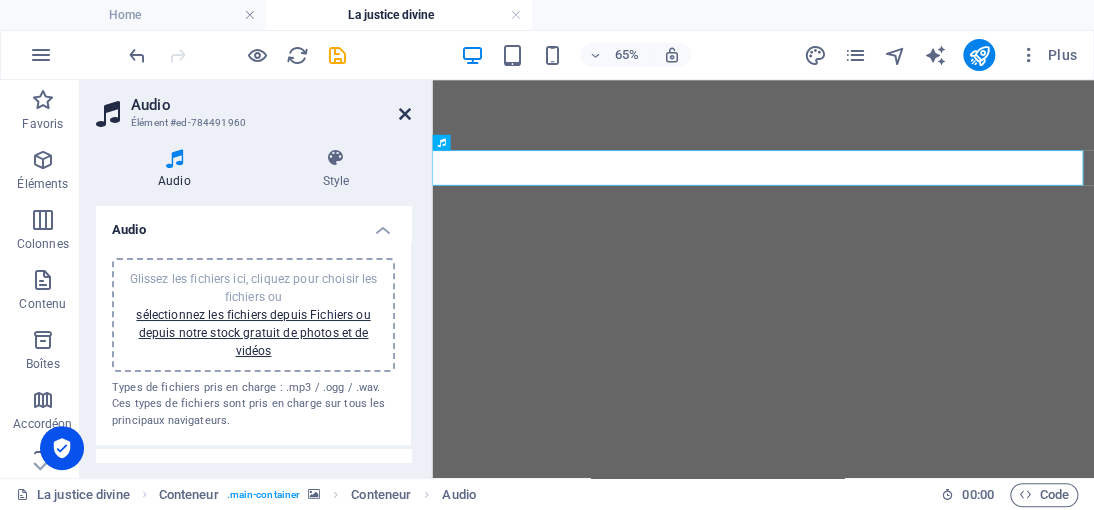 click at bounding box center [405, 114] 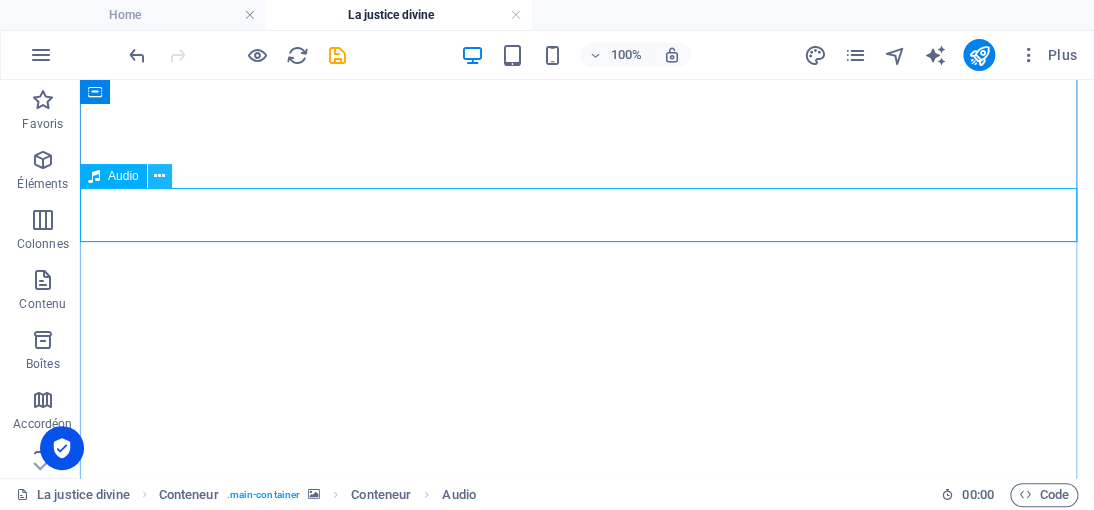 click at bounding box center (159, 176) 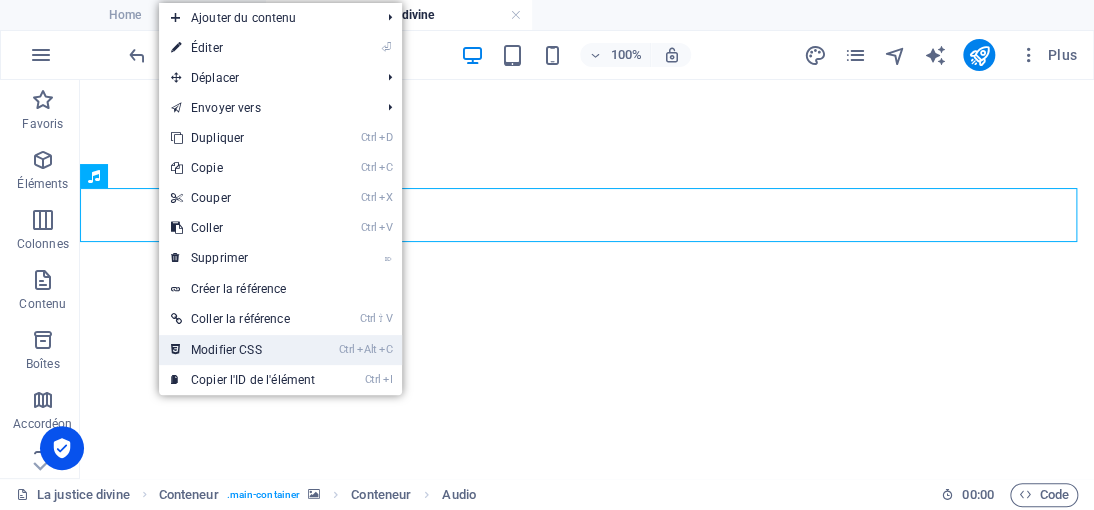 click on "Ctrl Alt C  Modifier CSS" at bounding box center (243, 350) 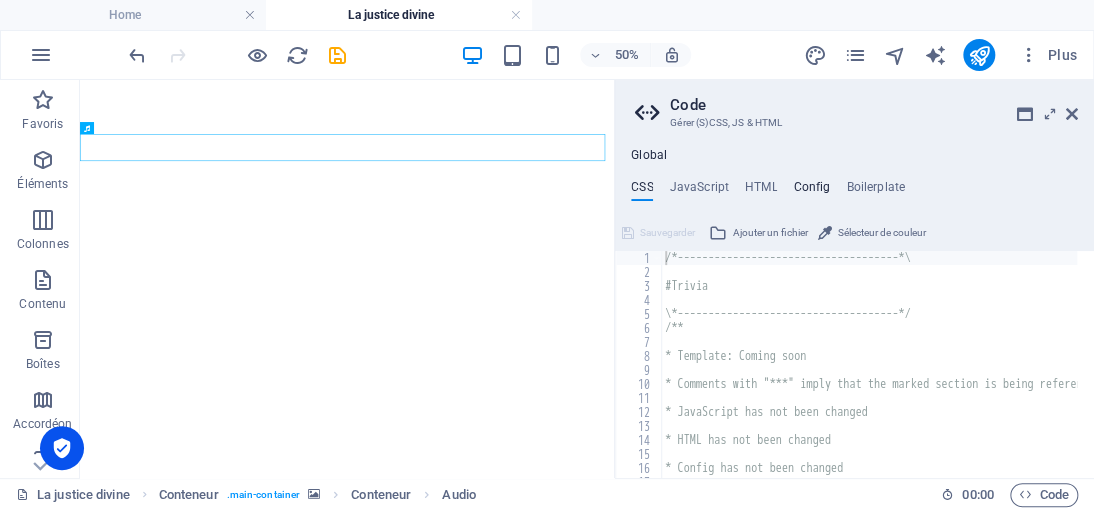click on "Config" at bounding box center (811, 191) 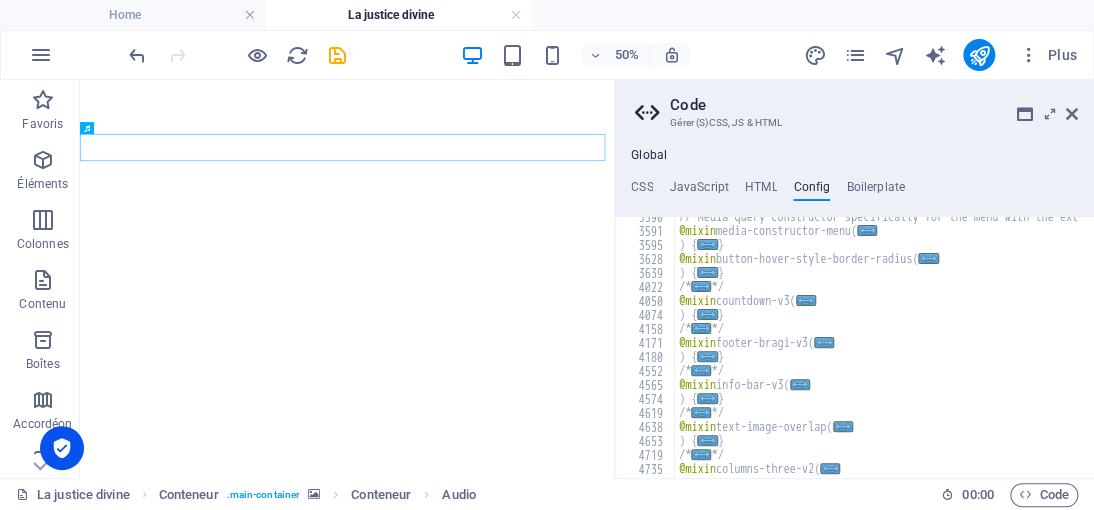 scroll, scrollTop: 524, scrollLeft: 0, axis: vertical 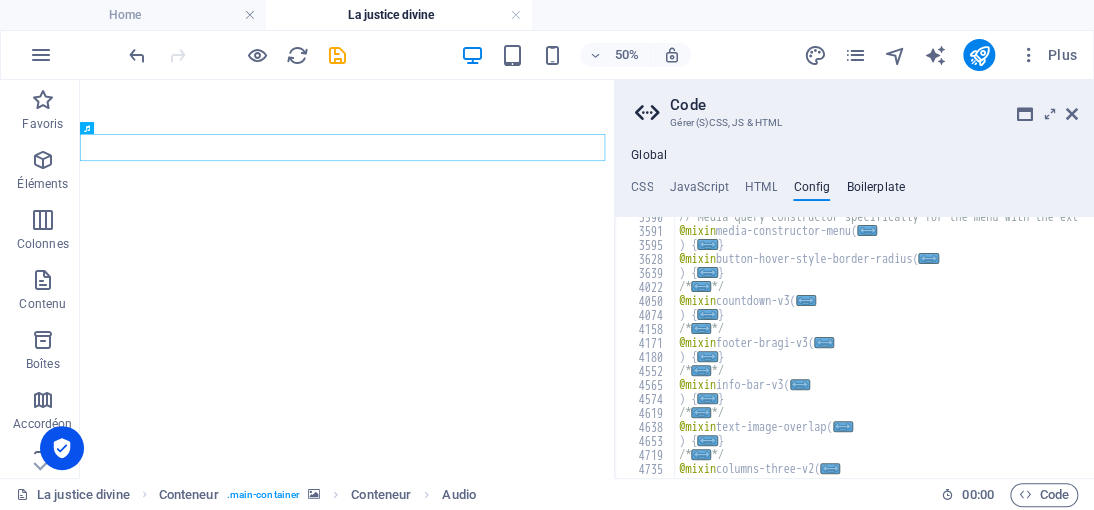 click on "Boilerplate" at bounding box center [875, 191] 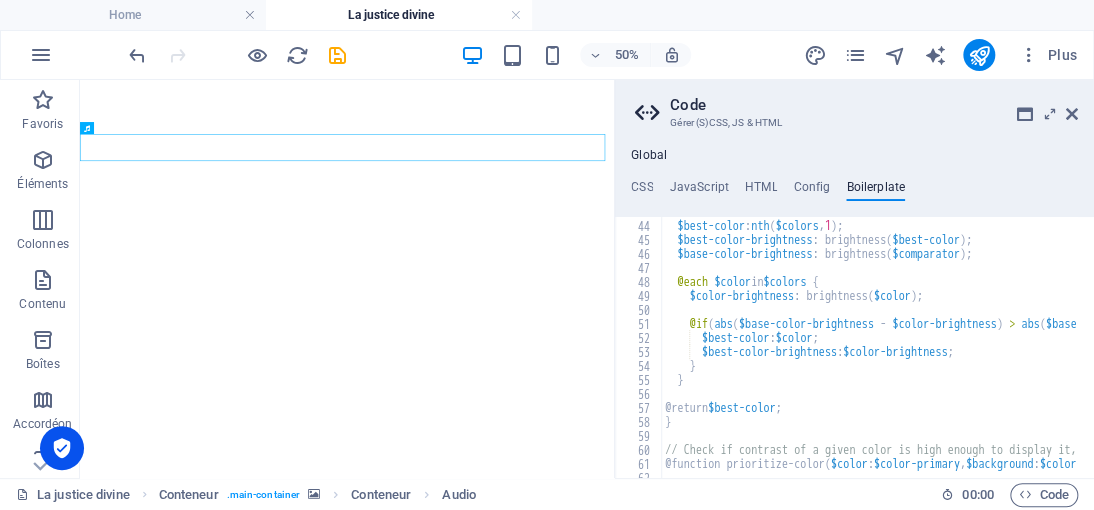 scroll, scrollTop: 468, scrollLeft: 0, axis: vertical 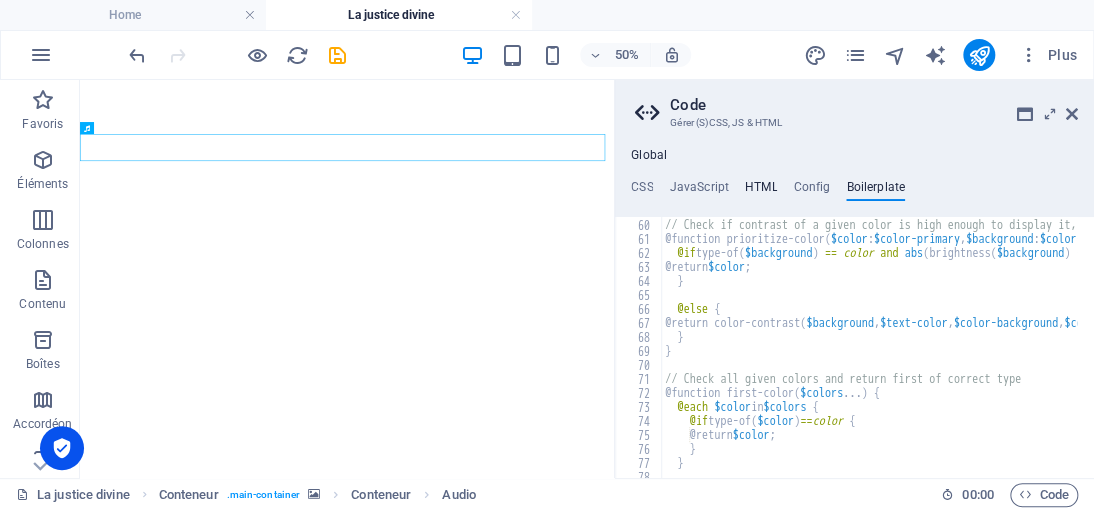 click on "HTML" at bounding box center [761, 191] 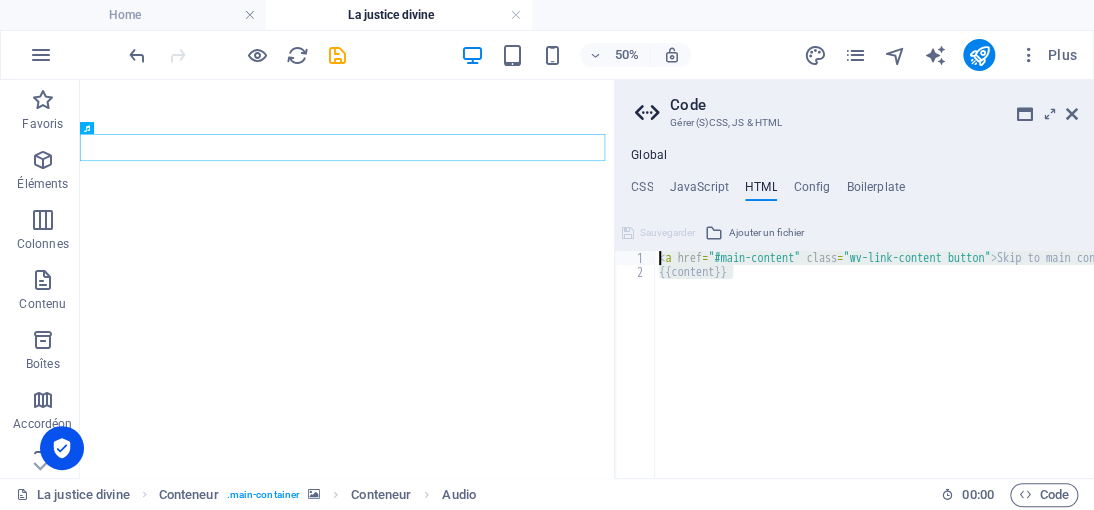 drag, startPoint x: 729, startPoint y: 274, endPoint x: 656, endPoint y: 256, distance: 75.18643 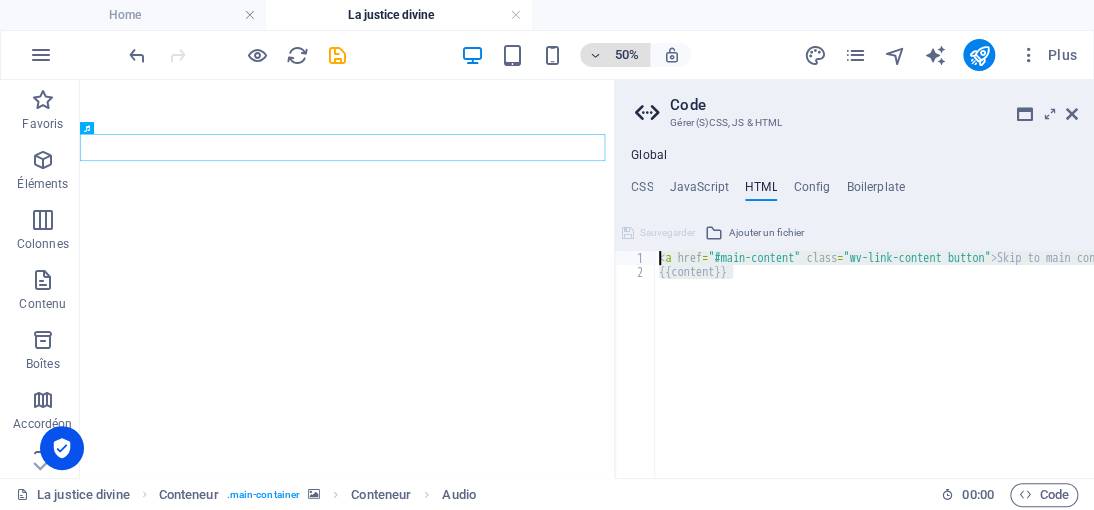 type 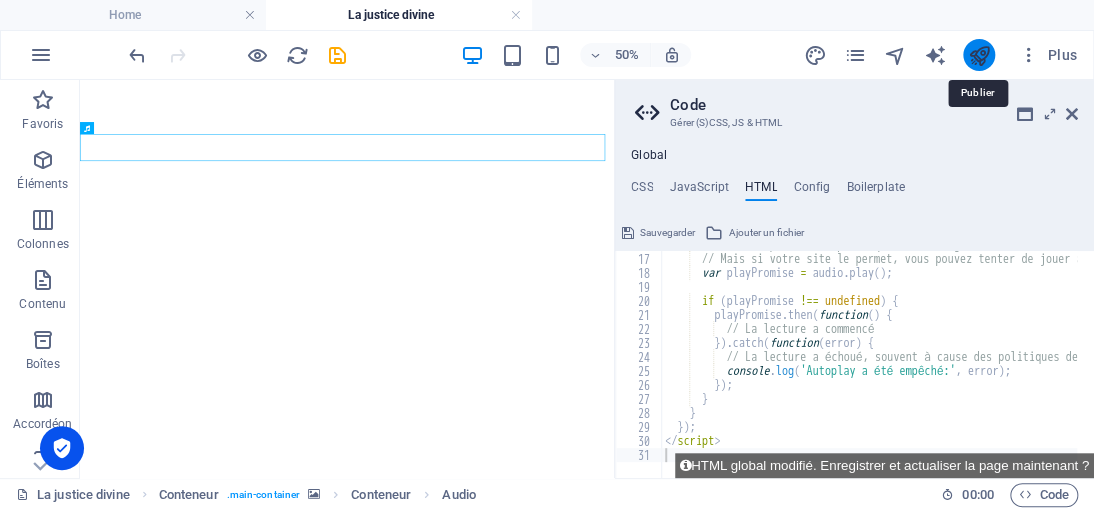 click at bounding box center [978, 55] 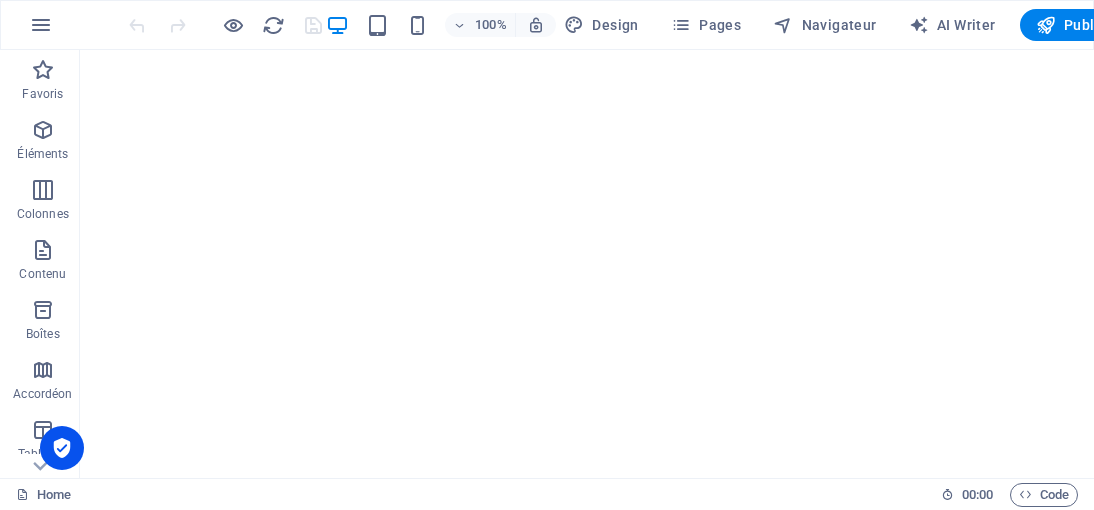 scroll, scrollTop: 0, scrollLeft: 0, axis: both 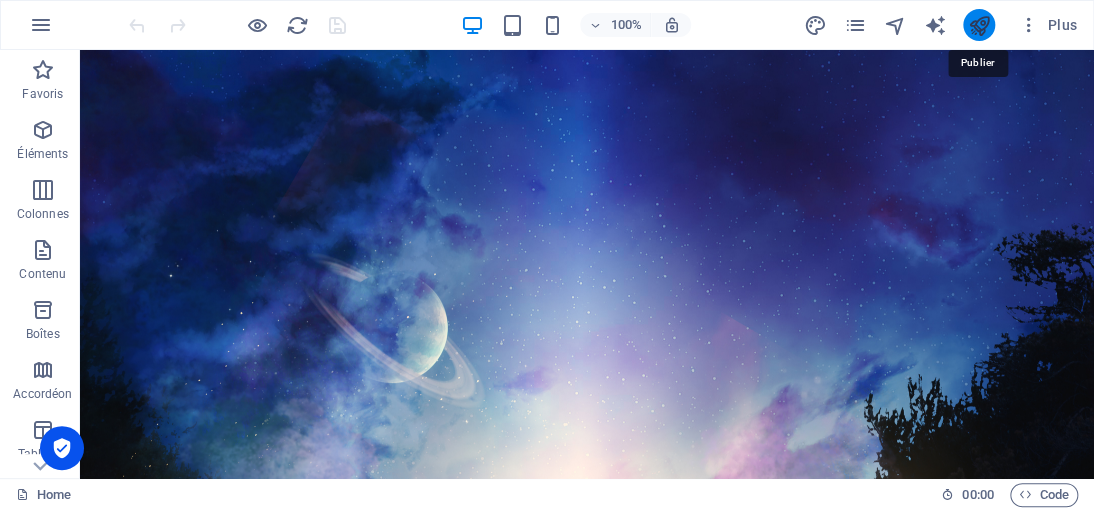 click at bounding box center [978, 25] 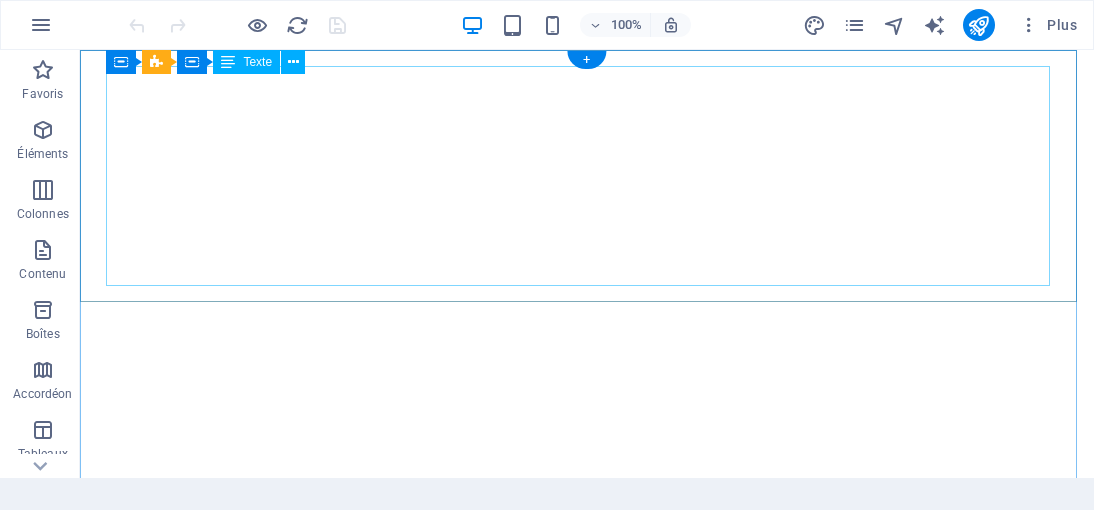scroll, scrollTop: 0, scrollLeft: 0, axis: both 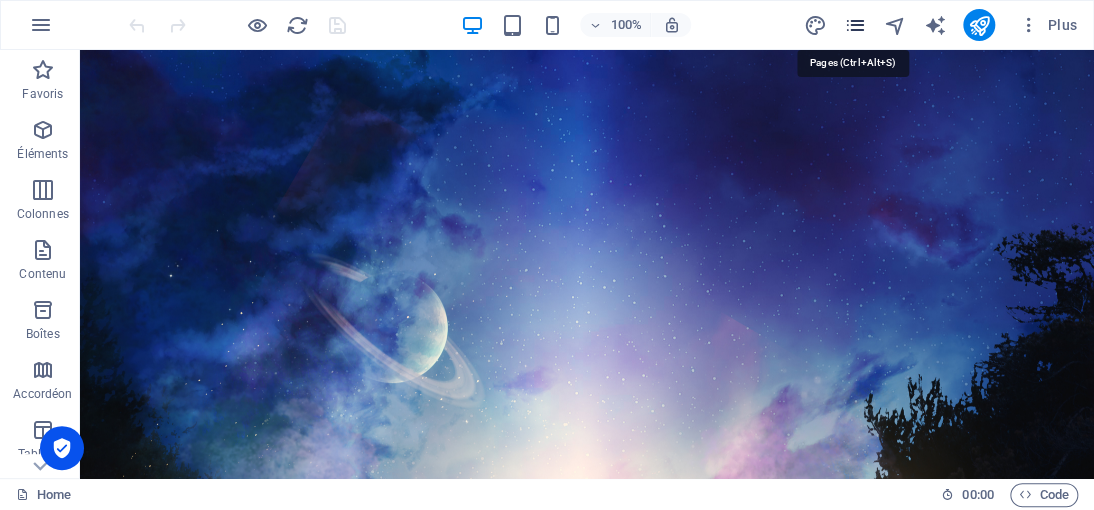 click at bounding box center [854, 25] 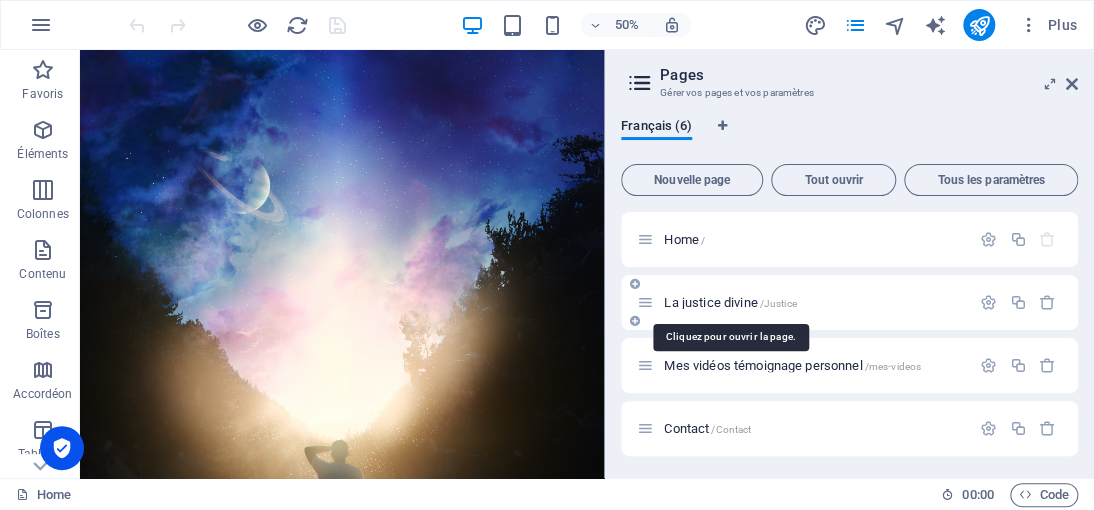 click on "La justice divine /Justice" at bounding box center (730, 302) 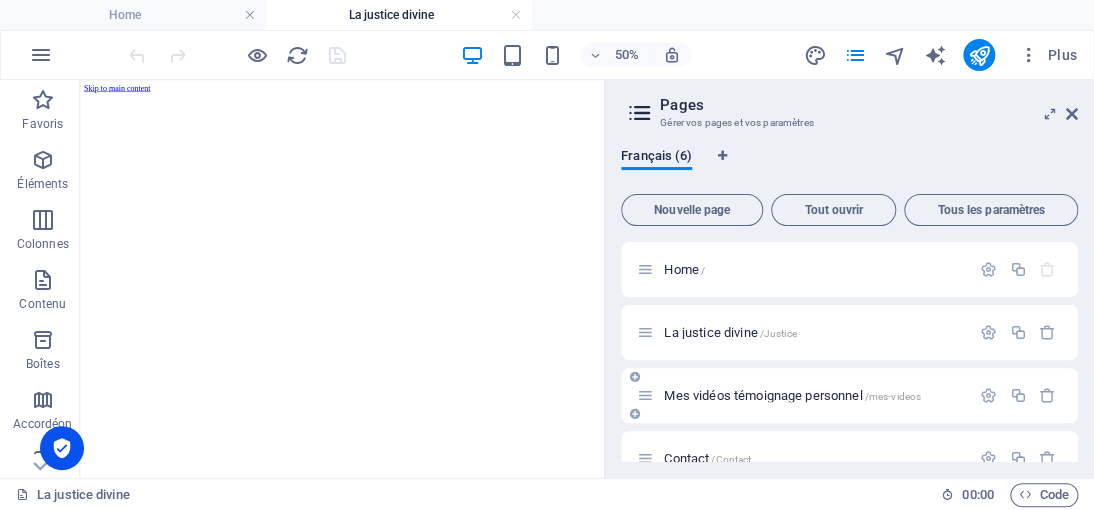 scroll, scrollTop: 0, scrollLeft: 0, axis: both 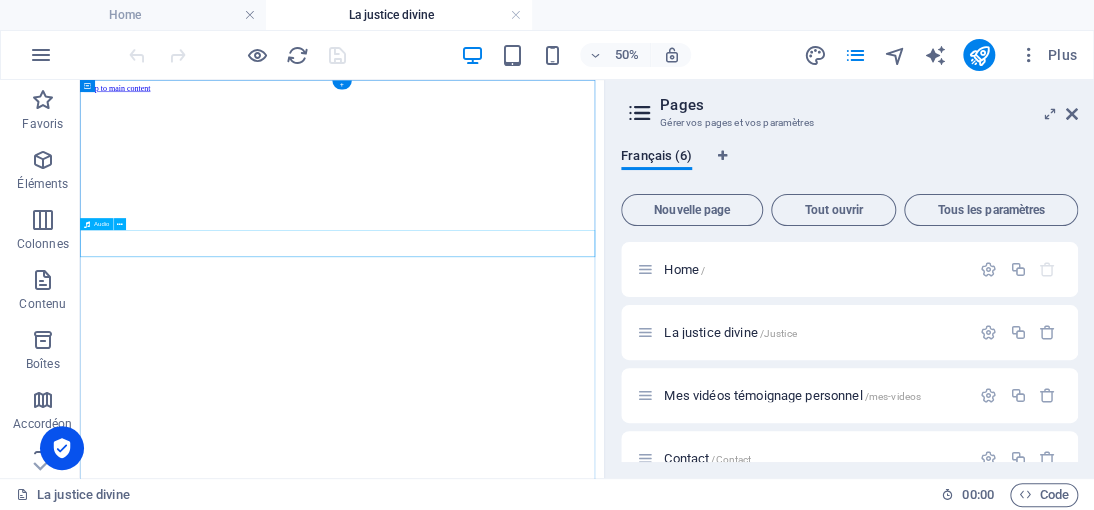 click at bounding box center (604, 2817) 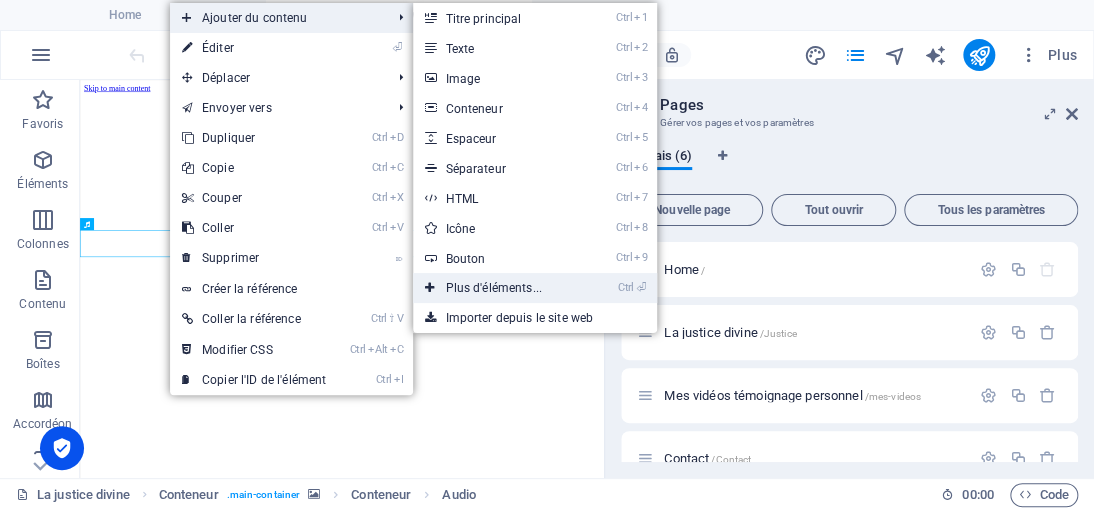 click on "Ctrl ⏎  Plus d'éléments..." at bounding box center (497, 288) 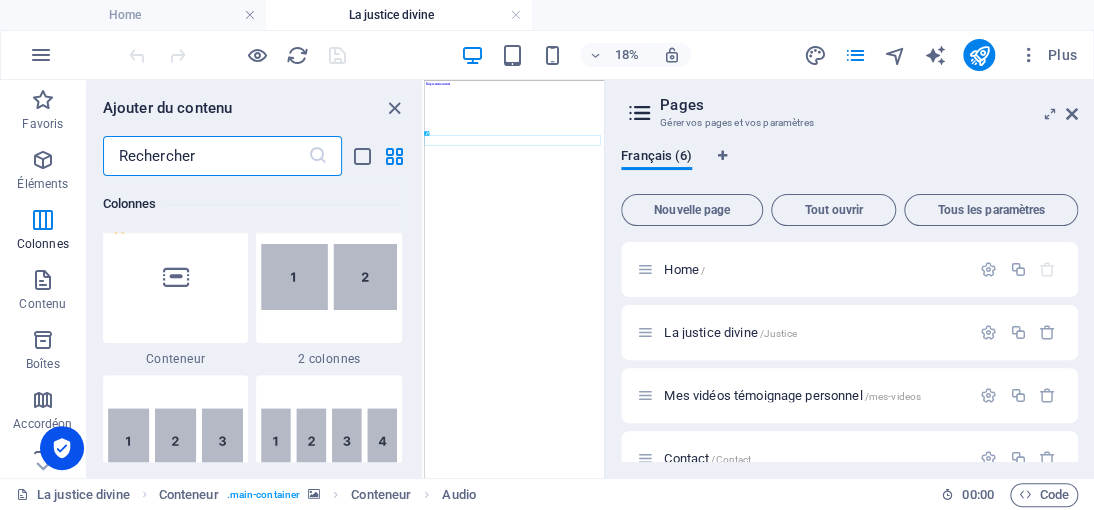 scroll, scrollTop: 712, scrollLeft: 0, axis: vertical 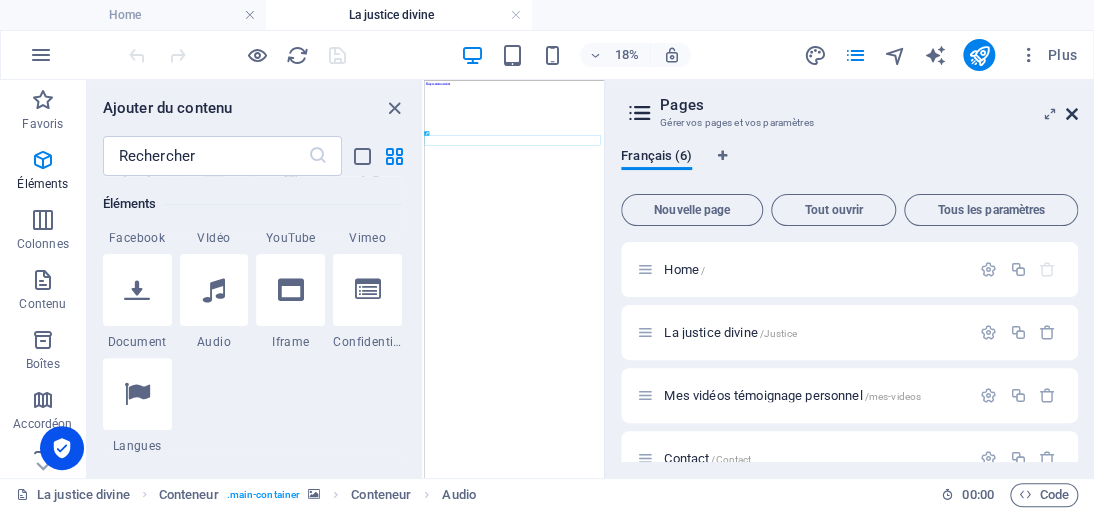 click at bounding box center [1072, 114] 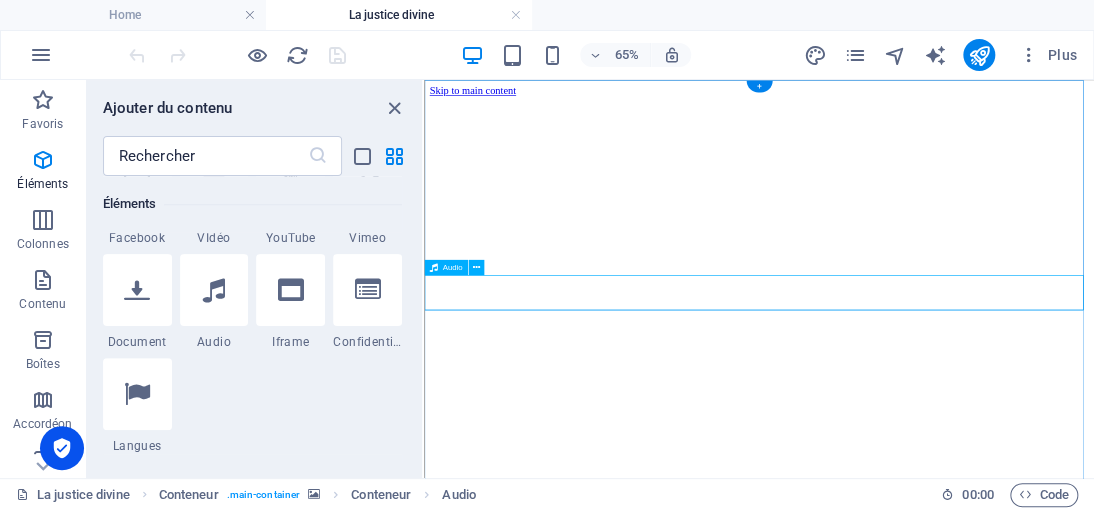 click at bounding box center (939, 2817) 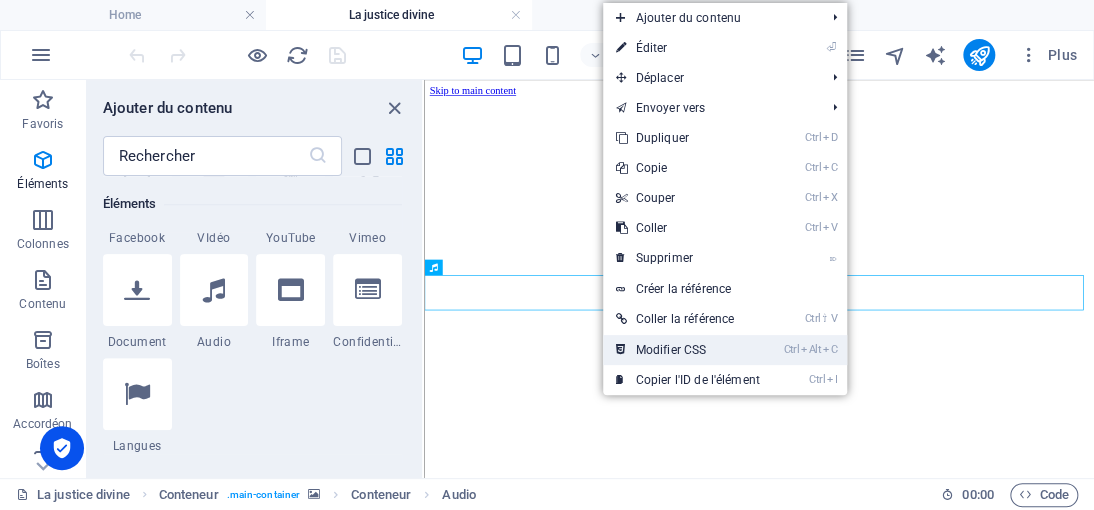 click on "Ctrl Alt C  Modifier CSS" at bounding box center (687, 350) 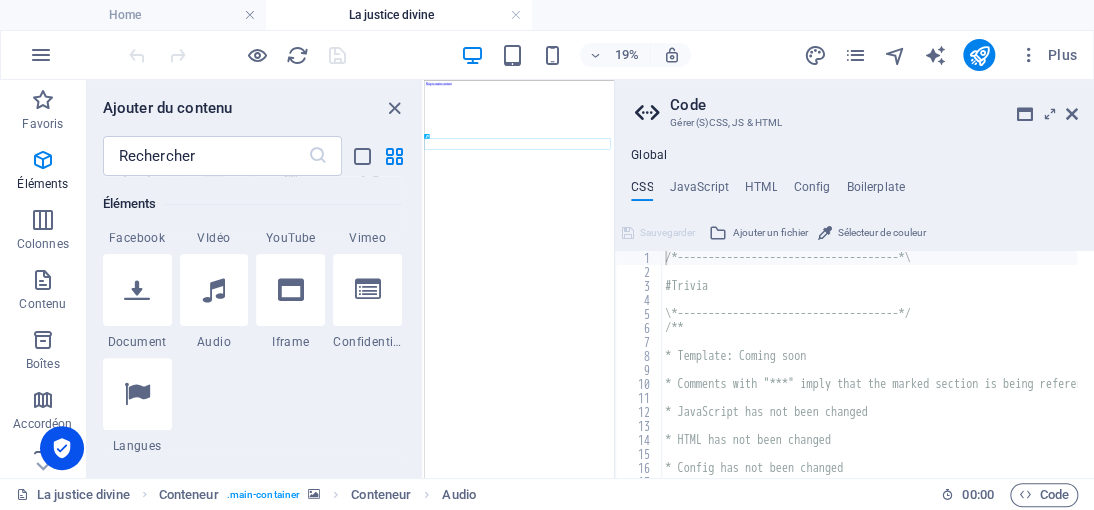 click on "Global CSS JavaScript HTML Config Boilerplate /*------------------------------------*\ 1 2 3 4 5 6 7 8 9 10 11 12 13 14 15 16 17 18 19 /*------------------------------------*\     #Trivia \*------------------------------------*/ /**   * Template: Coming soon   * Comments with "***" imply that the marked section is being referenced somewhere else   * JavaScript has not been changed   * HTML has not been changed   * Config has not been changed     הההההההההההההההההההההההההההההההההההההההההההההההההההההההההההההההההההההההההההההההההההההההההההההההההההההההההההההההההההההההההההההההההההההההההההההההההההההההההההההההההההההההההההההההההההההההההההההההההההההההההההההההההההההההההההההההההההההההההההההההההההההההההההההההה Sauvegarder Ajouter un fichier Sélecteur de couleur" at bounding box center [854, 313] 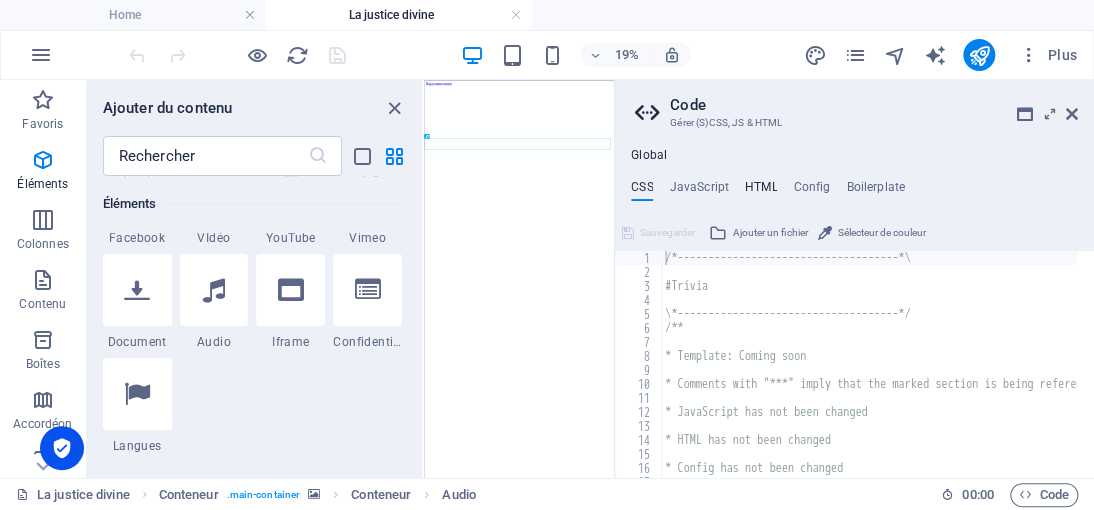 click on "HTML" at bounding box center (761, 191) 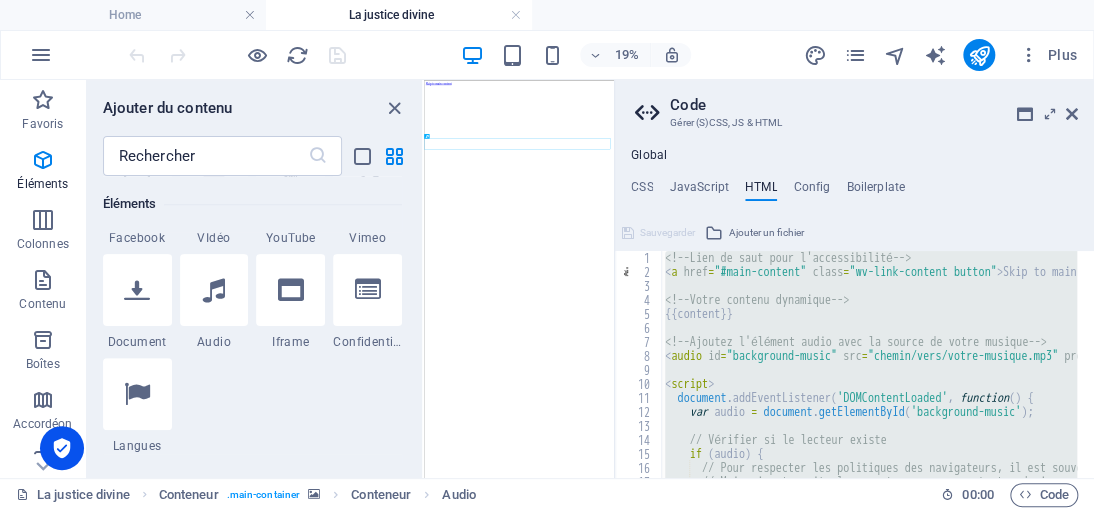 click on "<!--  Lien de saut pour l'accessibilité  --> < a   href = "#main-content"   class = "wv-link-content button" > Skip to main content </ a > <!--  Votre contenu dynamique  --> {{content}} <!--  Ajoutez l'élément audio avec la source de votre musique  --> < audio   id = "background-music"   src = "chemin/vers/votre-musique.mp3"   preload = "auto" > </ audio > < script >    document . addEventListener ( 'DOMContentLoaded' ,   function ( )   {      var   audio   =   document . getElementById ( 'background-music' ) ;      // Vérifier si le lecteur existe      if   ( audio )   {         // Pour respecter les politiques des navigateurs, il est souvent nécessaire que l'utilisateur interagisse avec la page avant de jouer         // Mais si votre site le permet, vous pouvez tenter de jouer automatiquement" at bounding box center (869, 364) 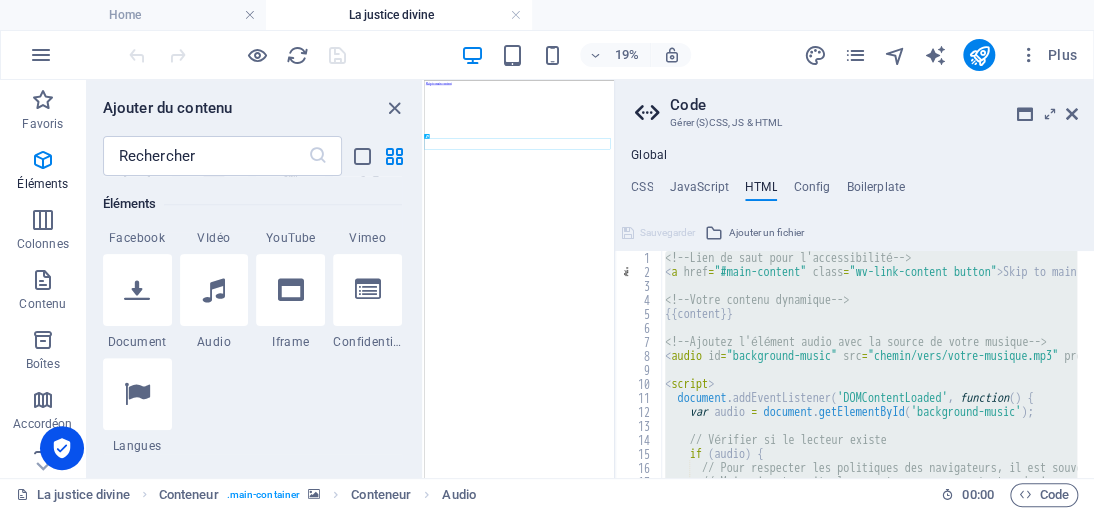 paste on "// Vérifier si le lecteur existe" 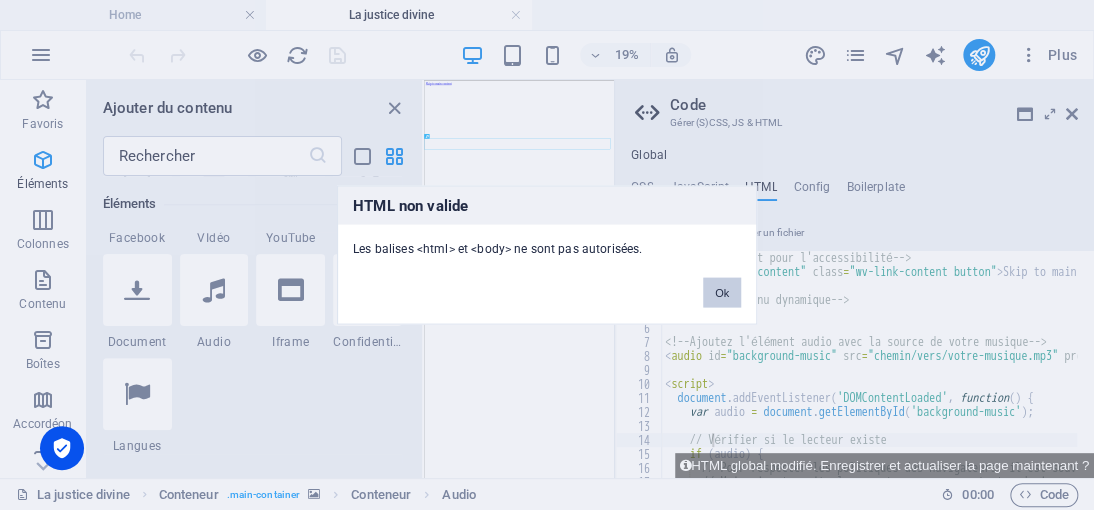 click on "Ok" at bounding box center [722, 293] 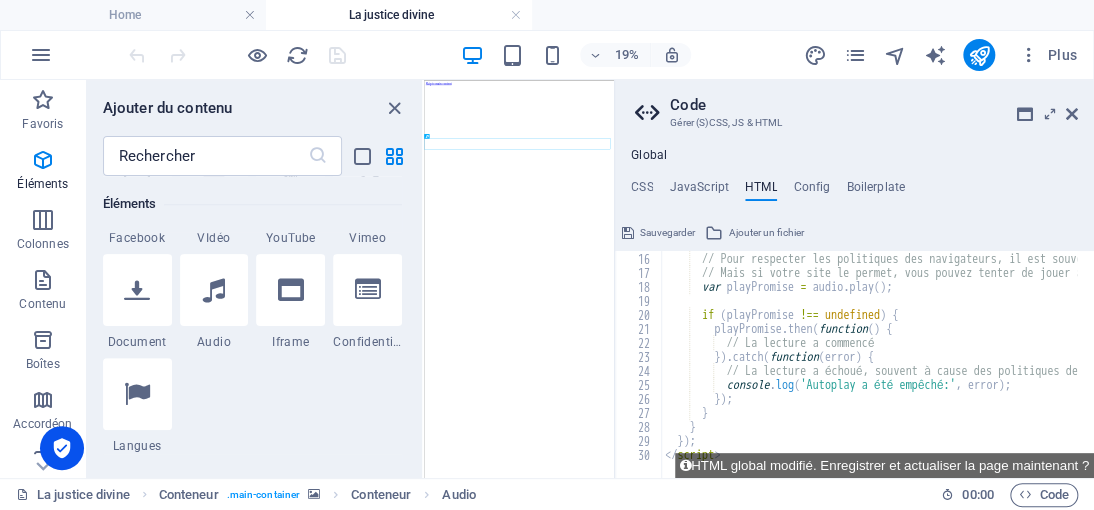 scroll, scrollTop: 208, scrollLeft: 0, axis: vertical 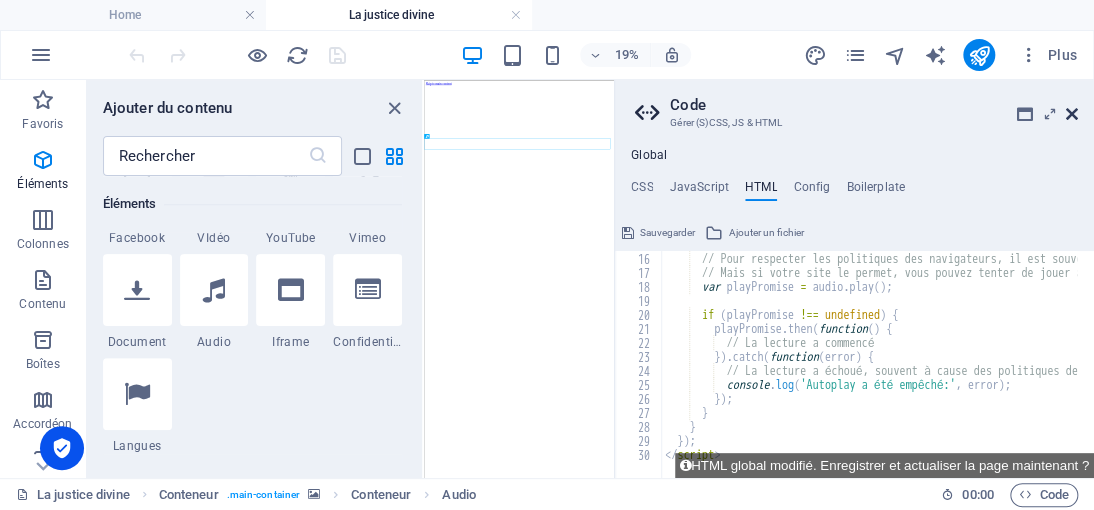 click at bounding box center (1072, 114) 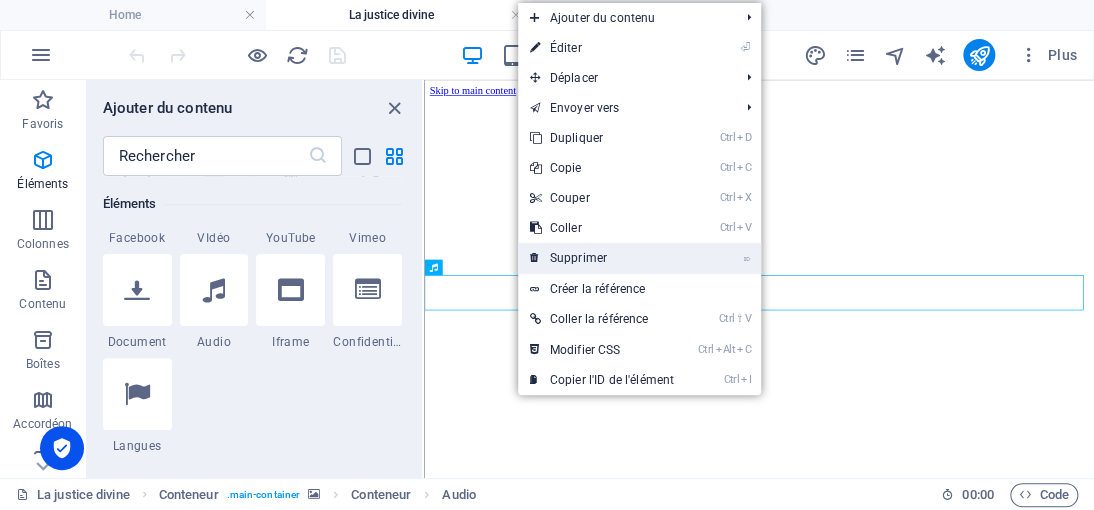 click on "⌦  Supprimer" at bounding box center [602, 258] 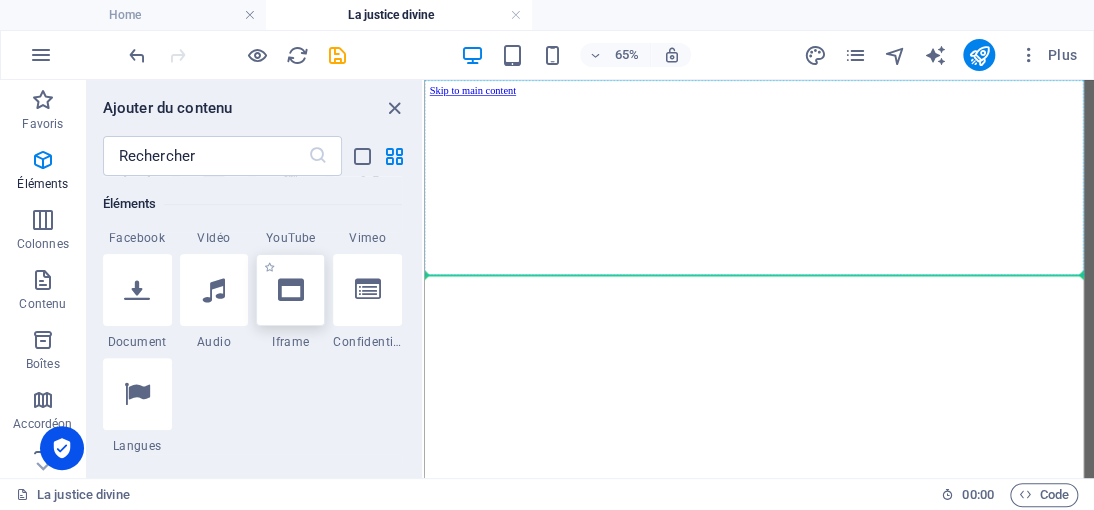 select on "%" 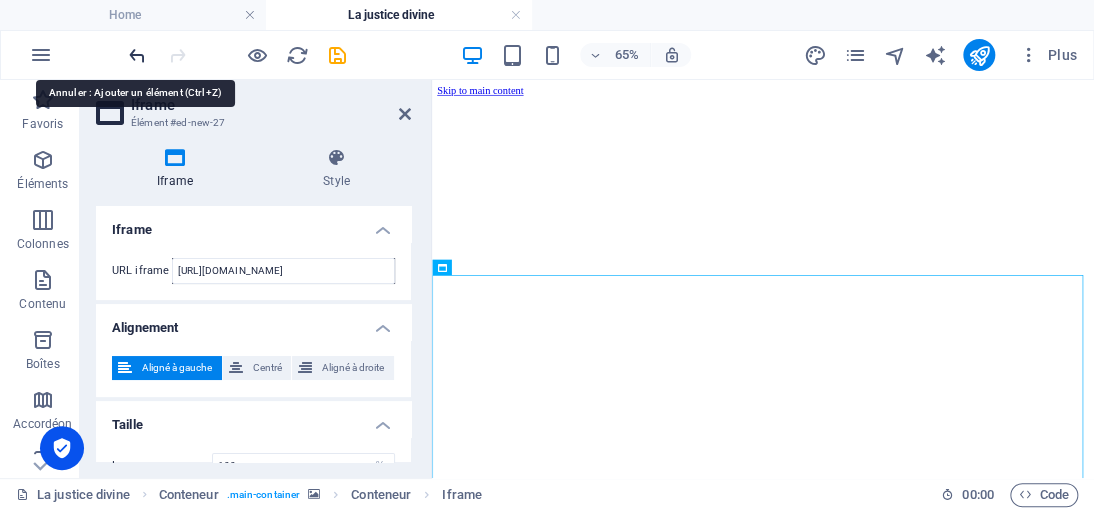 drag, startPoint x: 143, startPoint y: 54, endPoint x: 143, endPoint y: 67, distance: 13 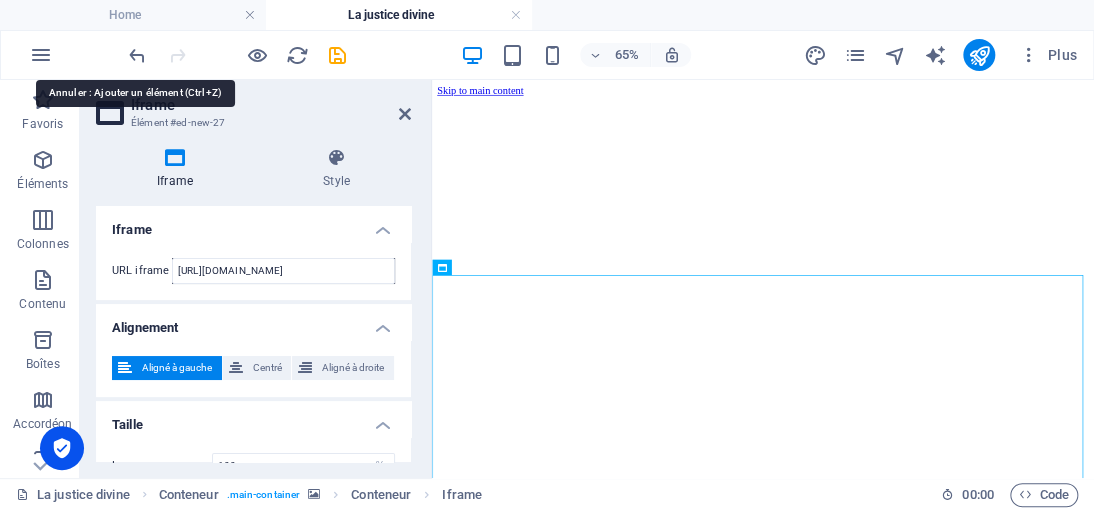 click at bounding box center [137, 55] 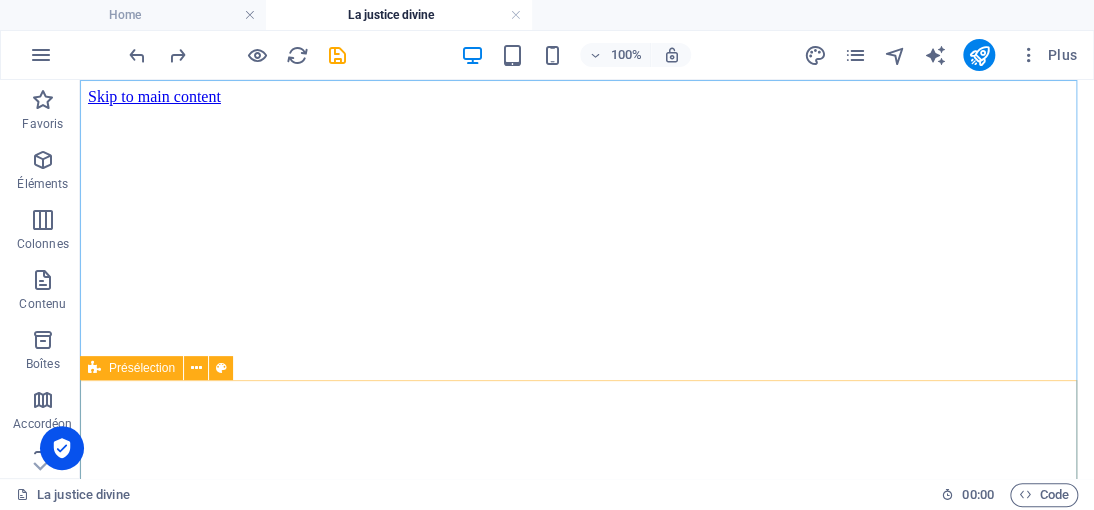 click on "Présélection" at bounding box center [163, 368] 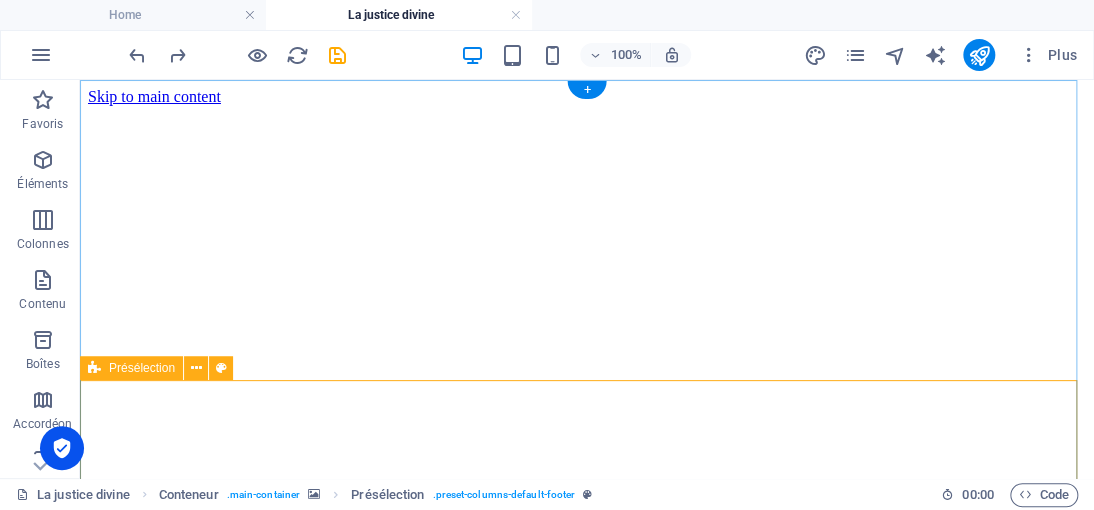 click on "Dans les textes anciens tels que le Livre d’[DEMOGRAPHIC_DATA] ou le Livre des Morts, il est question d’enseignements profonds sur la justice, la justice divine et la transmutation des épreuves. Pourtant, nos institutions d’État européennes ne sont que des versions inversées de ces vérités ancestrales. Elles ont détourné la sagesse originelle pour nous imposer une vision déformée, celle d’un pardon aveugle face à la souffrance, comme si cela était la seule voie possible. Une véritable inversion des valeurs du vivant.   Il faut comprendre la nécessité de se libérer des illusions et que chaque épreuve constitue une étape de notre évolution spirituelle.   Même pour les victimes, peu familières de la véritable justice divine, il est essentiel de reconnaître qu’elles devront à un moment donné ou un autre se tourner vers la réparation de la conscience de l’agresseur. C'est fou, [PERSON_NAME] !" at bounding box center [587, 3822] 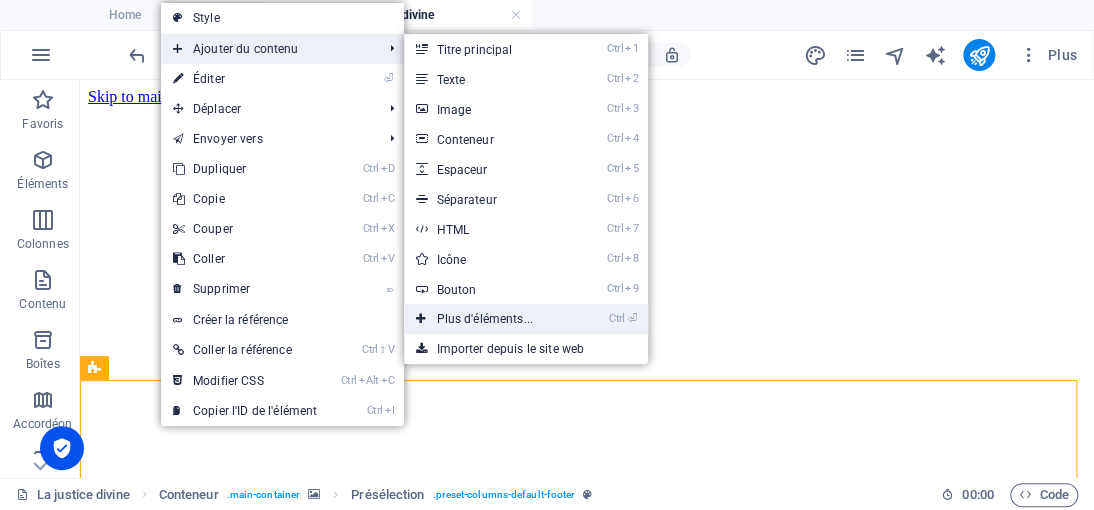 click on "Ctrl ⏎  Plus d'éléments..." at bounding box center [488, 319] 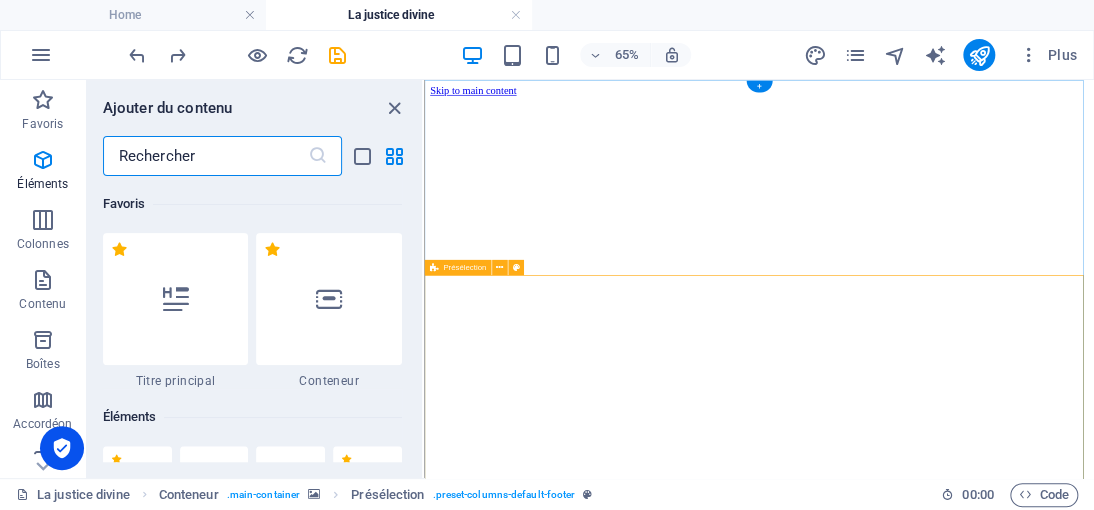 scroll, scrollTop: 212, scrollLeft: 0, axis: vertical 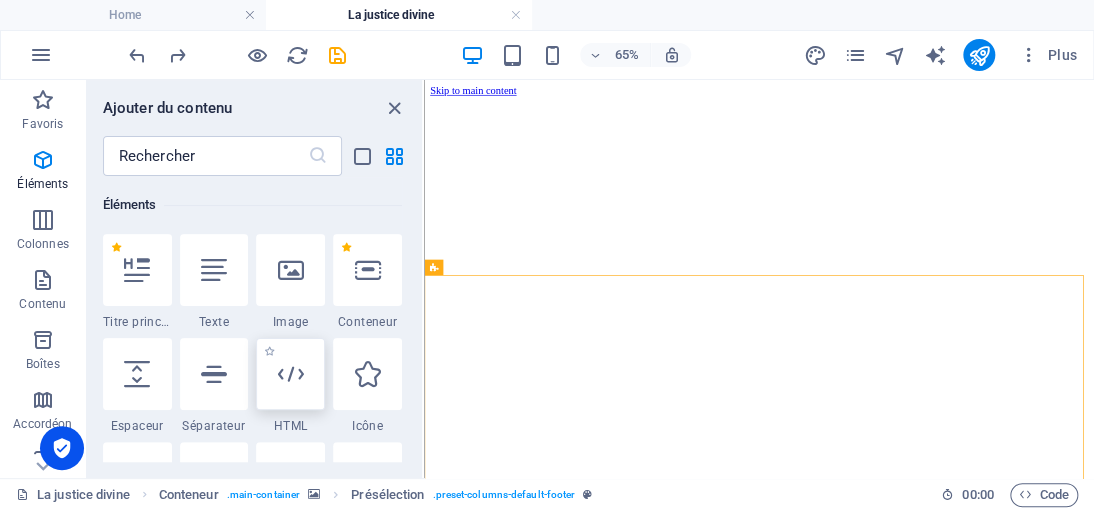click at bounding box center [291, 374] 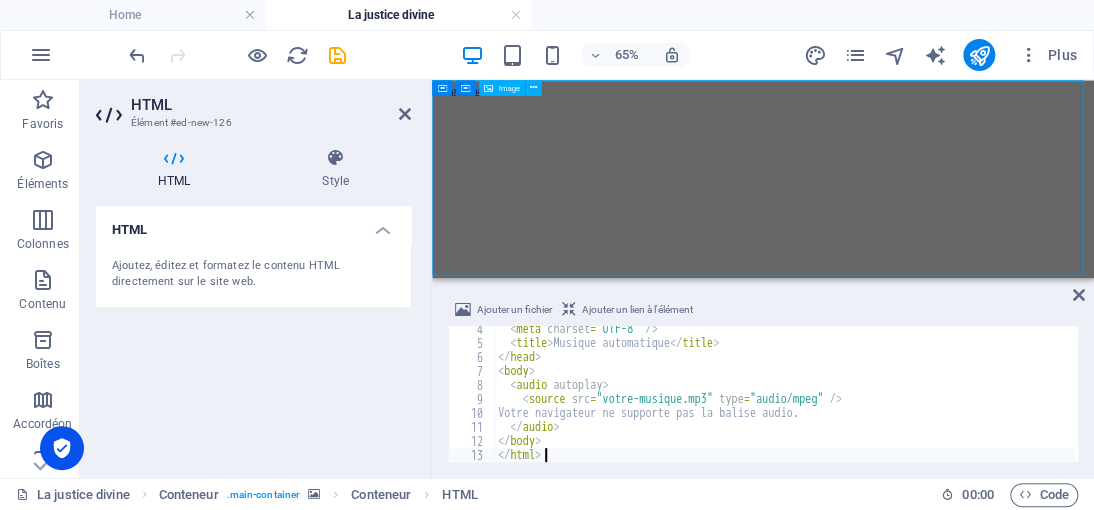 scroll, scrollTop: 45, scrollLeft: 0, axis: vertical 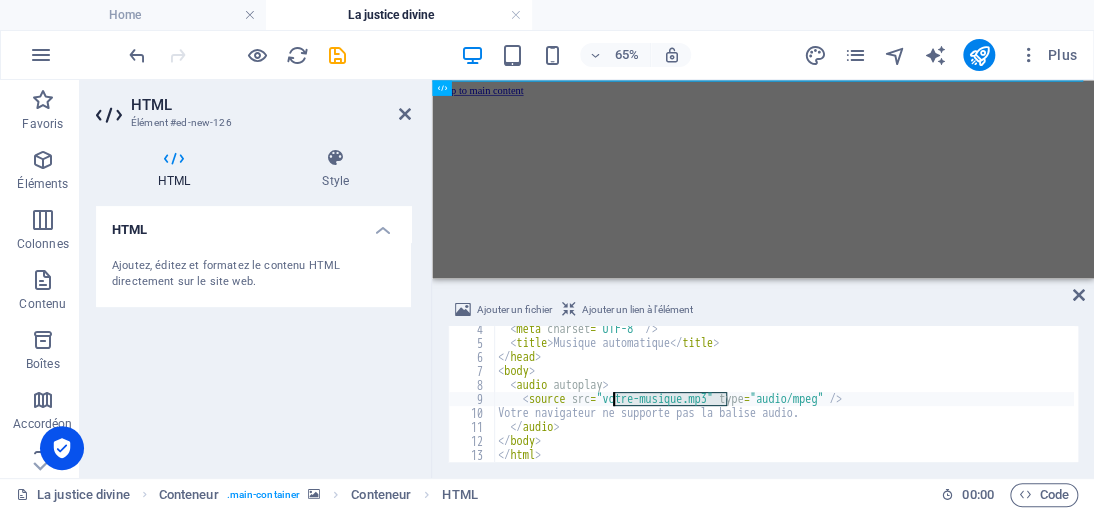 drag, startPoint x: 727, startPoint y: 396, endPoint x: 613, endPoint y: 403, distance: 114.21471 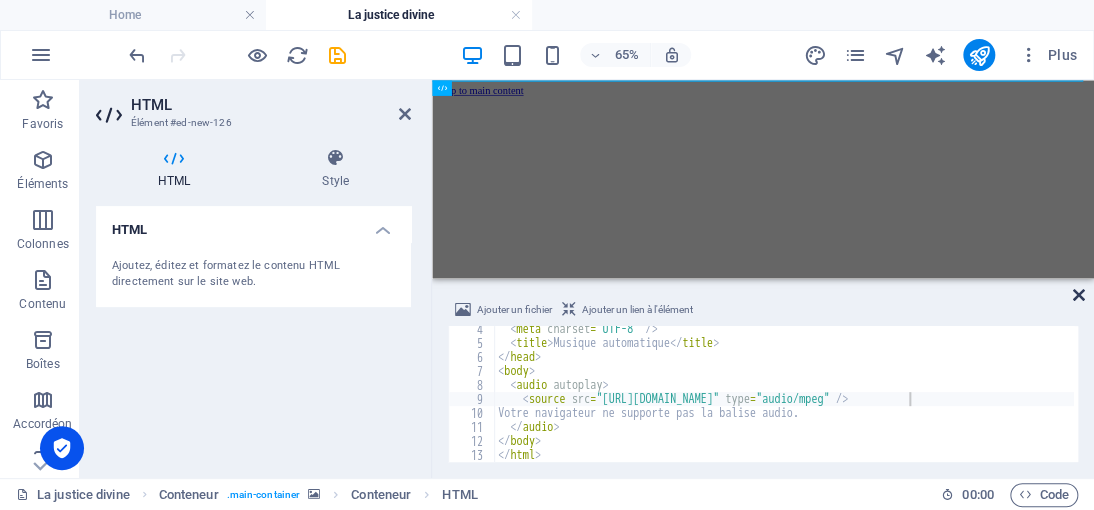 click at bounding box center [1079, 295] 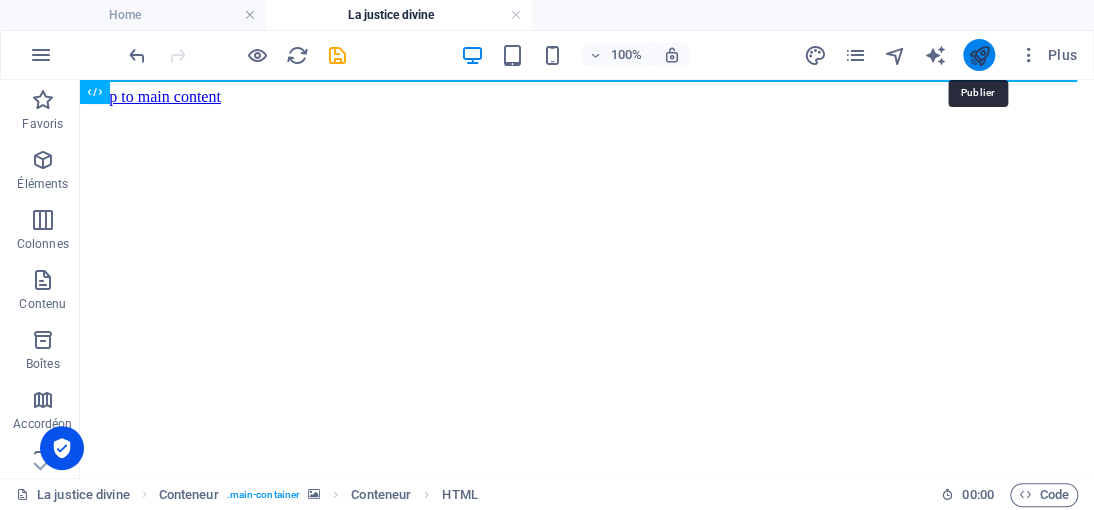 click at bounding box center (978, 55) 